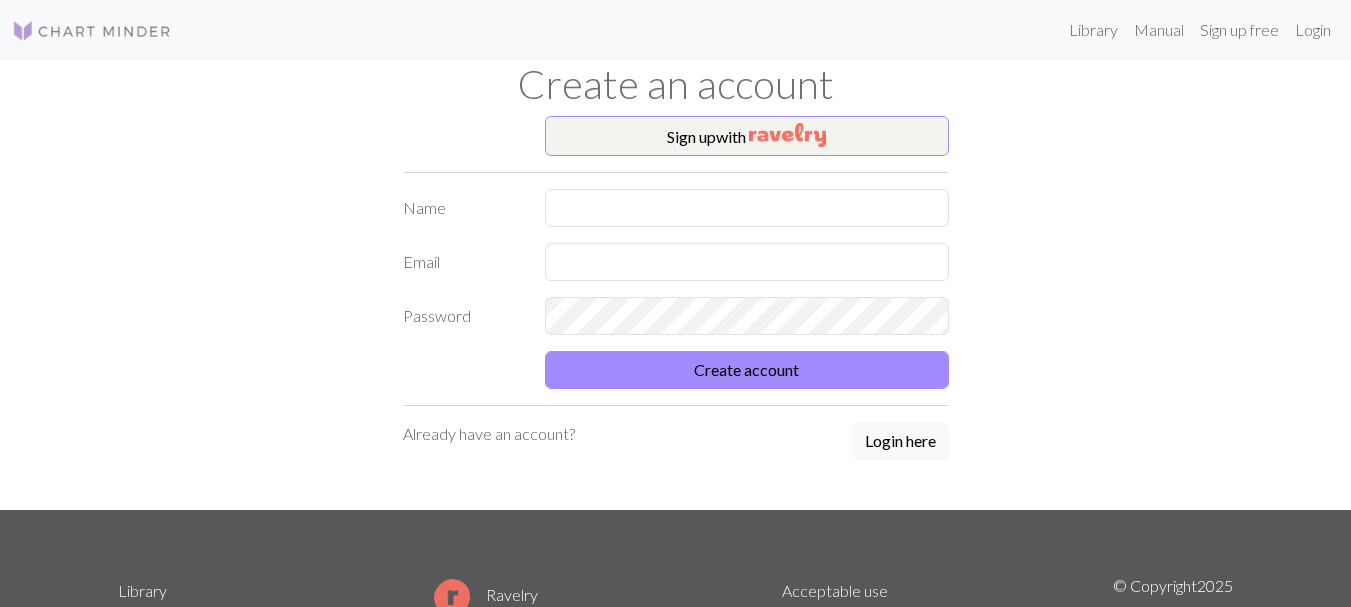 scroll, scrollTop: 0, scrollLeft: 0, axis: both 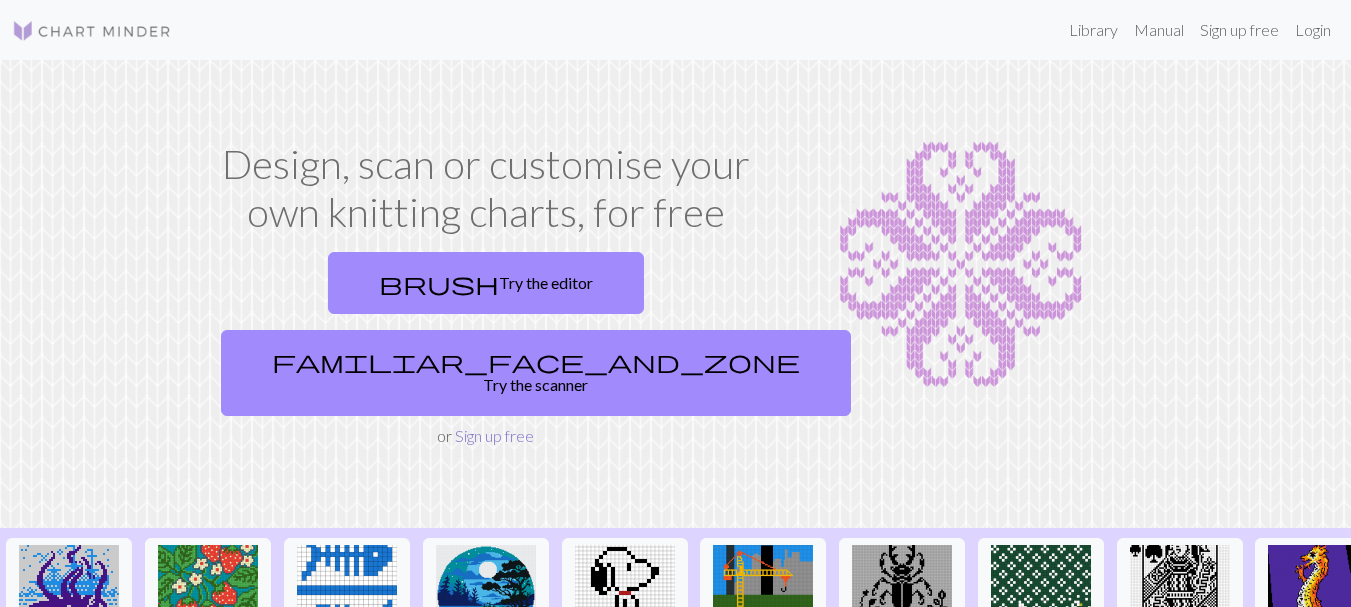 click on "Sign up free" at bounding box center (494, 435) 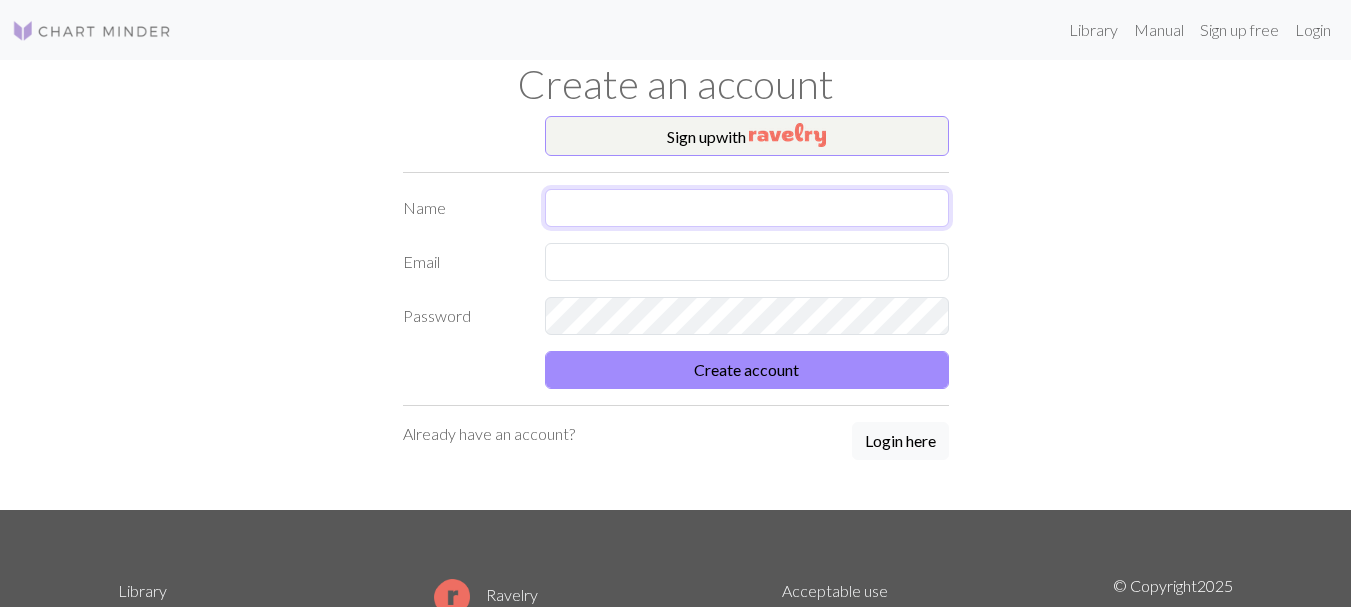 click at bounding box center [747, 208] 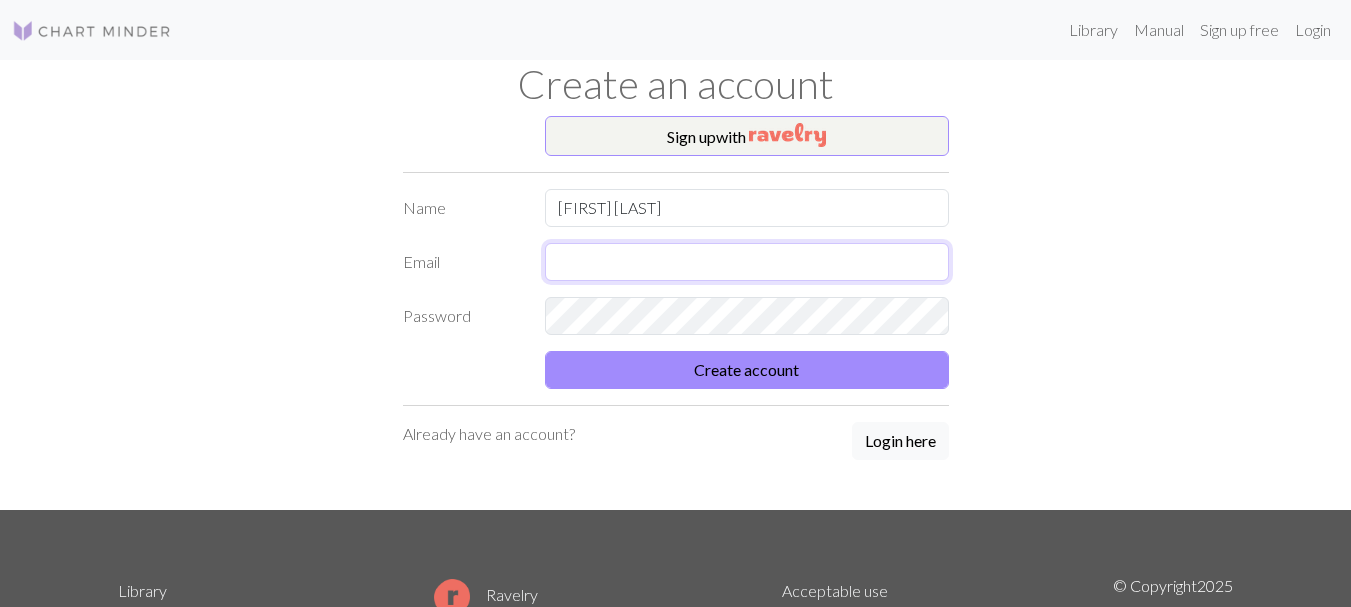 click at bounding box center (747, 262) 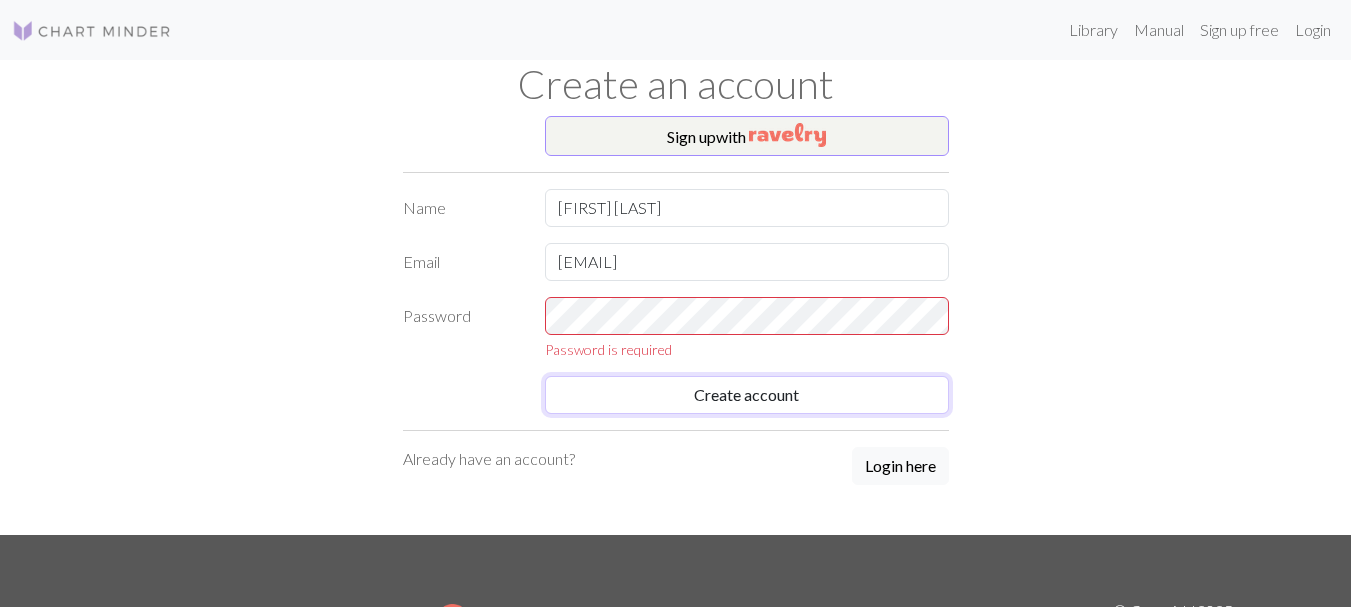 click on "Name Lorna Bishop Email lornacbishop@gmail.com Password Password is required Create account" at bounding box center [676, 301] 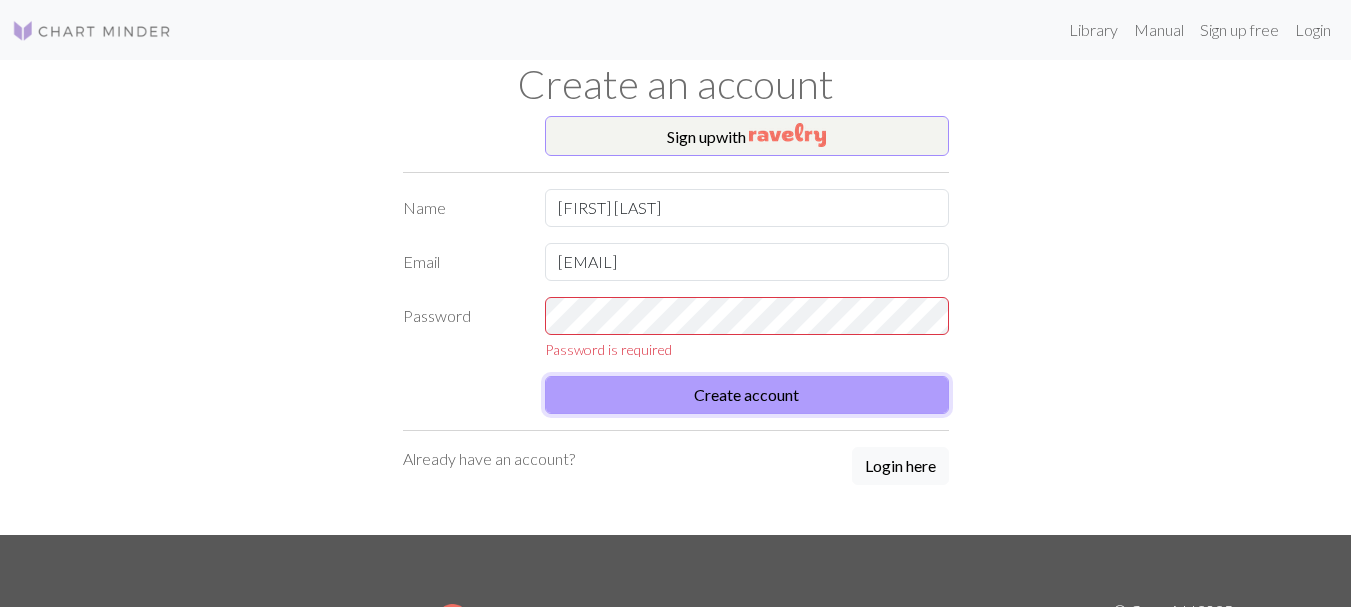 click on "Create account" at bounding box center (747, 395) 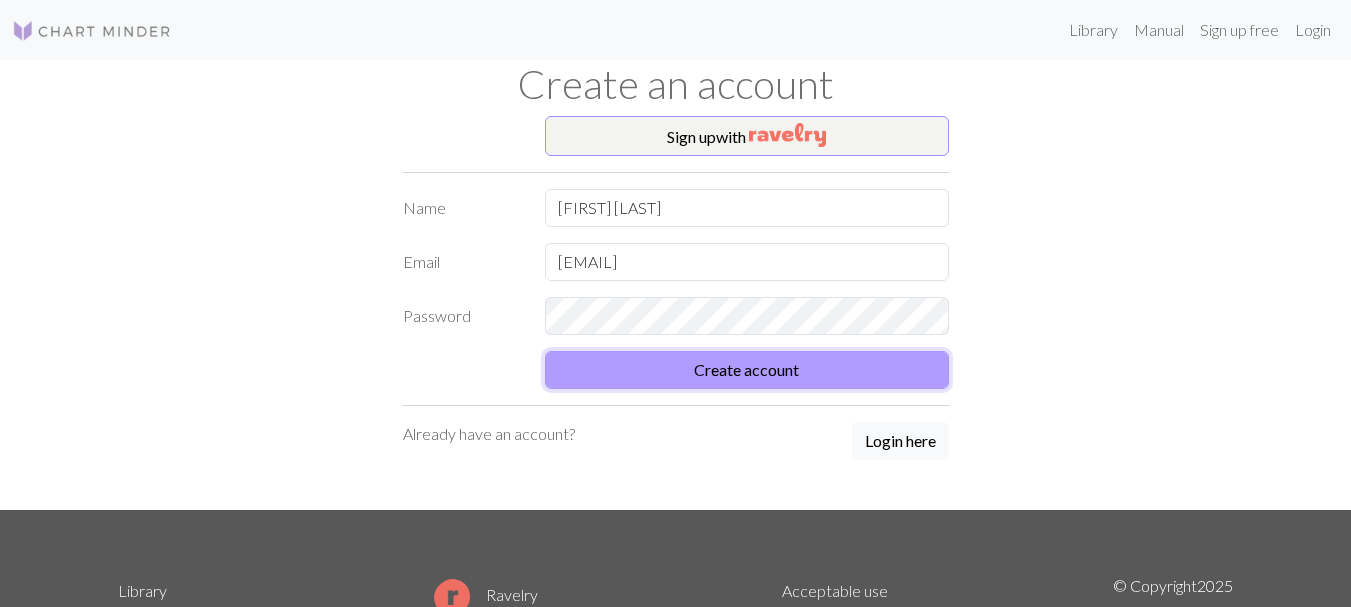 click on "Create account" at bounding box center (747, 370) 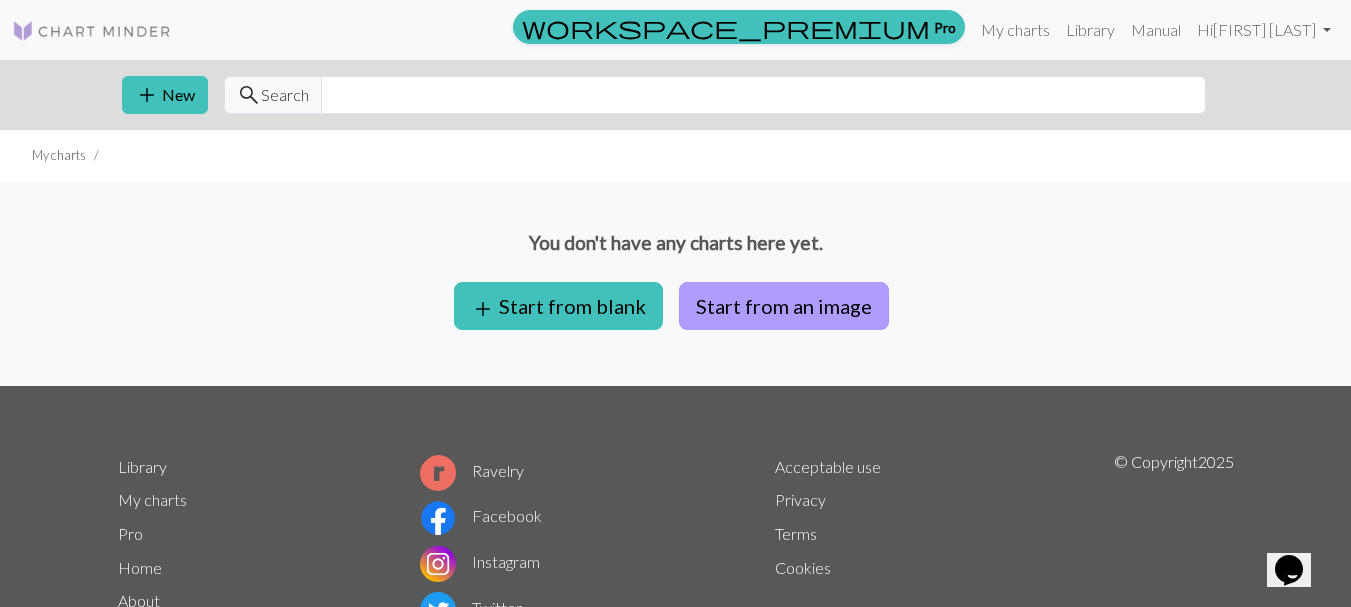 click on "Start from an image" at bounding box center [784, 306] 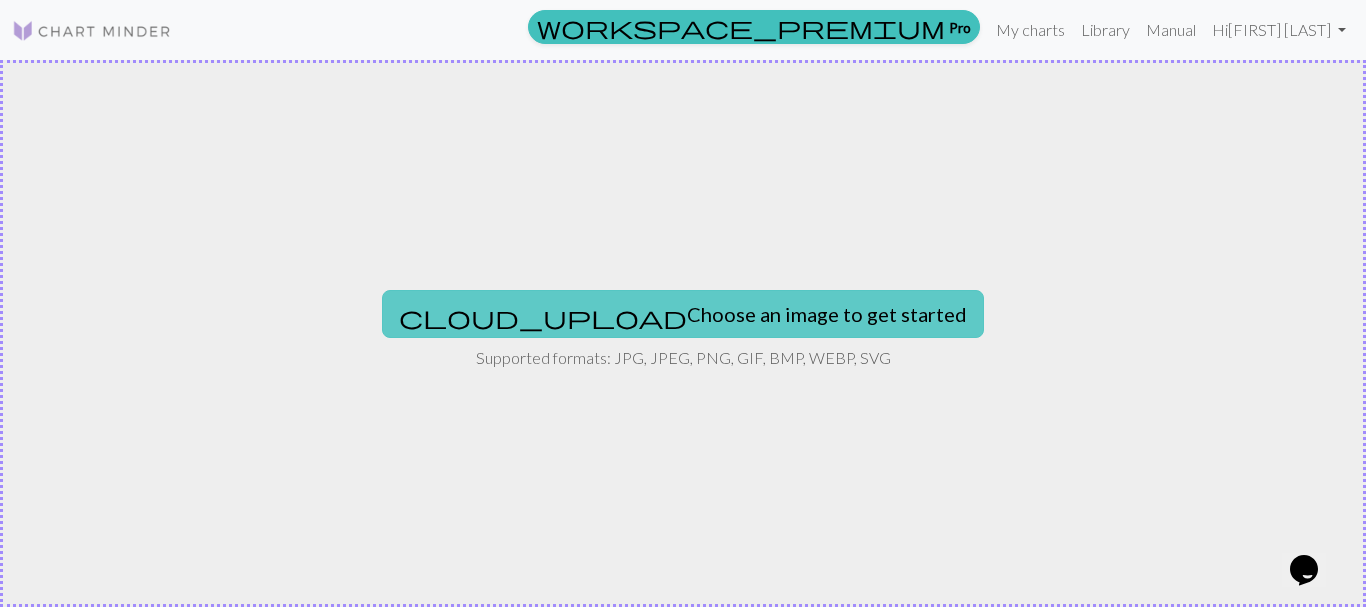 click on "cloud_upload  Choose an image to get started" at bounding box center (683, 314) 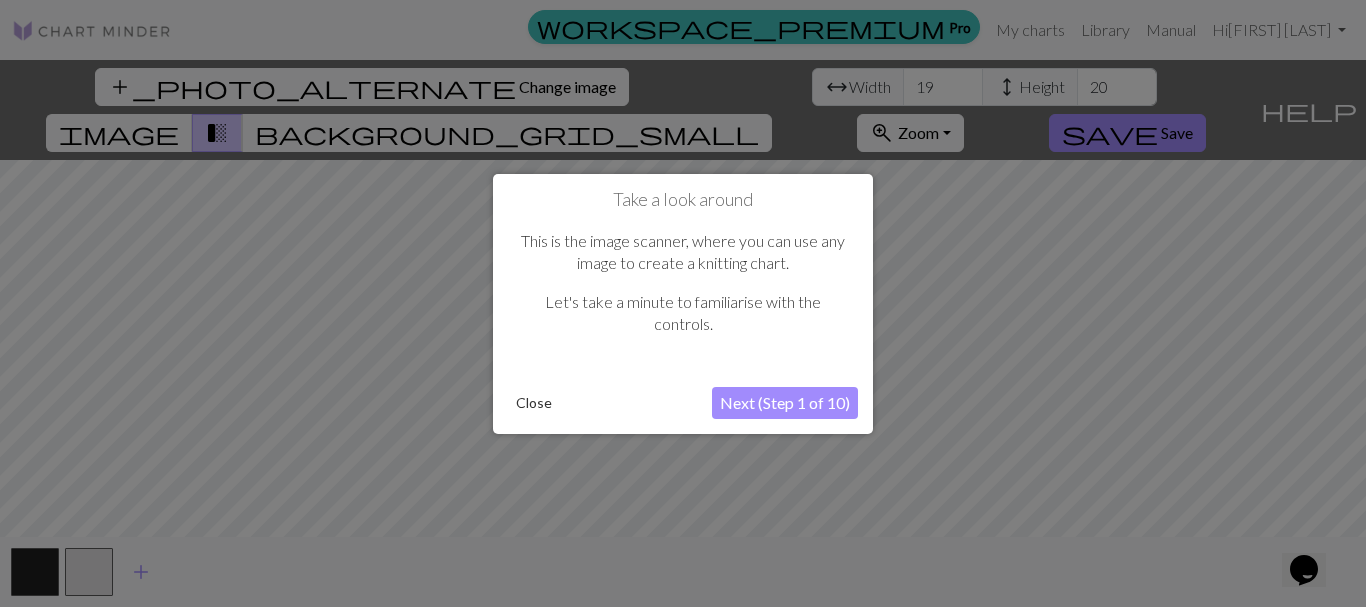 click on "Next (Step 1 of 10)" at bounding box center (785, 403) 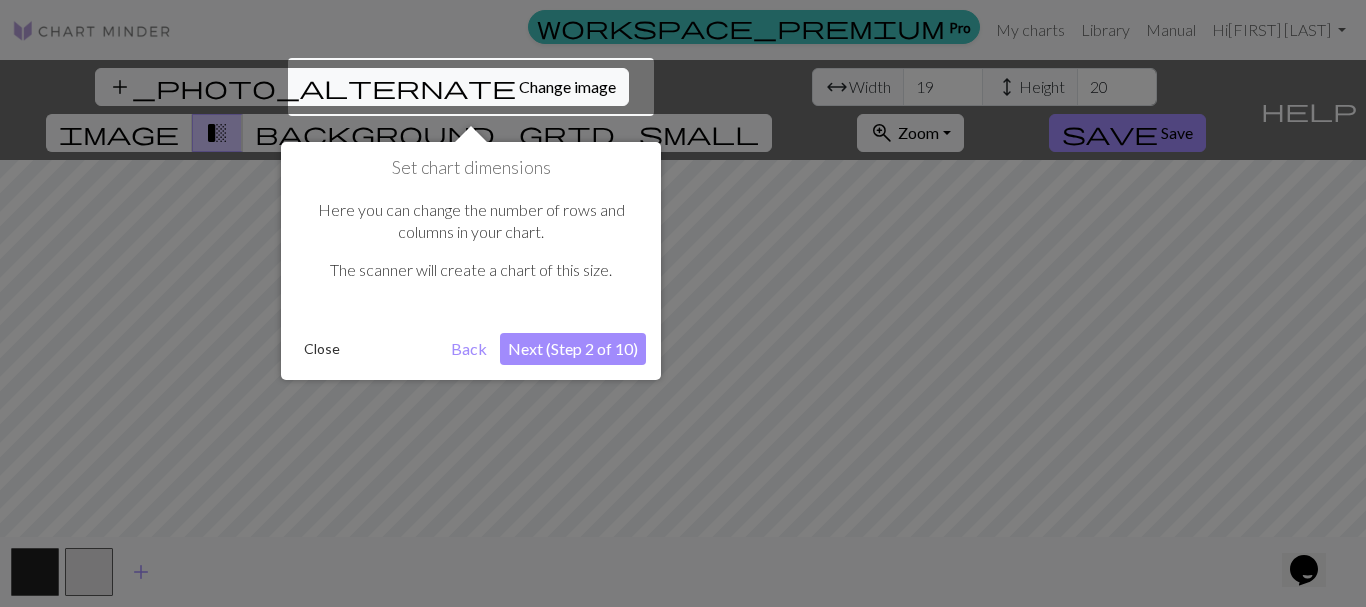click at bounding box center [471, 87] 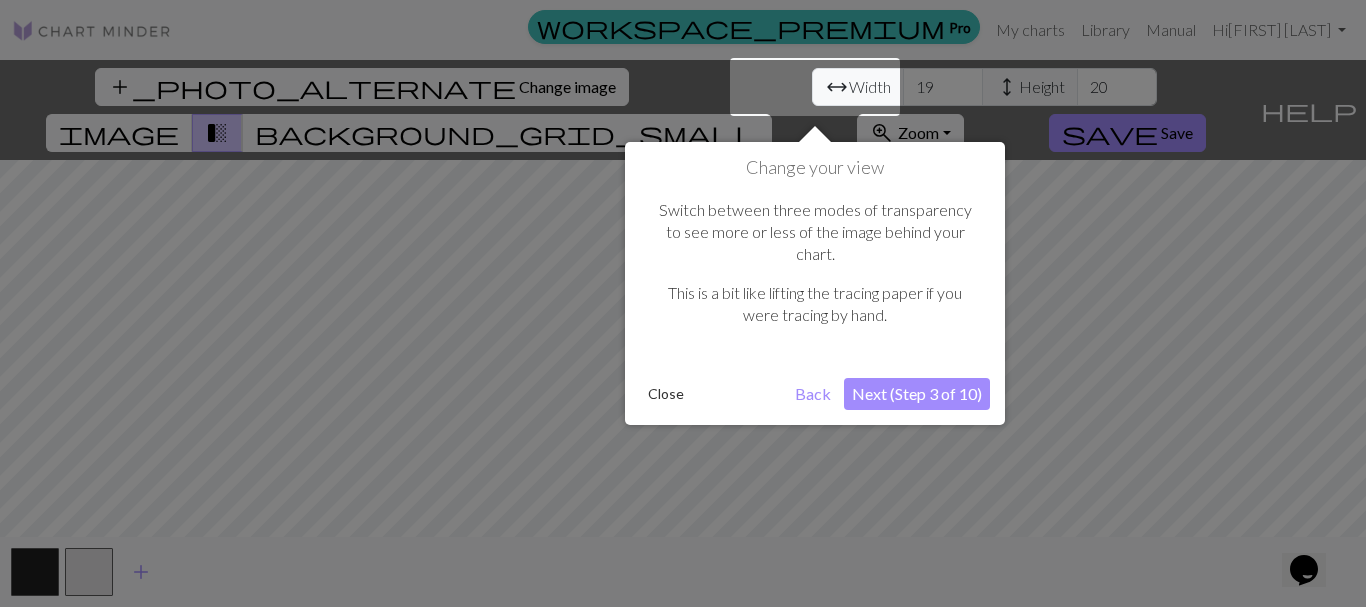 click at bounding box center (683, 303) 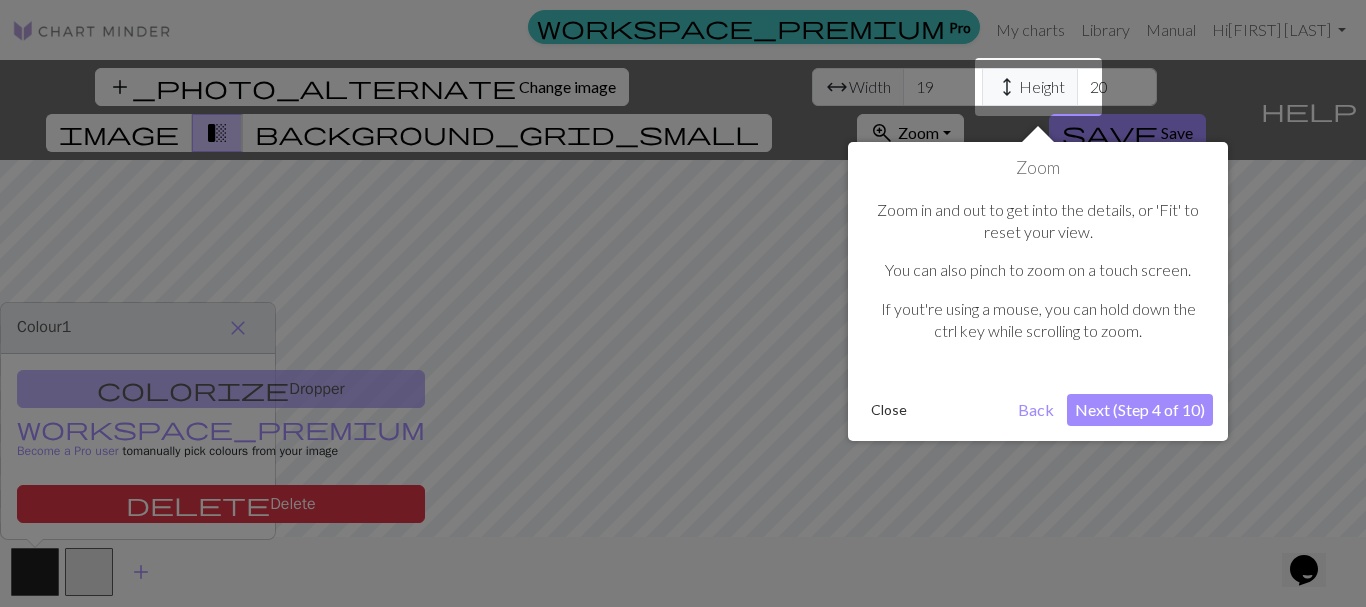 click at bounding box center [683, 303] 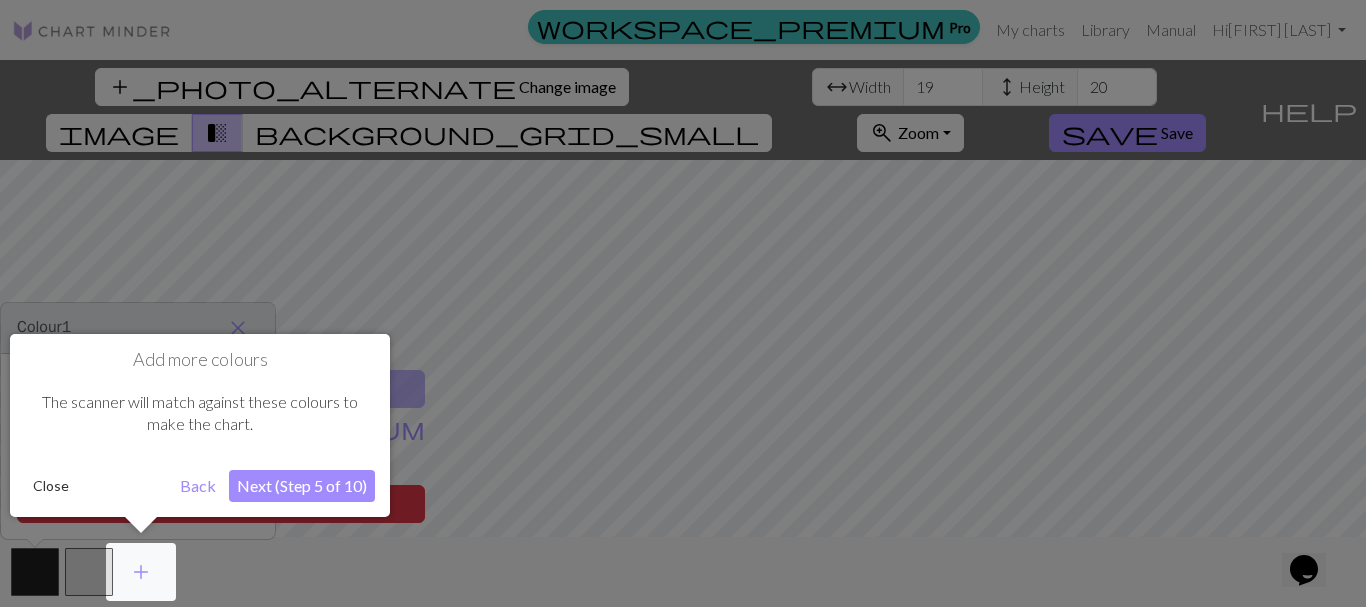 click at bounding box center (683, 303) 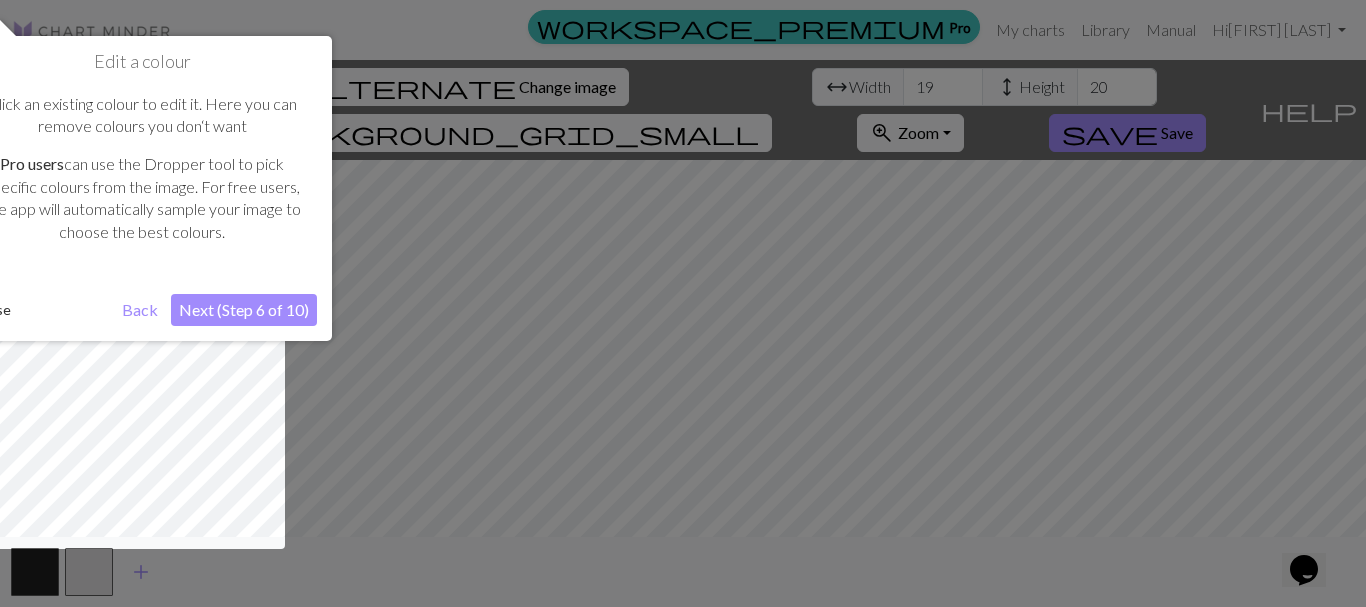click at bounding box center (683, 303) 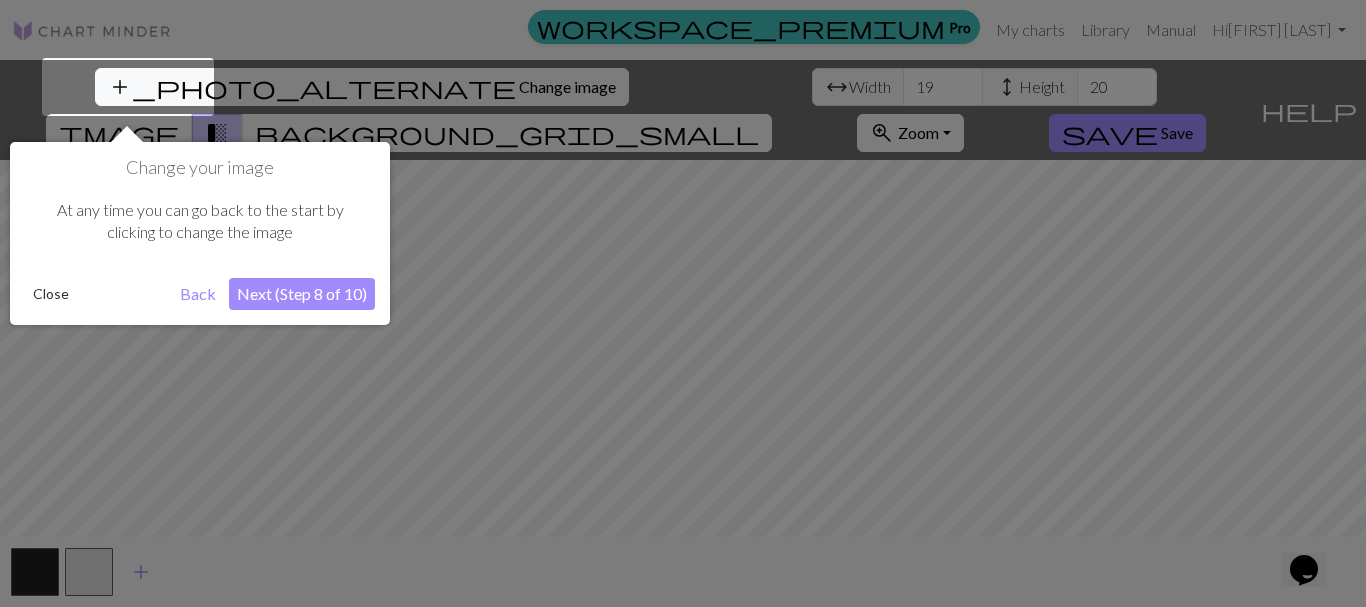 click at bounding box center (683, 303) 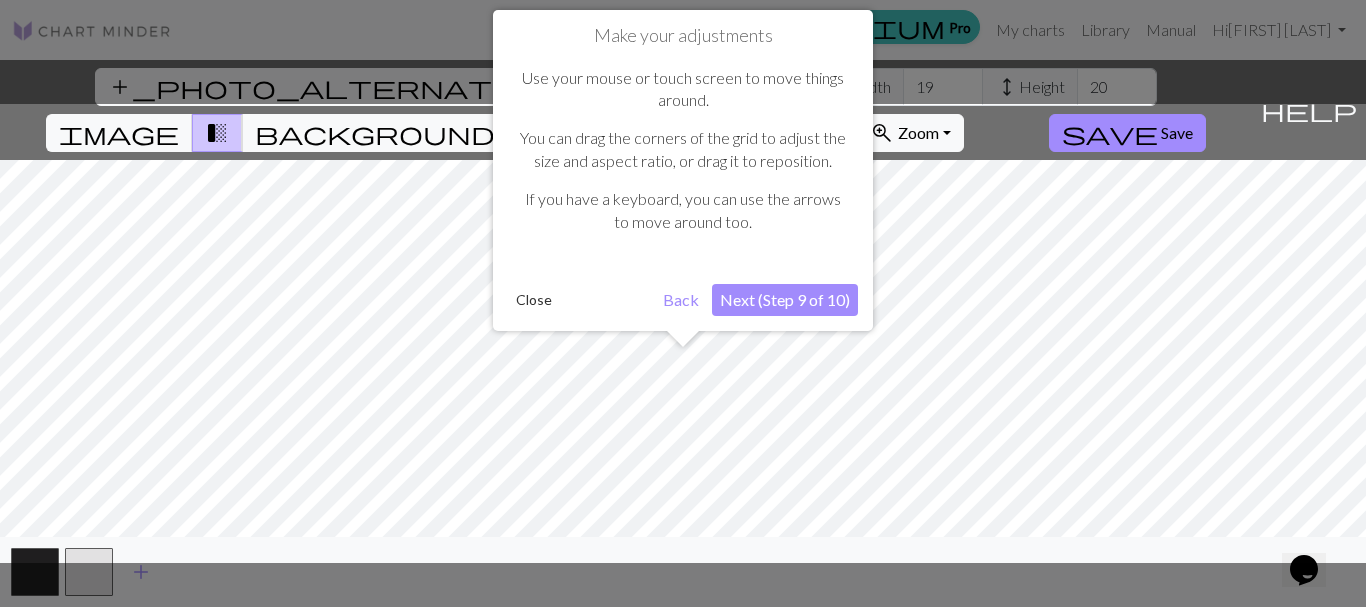click at bounding box center [683, 333] 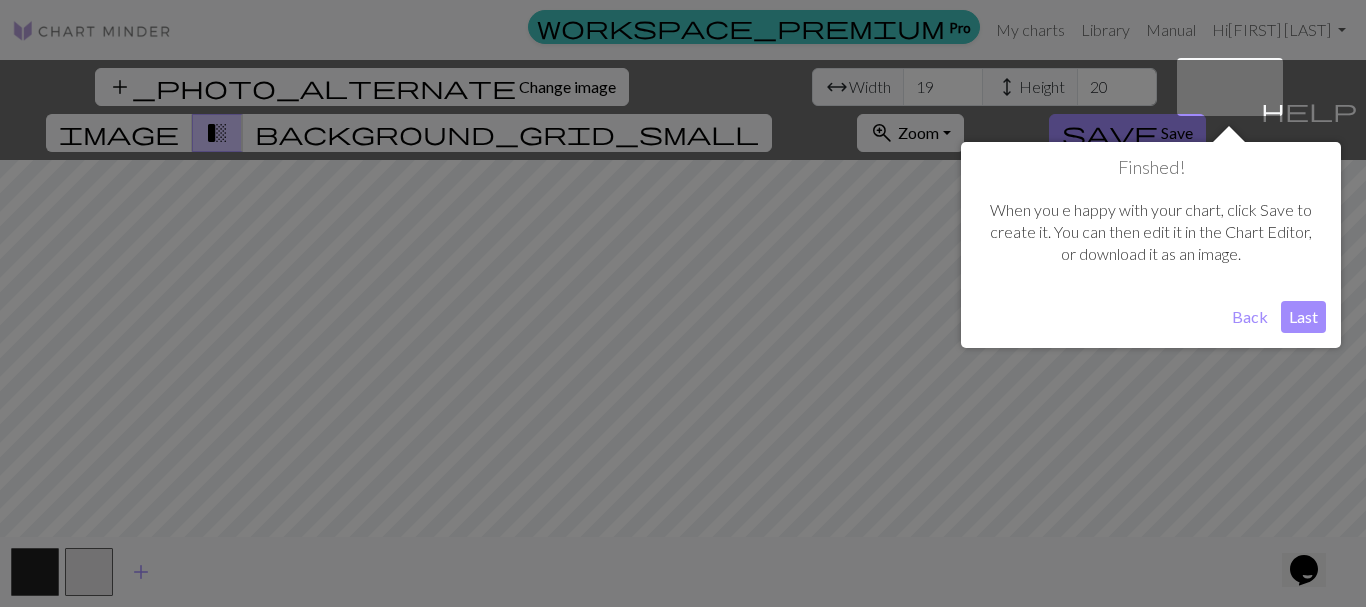 click at bounding box center (683, 303) 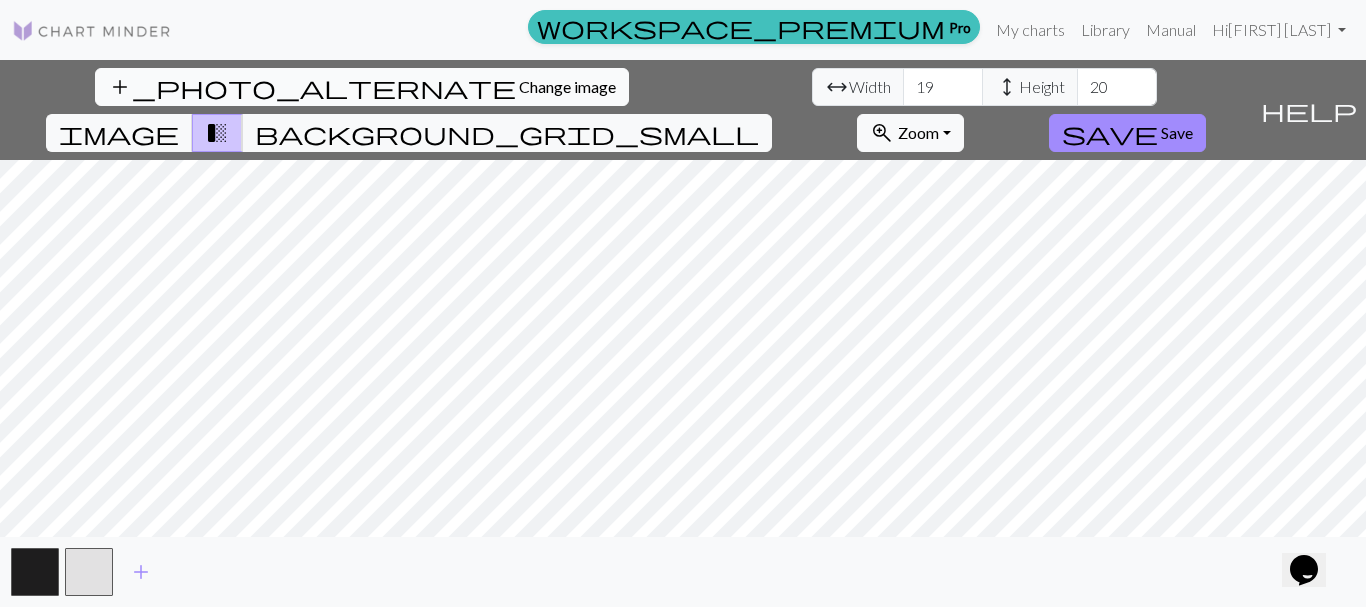 click on "Change image" at bounding box center (567, 86) 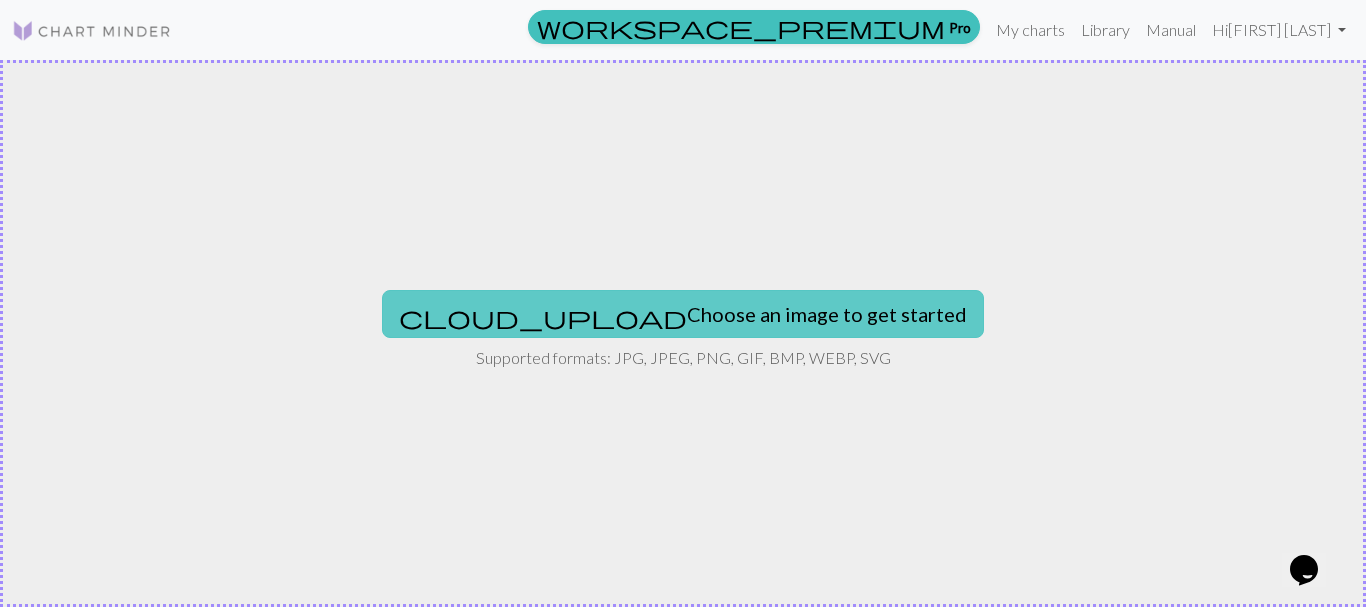click on "cloud_upload  Choose an image to get started" at bounding box center [683, 314] 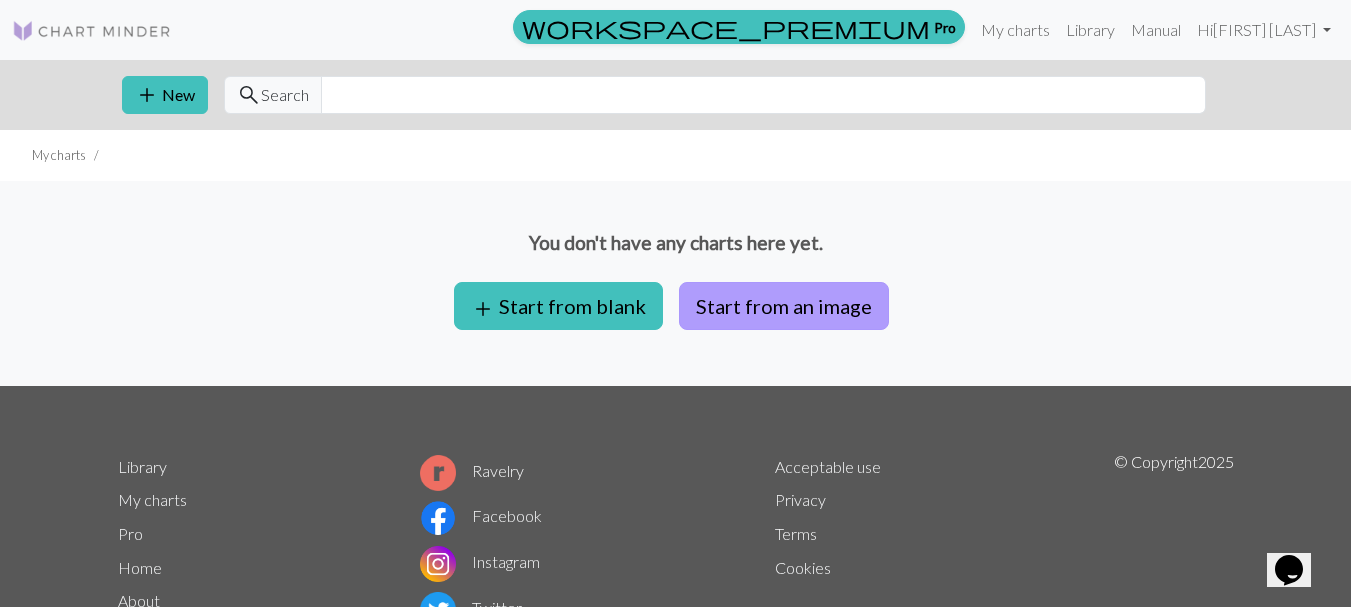 click on "Start from an image" at bounding box center (784, 306) 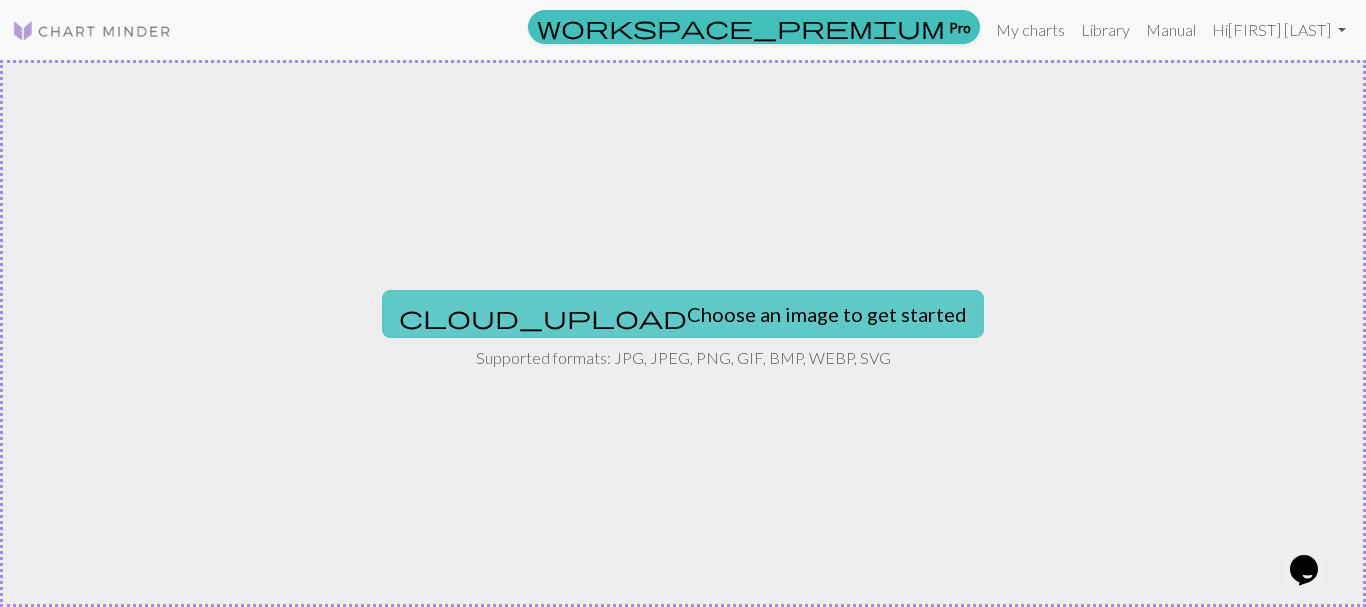 click on "cloud_upload  Choose an image to get started" at bounding box center (683, 314) 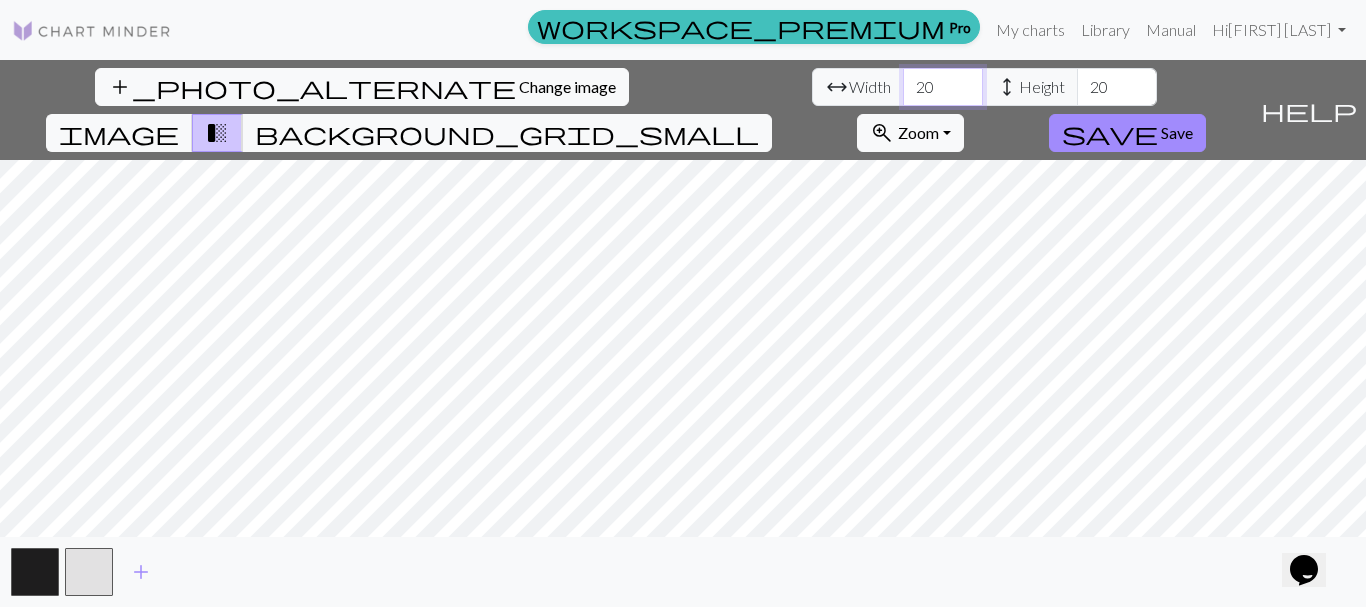 click on "20" at bounding box center [943, 87] 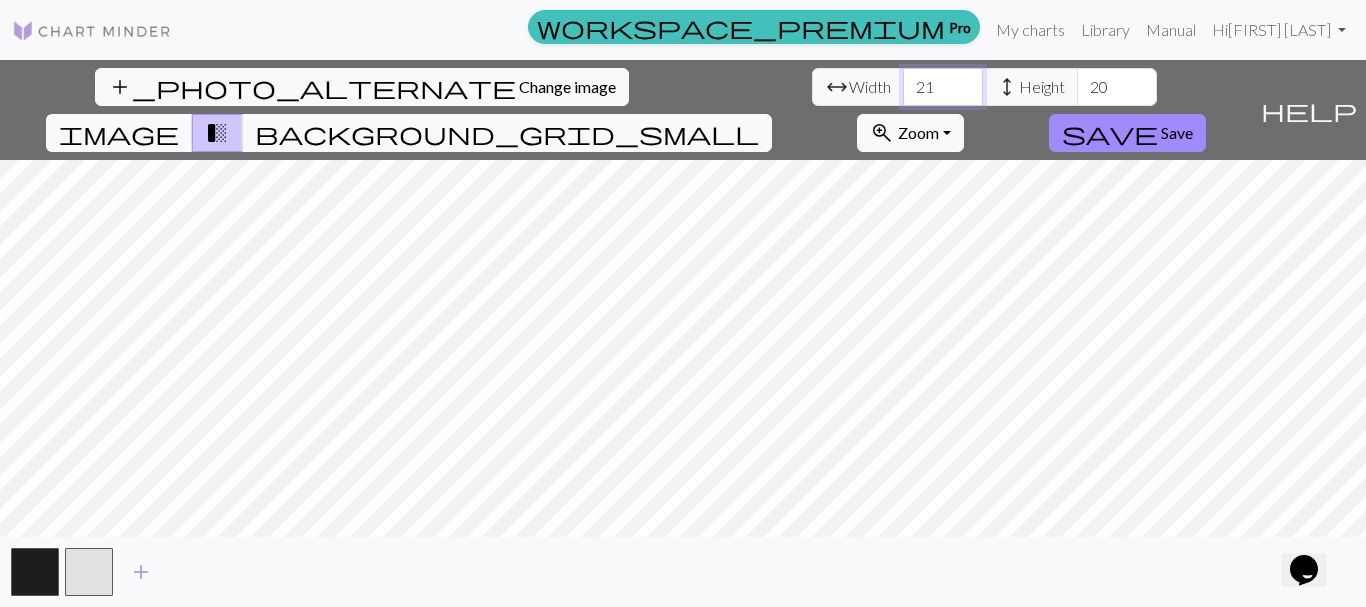 click on "21" at bounding box center [943, 87] 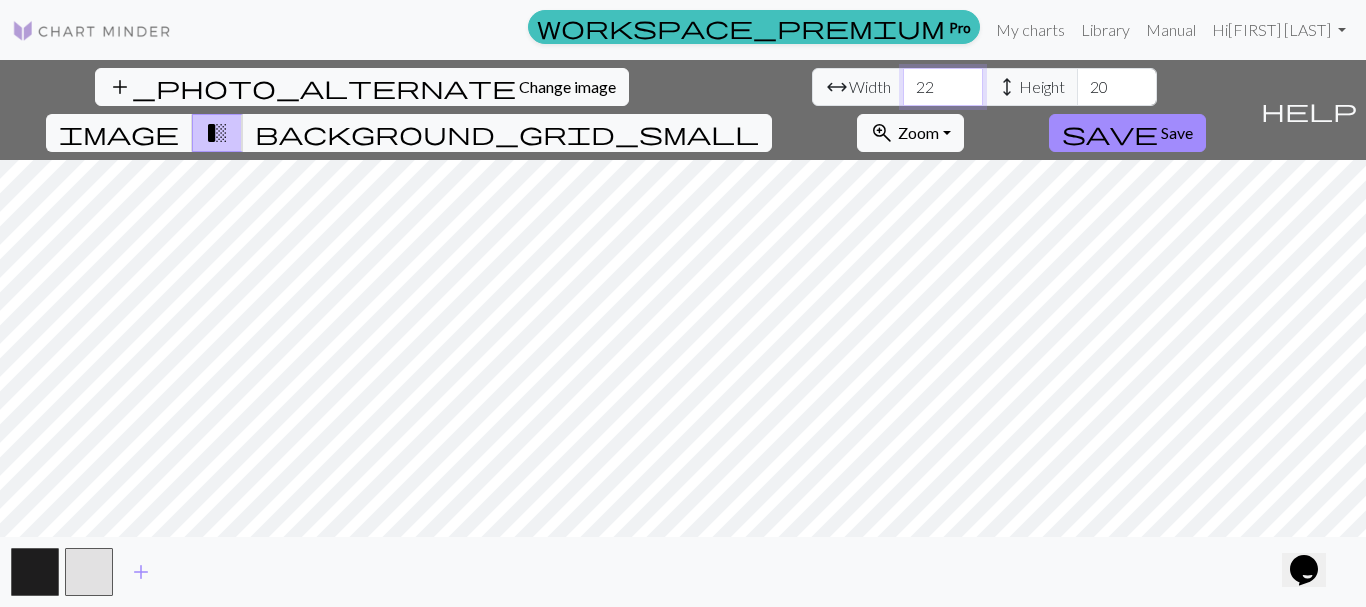 click on "22" at bounding box center [943, 87] 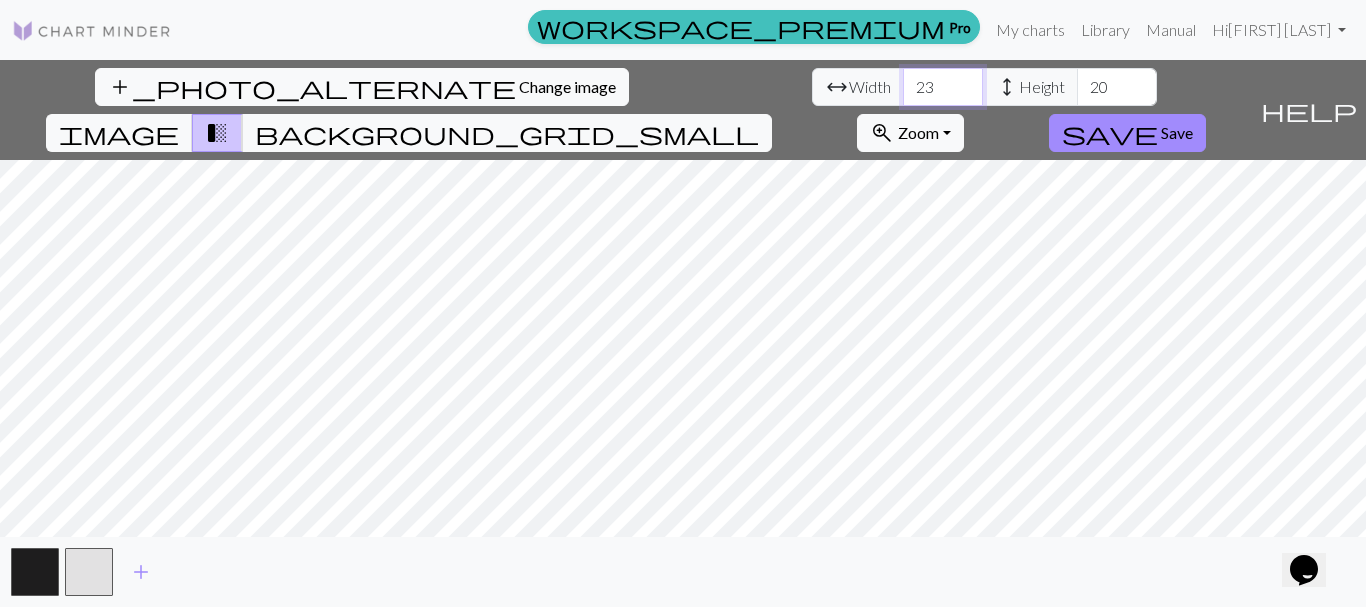 type on "23" 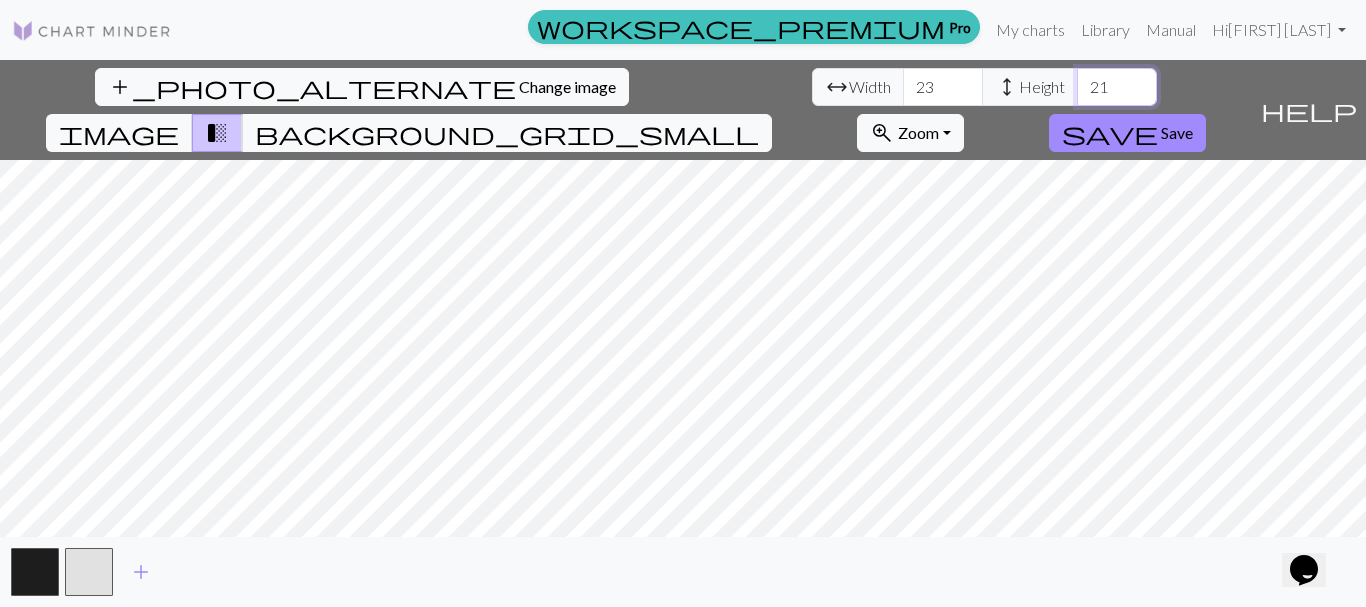 click on "21" at bounding box center [1117, 87] 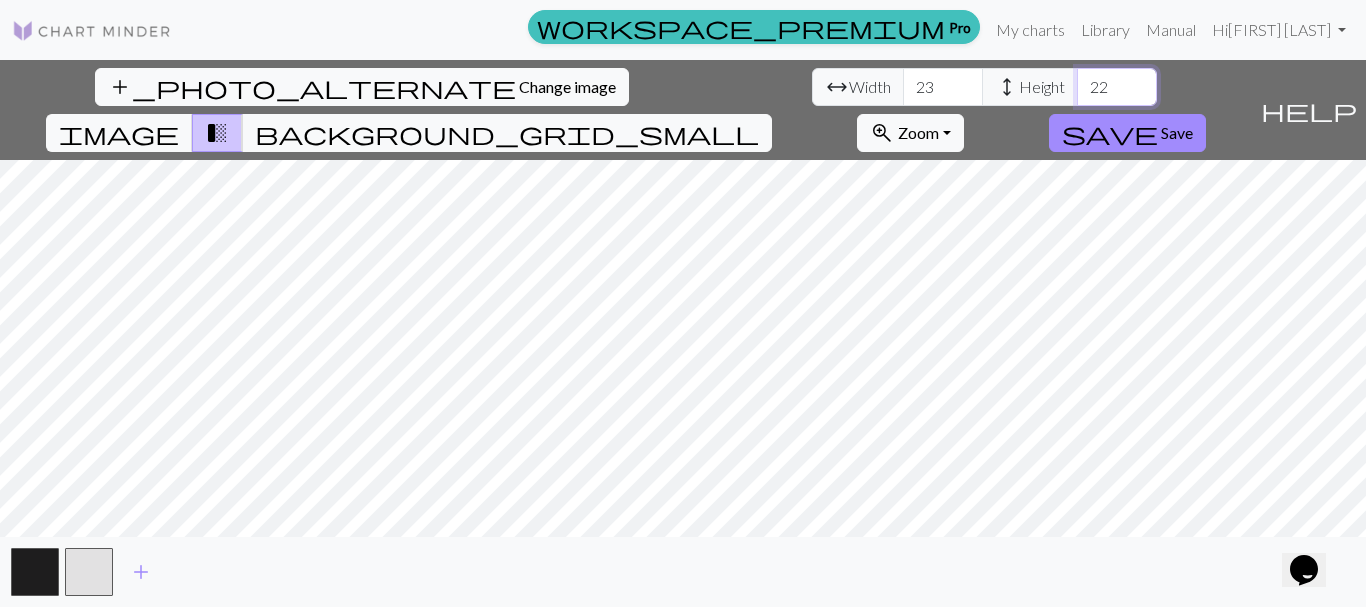 click on "22" at bounding box center [1117, 87] 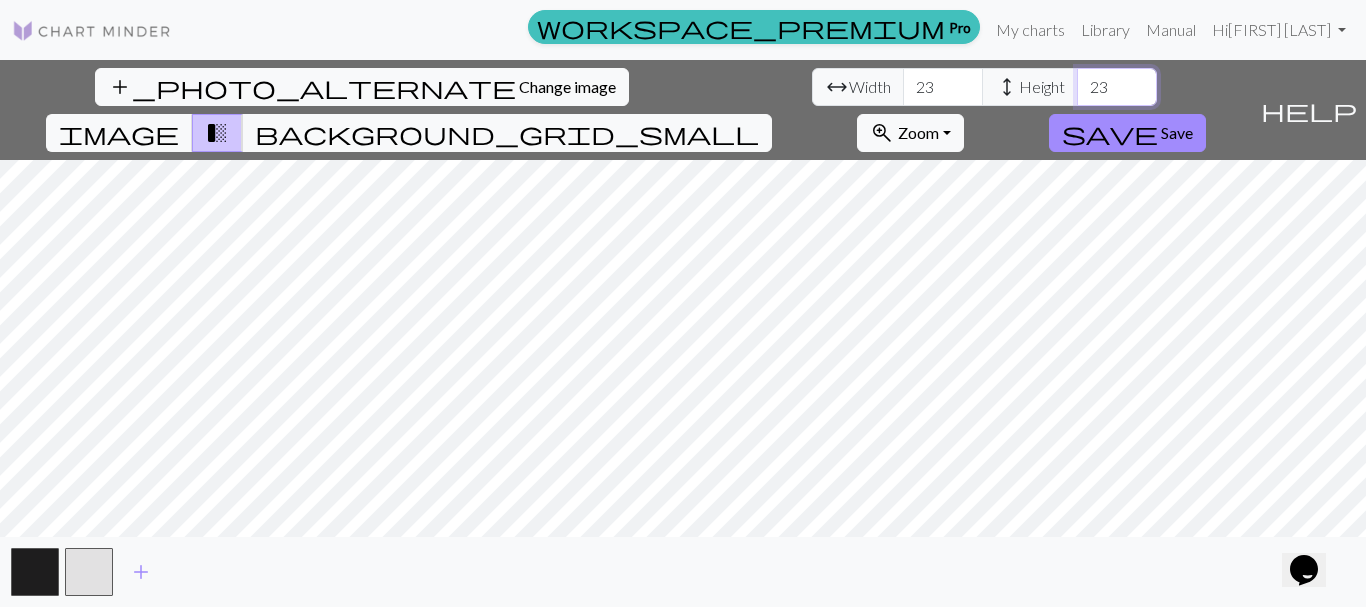 click on "23" at bounding box center (1117, 87) 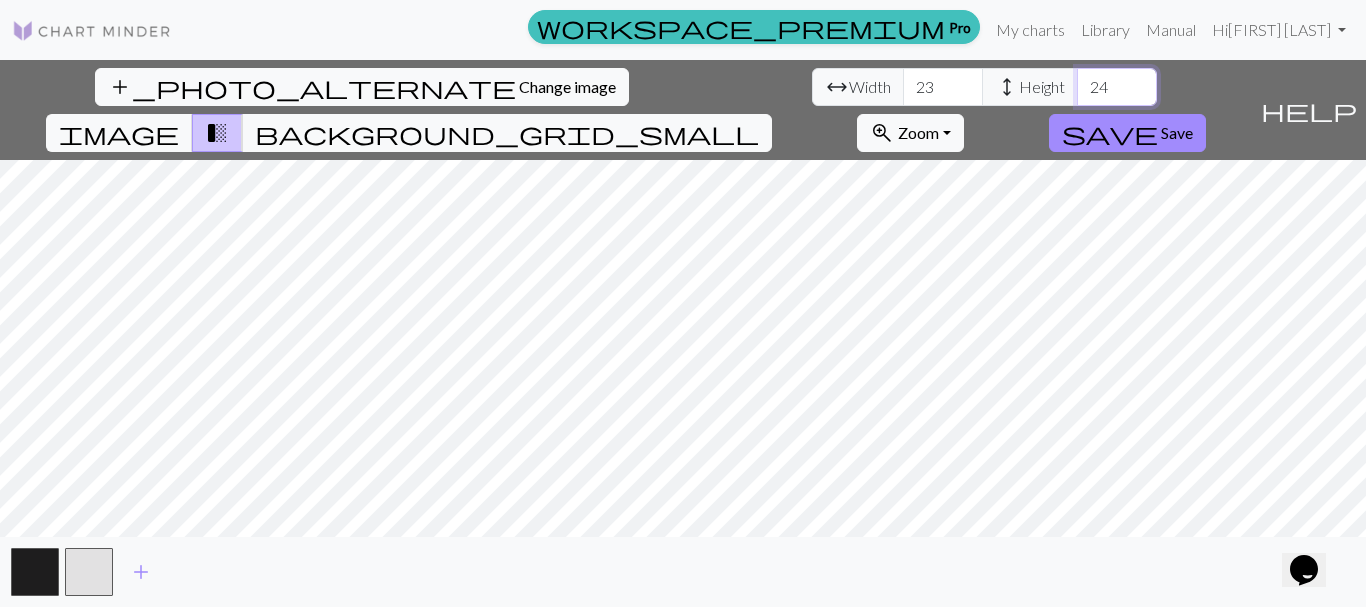 click on "24" at bounding box center (1117, 87) 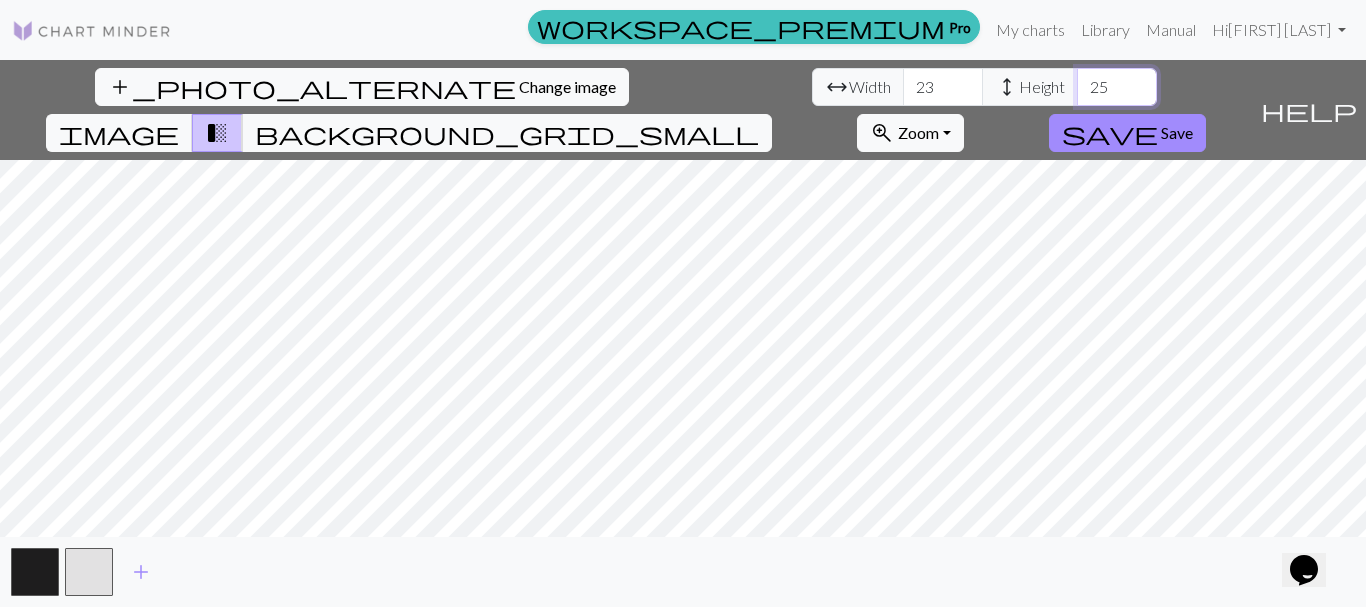 click on "25" at bounding box center (1117, 87) 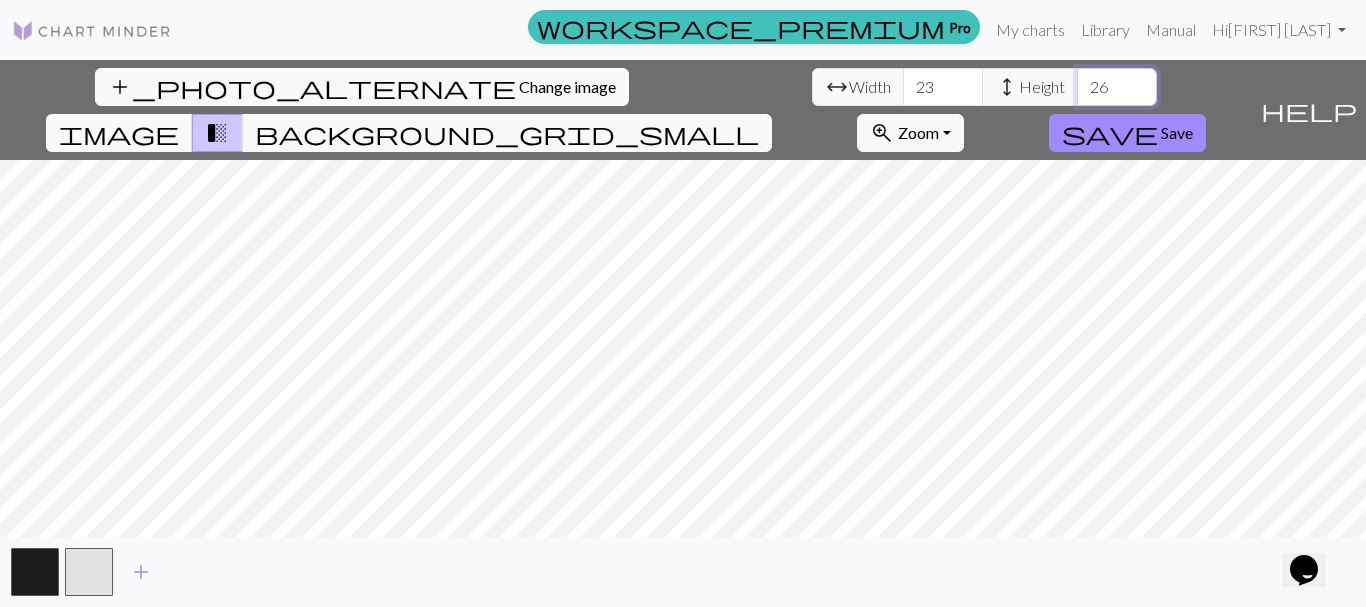 click on "26" at bounding box center (1117, 87) 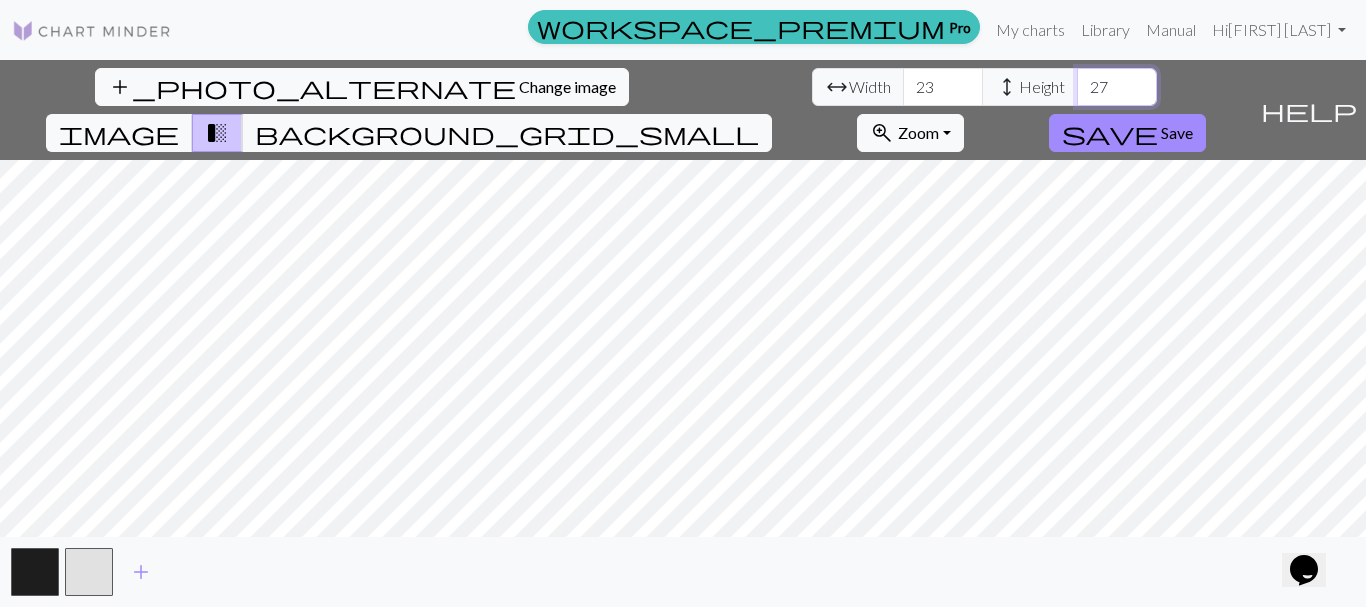 click on "27" at bounding box center [1117, 87] 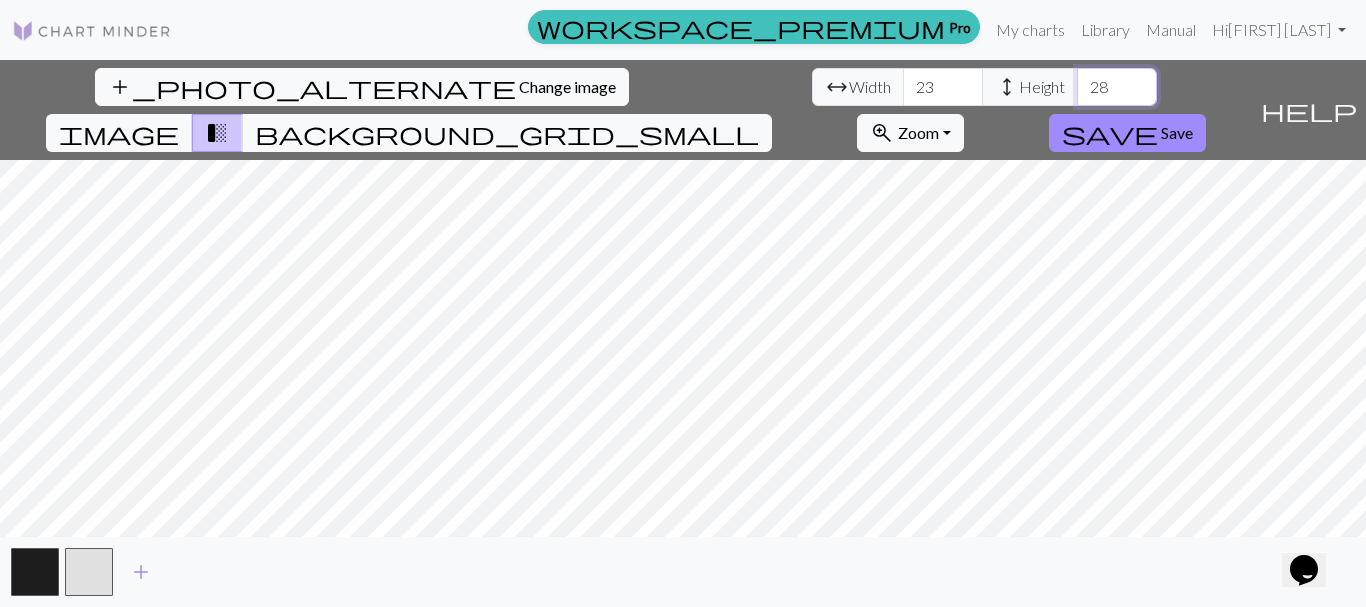 click on "28" at bounding box center [1117, 87] 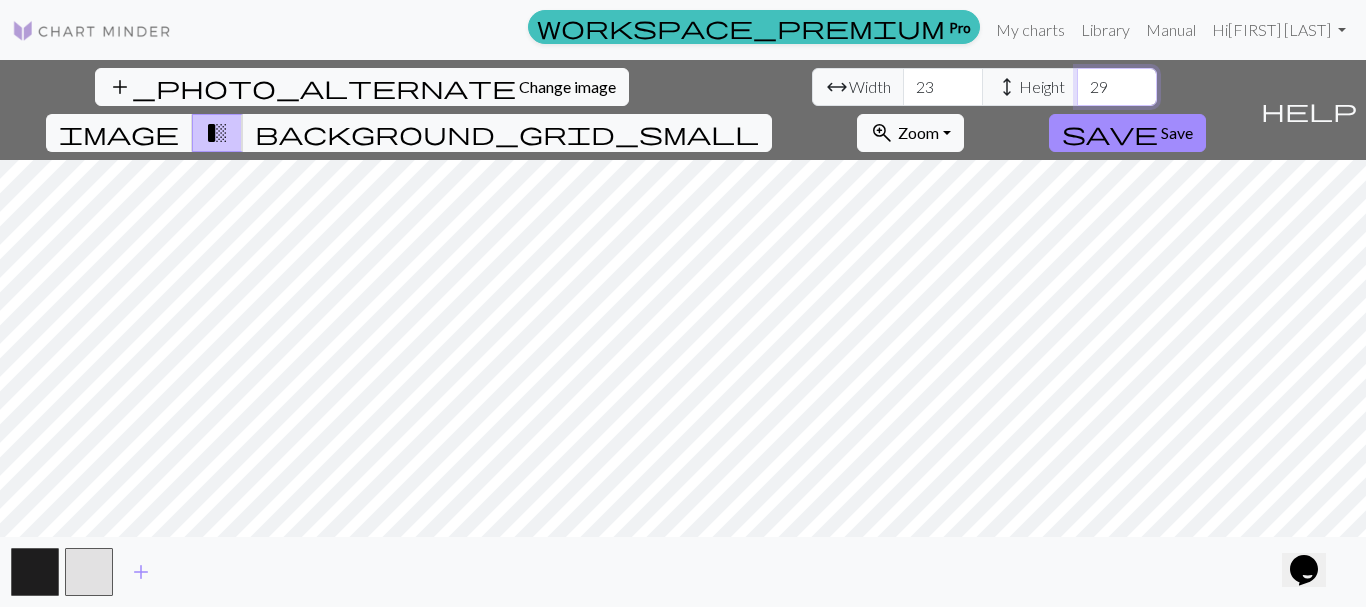 click on "29" at bounding box center [1117, 87] 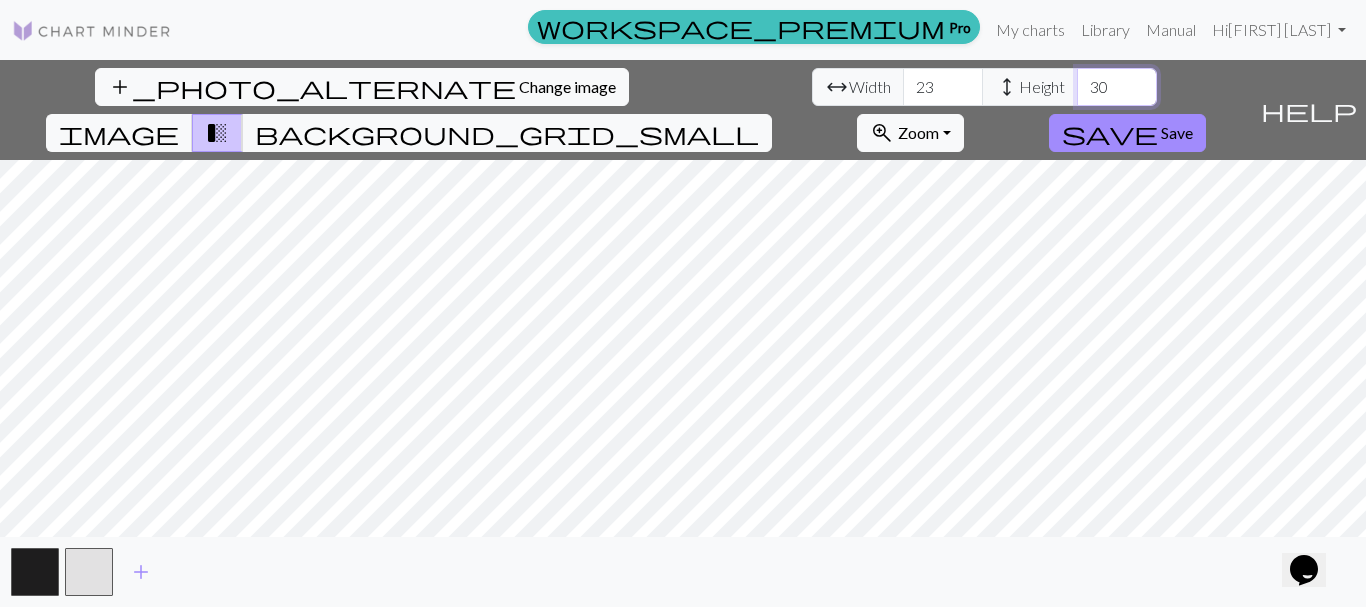click on "30" at bounding box center (1117, 87) 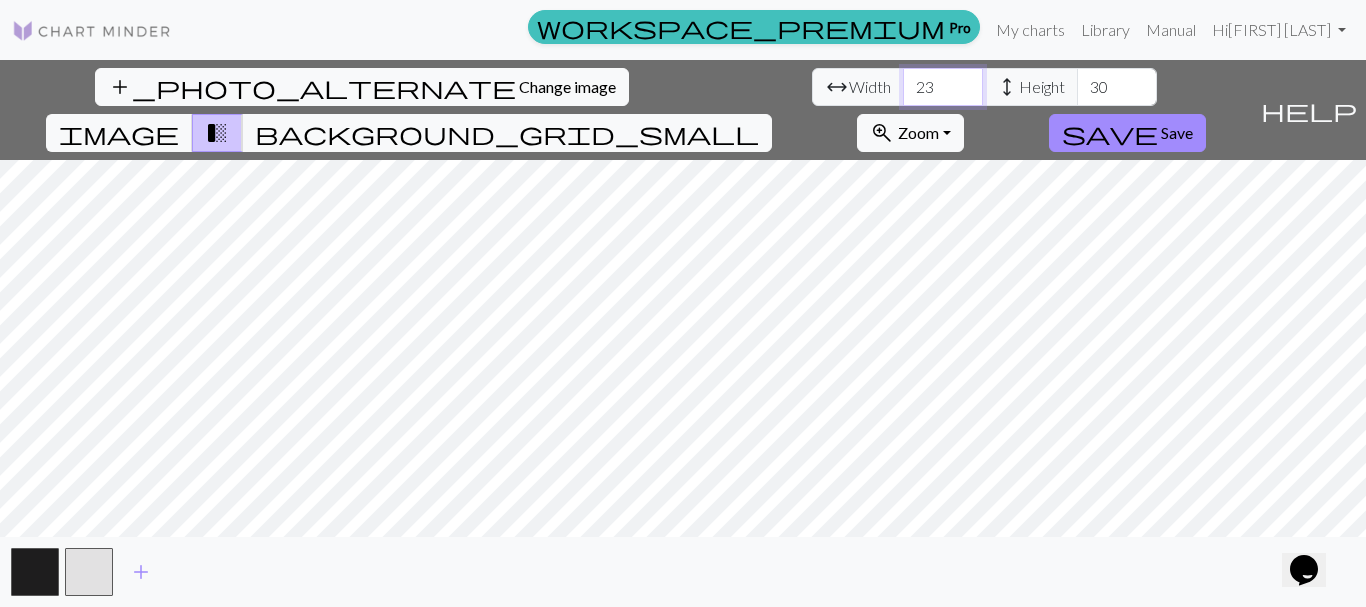 click on "23" at bounding box center (943, 87) 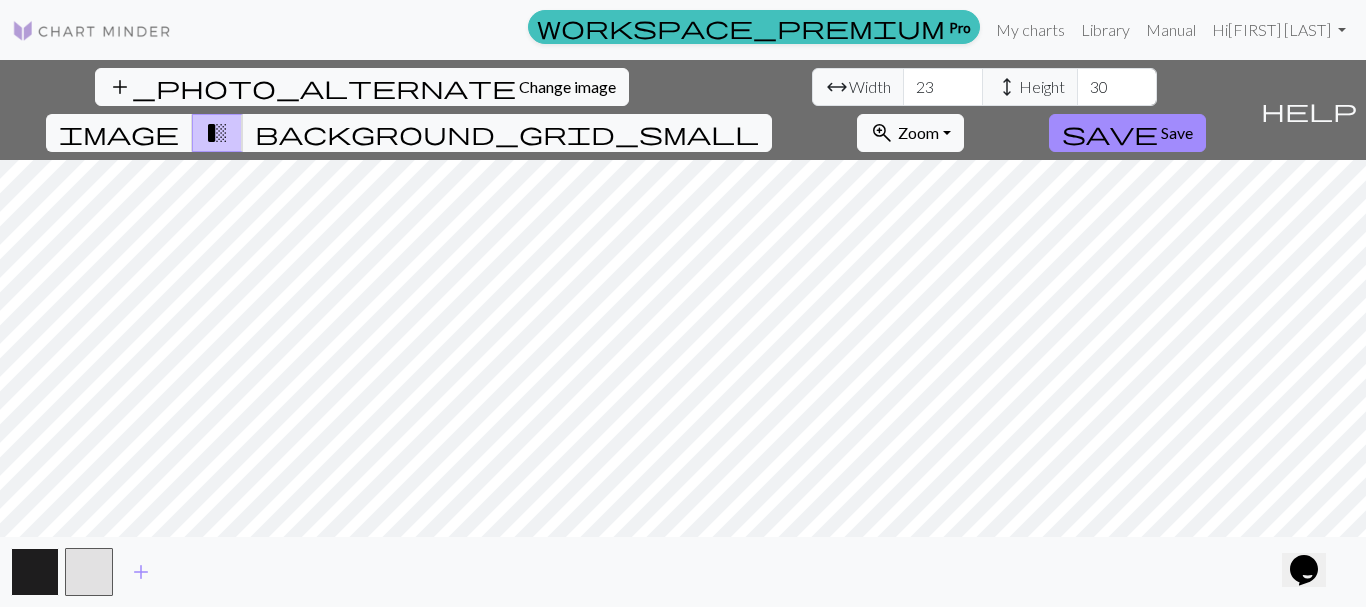 click at bounding box center [35, 572] 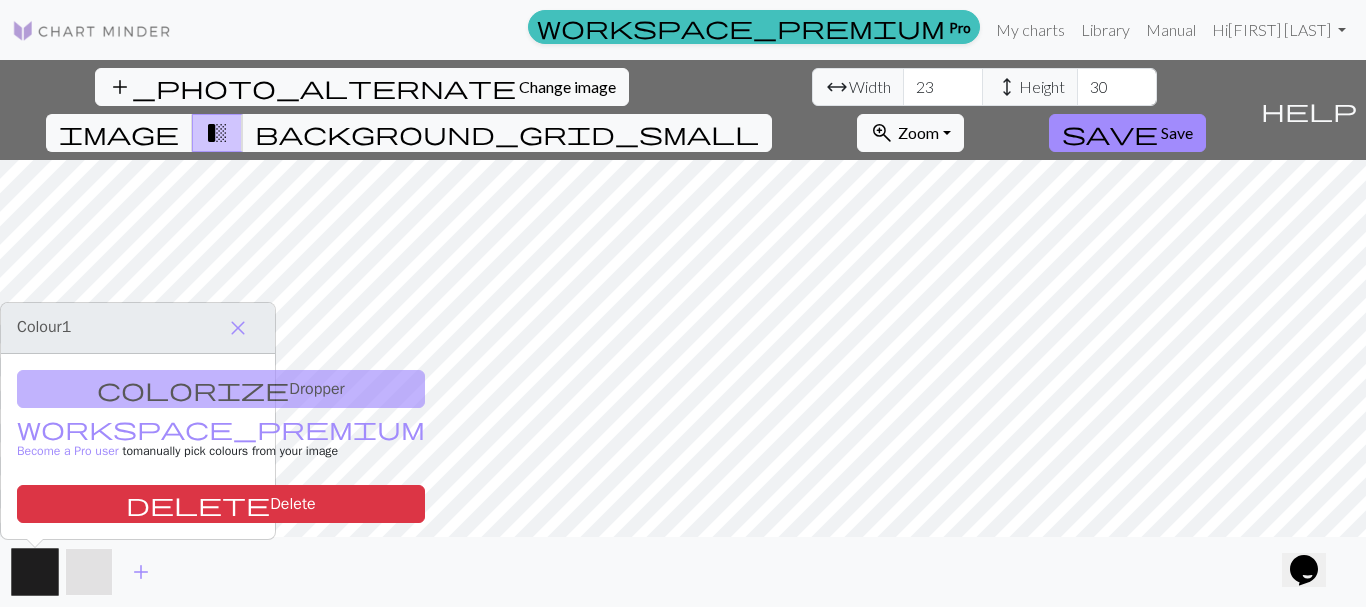 click at bounding box center (89, 572) 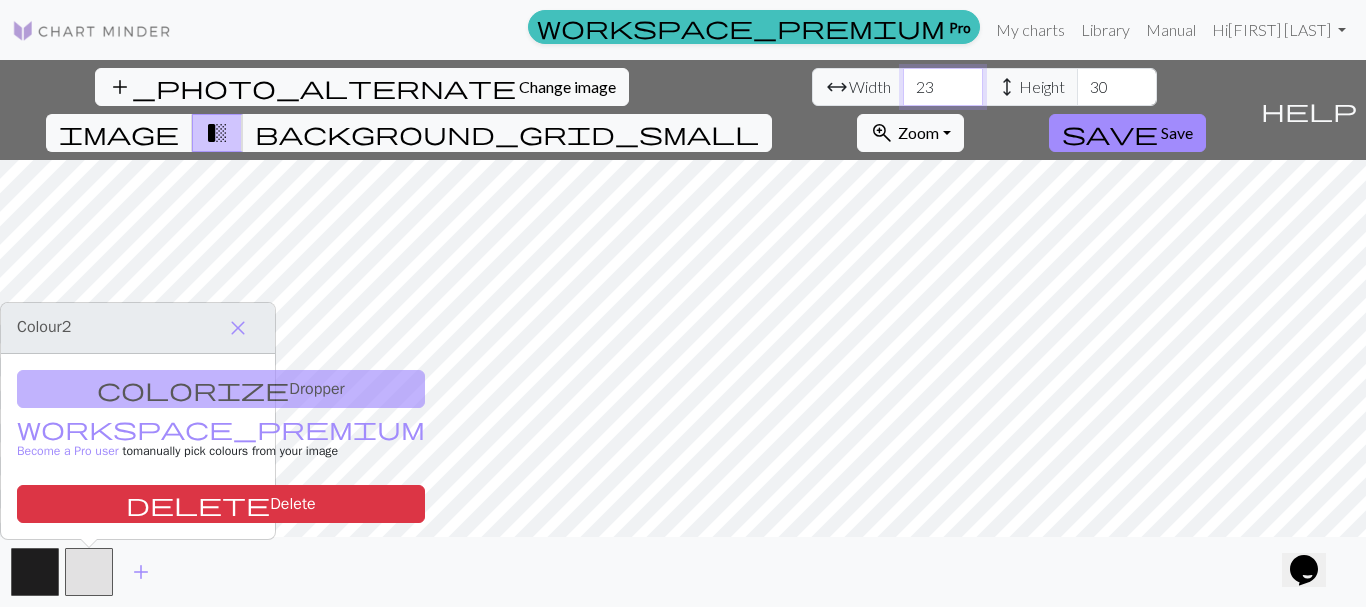 click on "23" at bounding box center [943, 87] 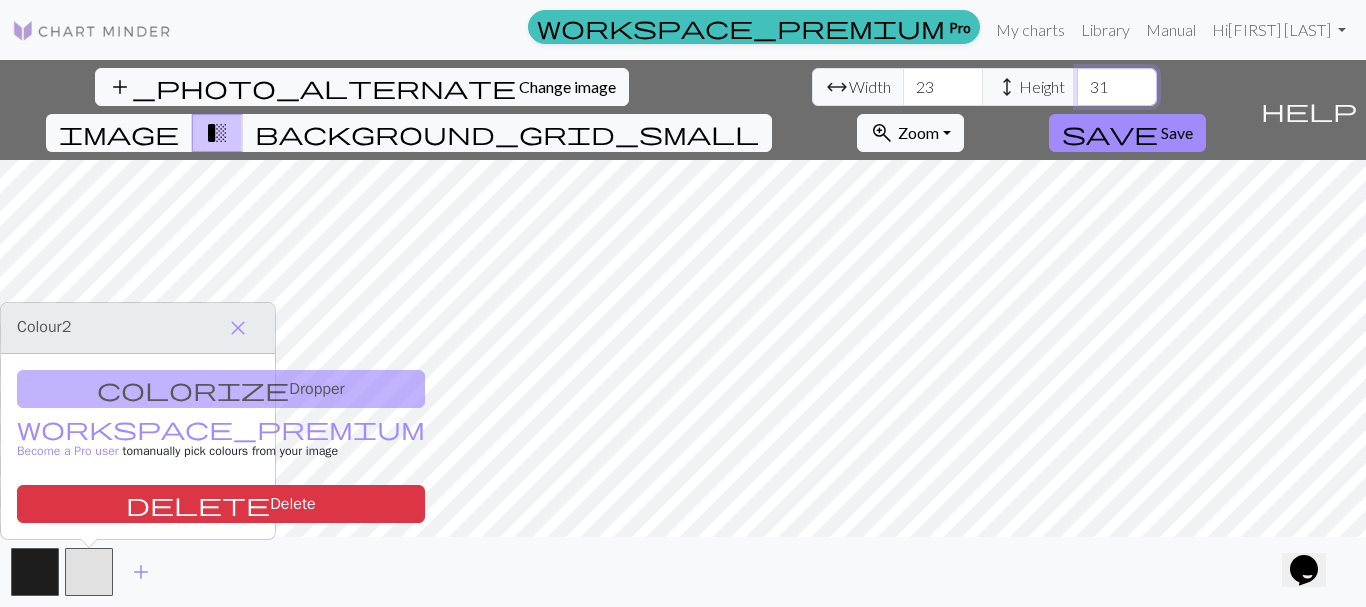 click on "31" at bounding box center [1117, 87] 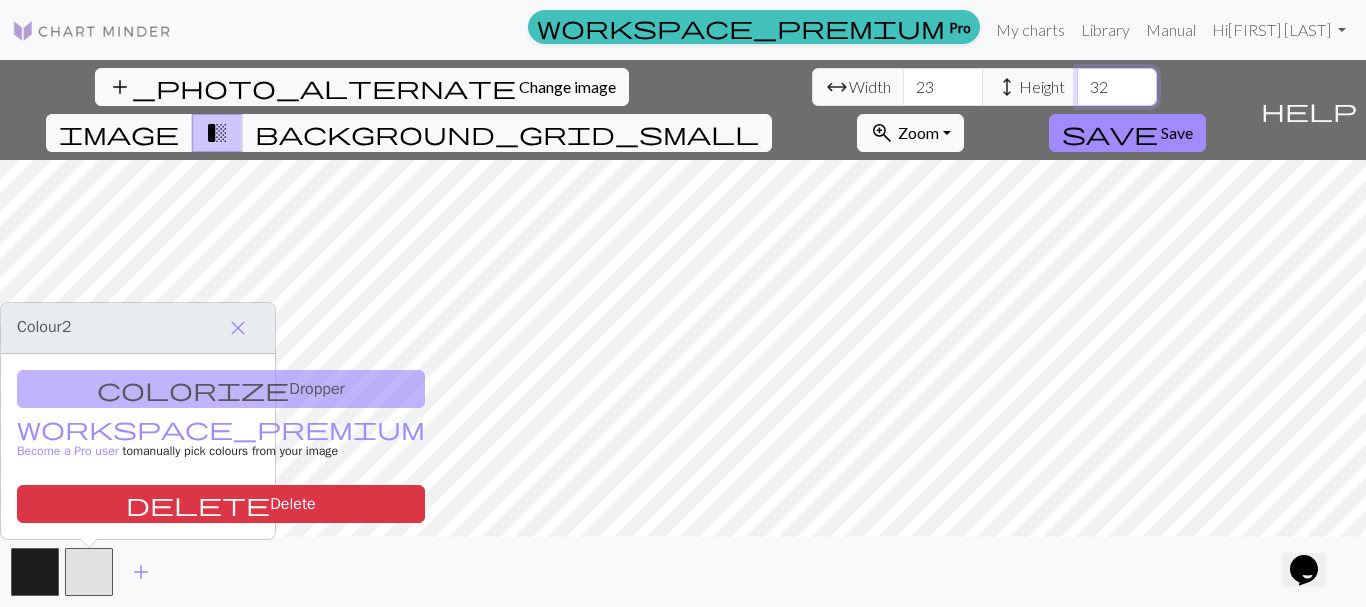 click on "32" at bounding box center [1117, 87] 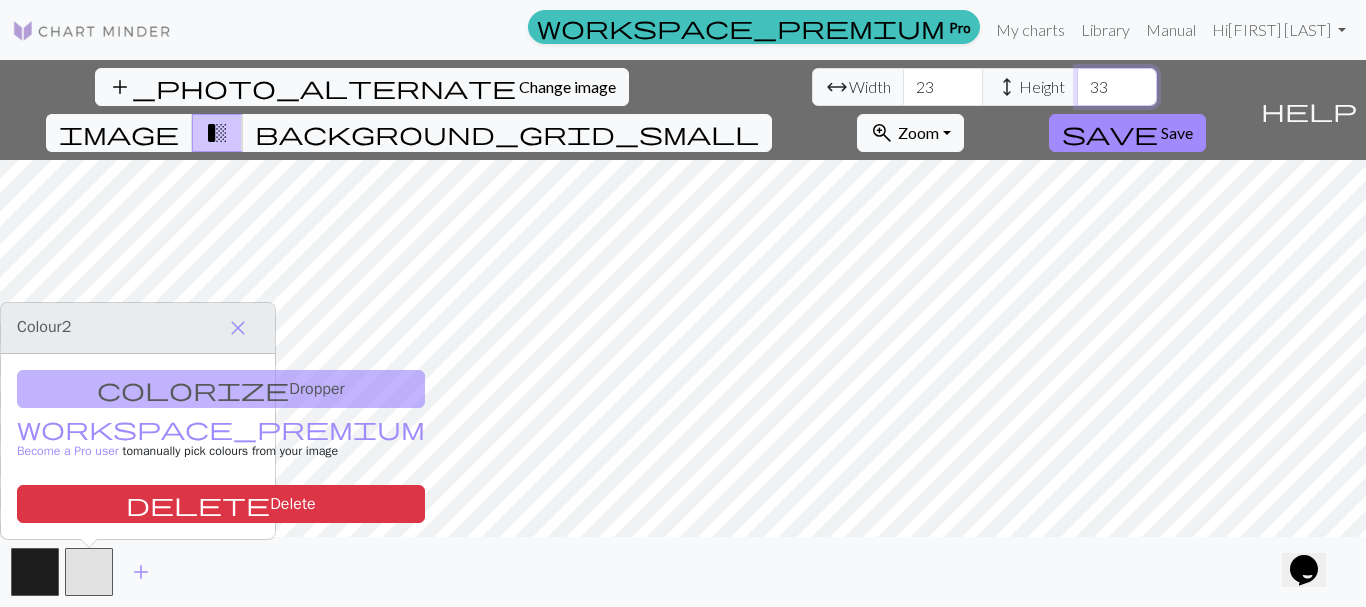 click on "33" at bounding box center [1117, 87] 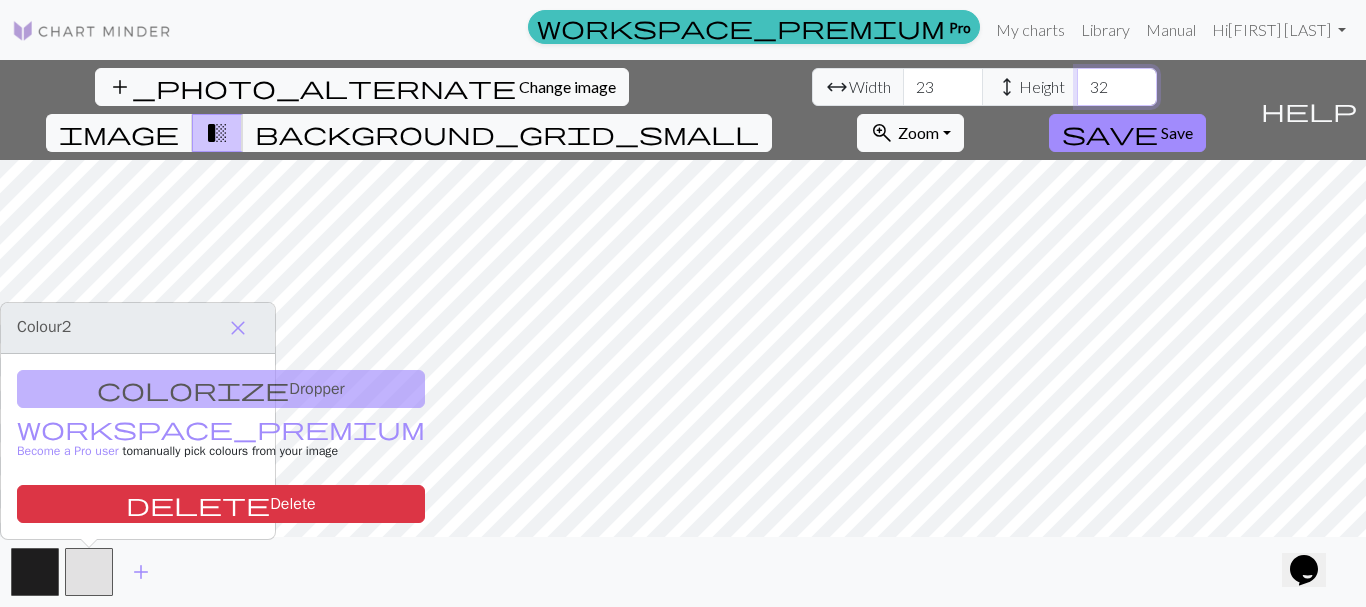 click on "32" at bounding box center [1117, 87] 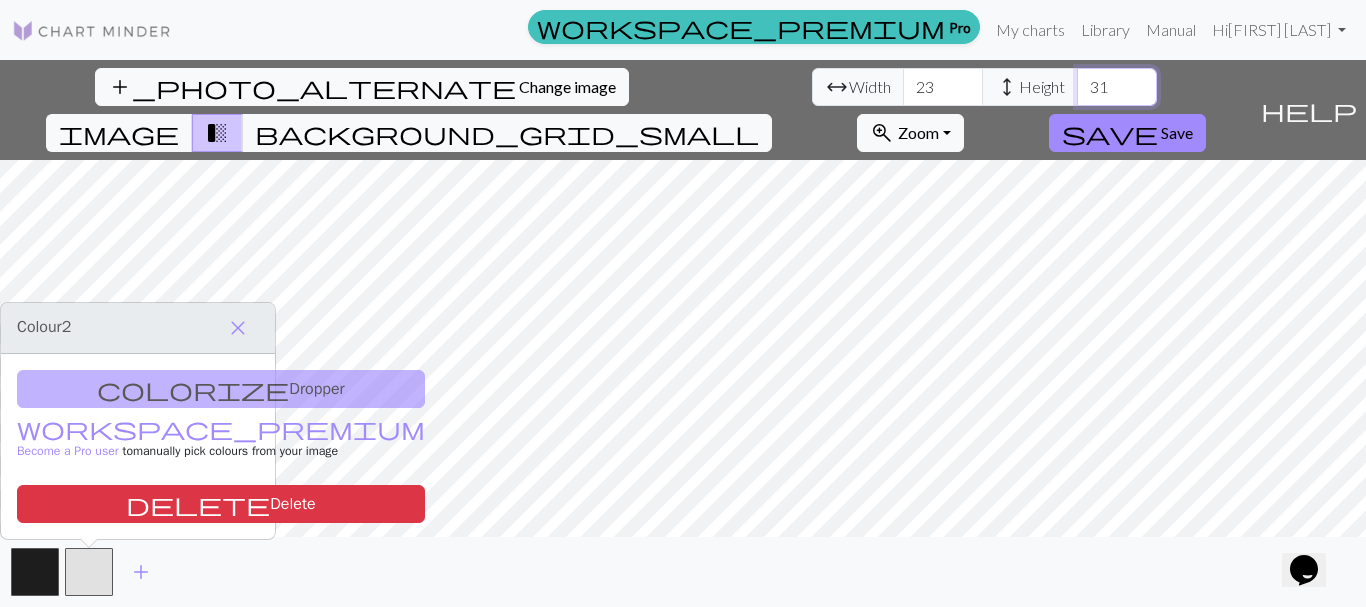 click on "31" at bounding box center (1117, 87) 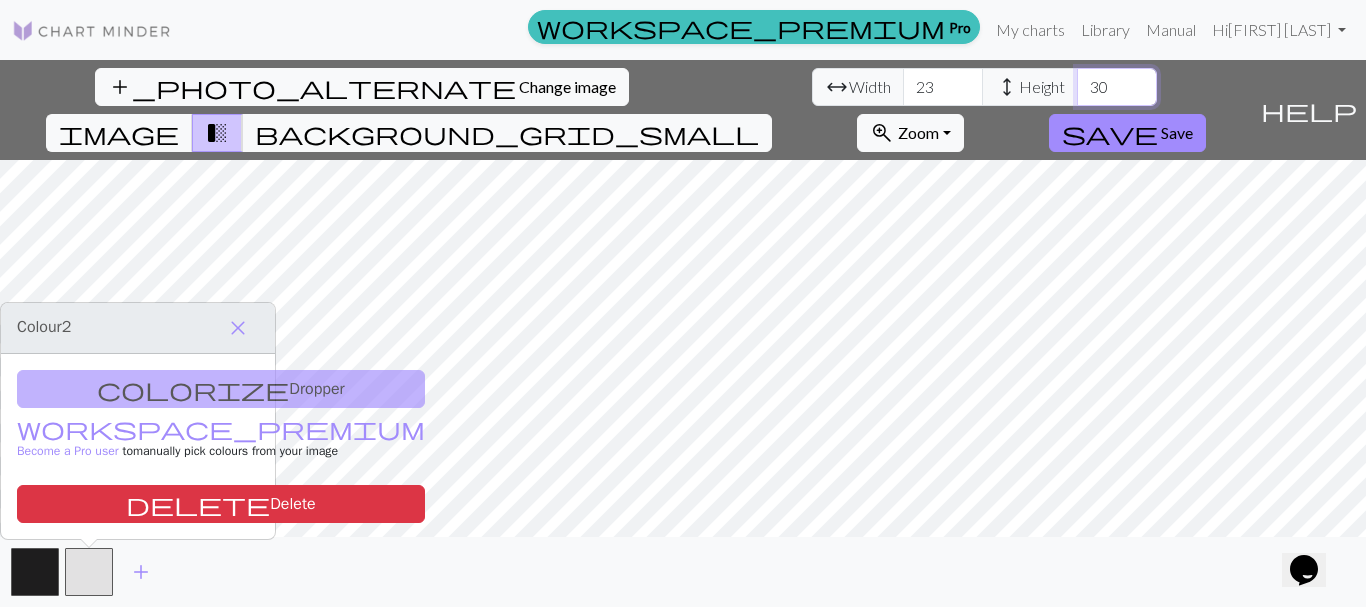 type on "30" 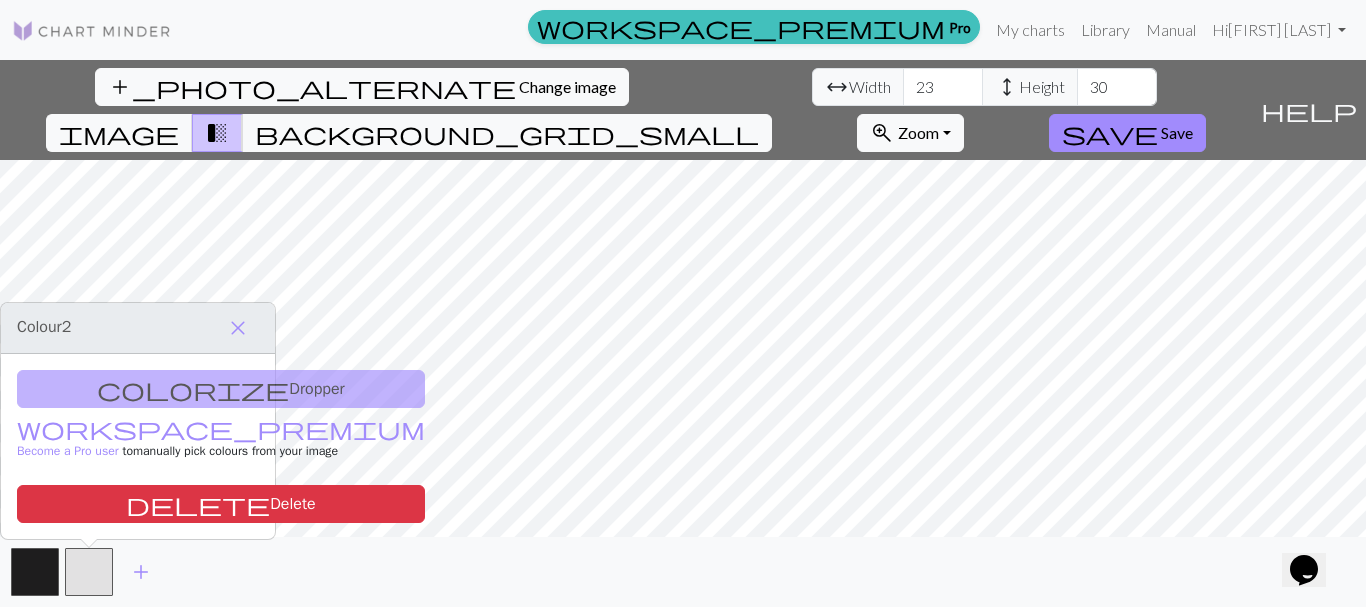 click on "add_photo_alternate   Change image arrow_range   Width 23 height   Height 30 image transition_fade background_grid_small zoom_in Zoom Zoom Fit all Fit width Fit height 50% 100% 150% 200% save   Save help Show me around add" at bounding box center [683, 333] 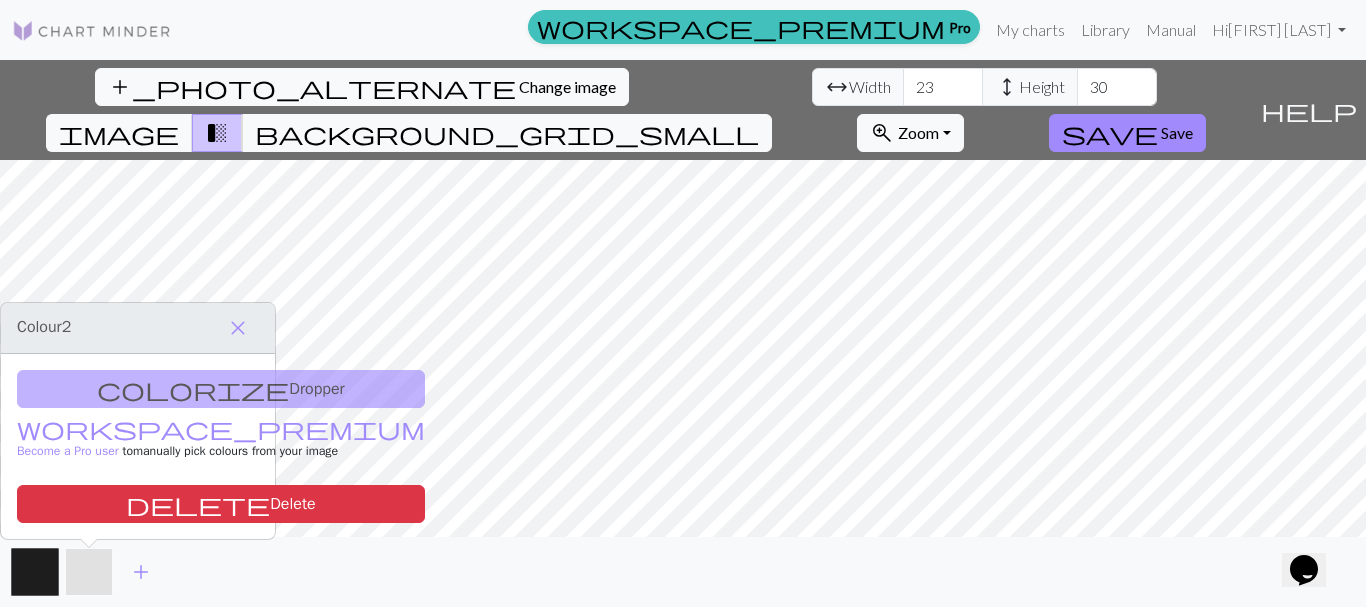 click at bounding box center (89, 572) 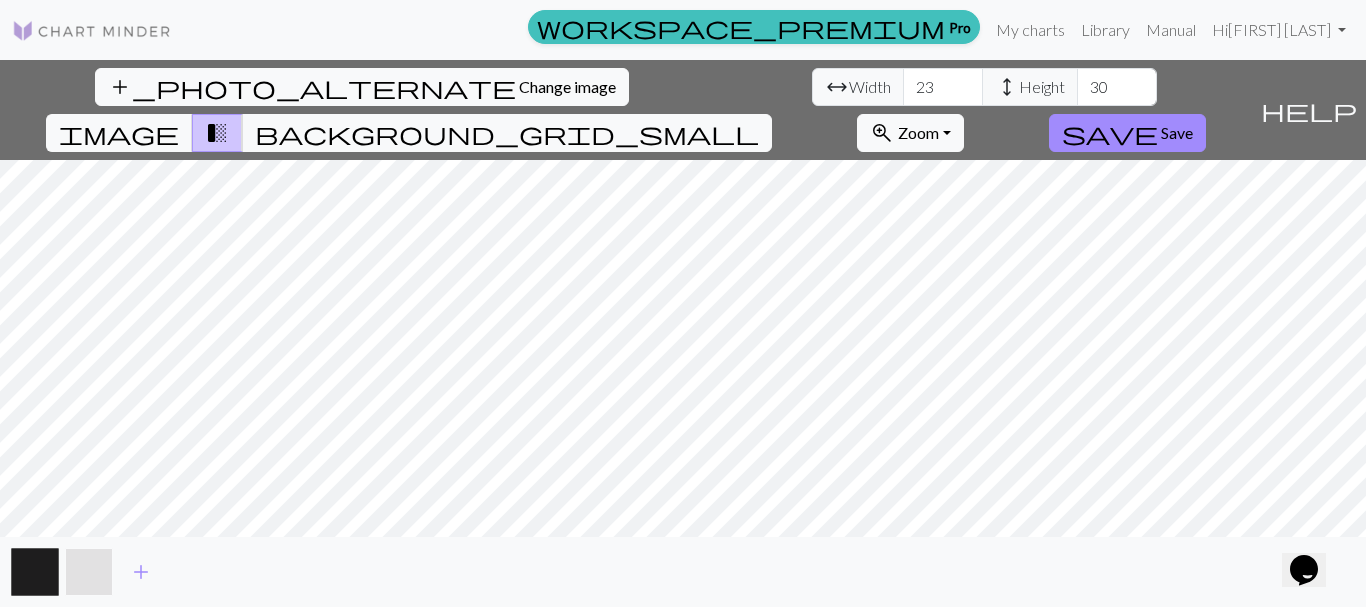 click at bounding box center [89, 572] 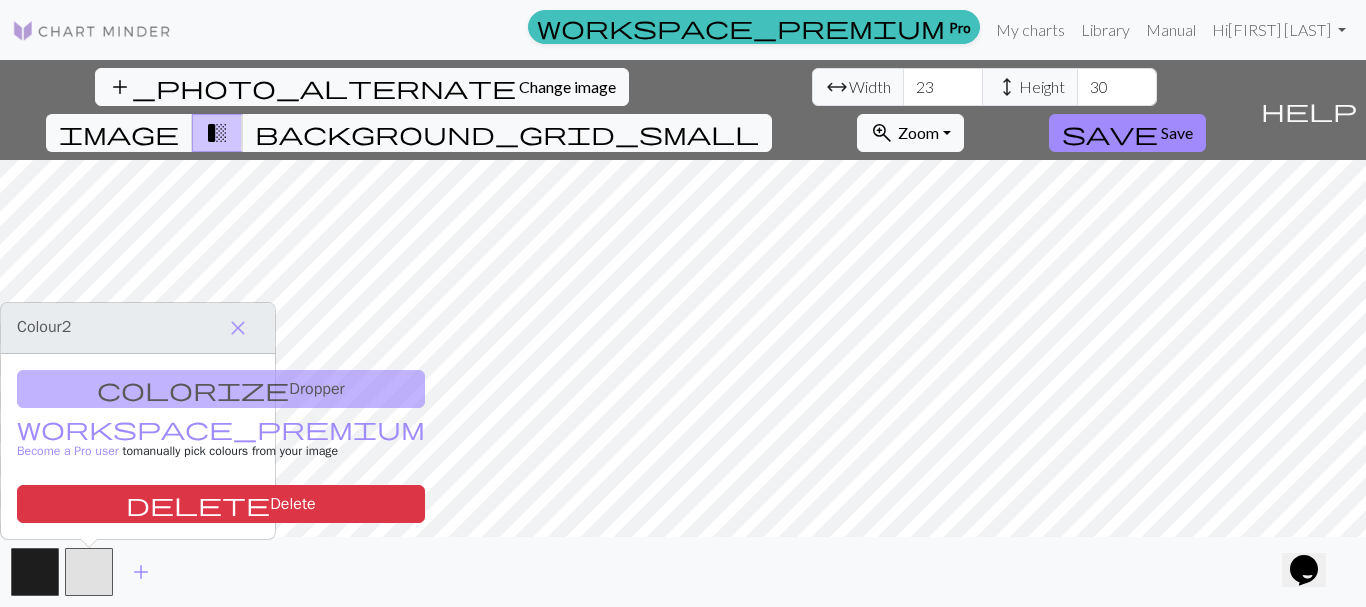 click on "colorize Dropper workspace_premium Become a Pro user   to  manually pick colours from your image delete Delete" at bounding box center (138, 446) 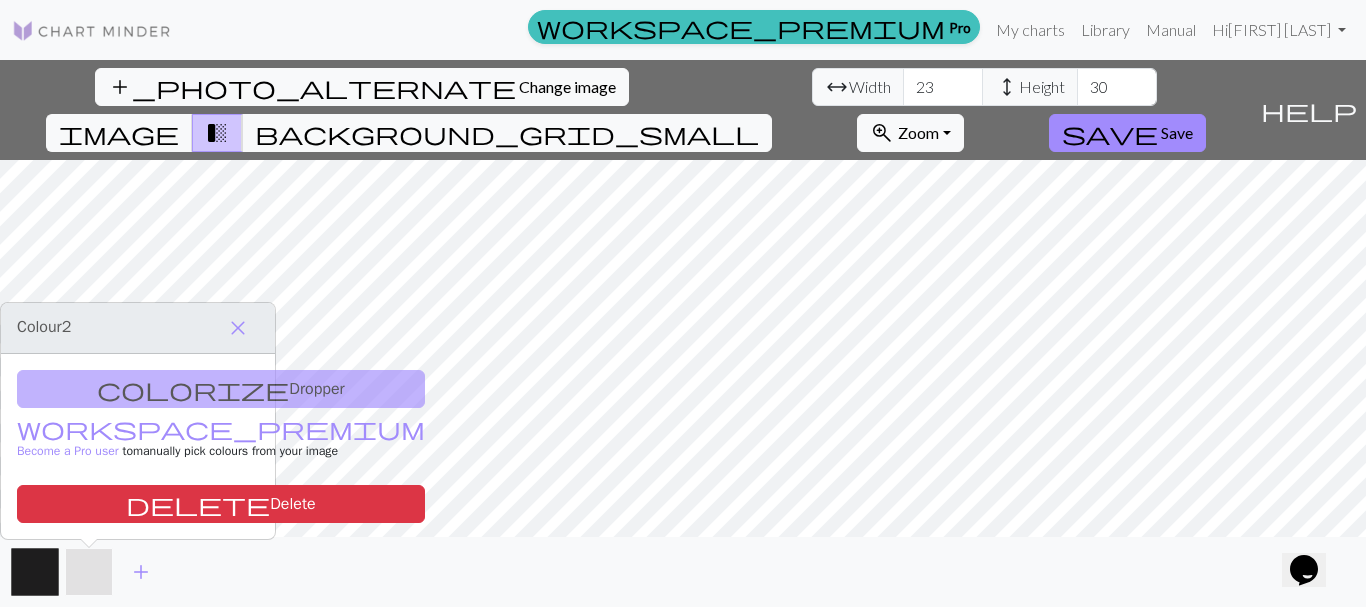 click at bounding box center (89, 572) 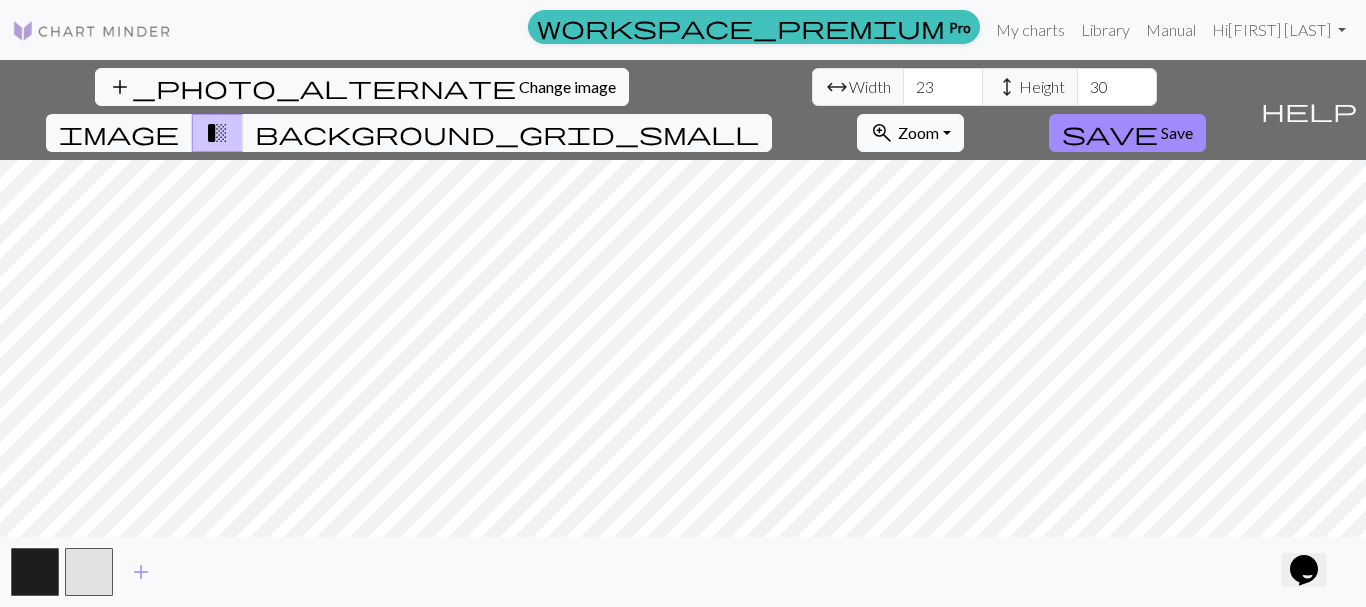 click on "Zoom" at bounding box center (918, 132) 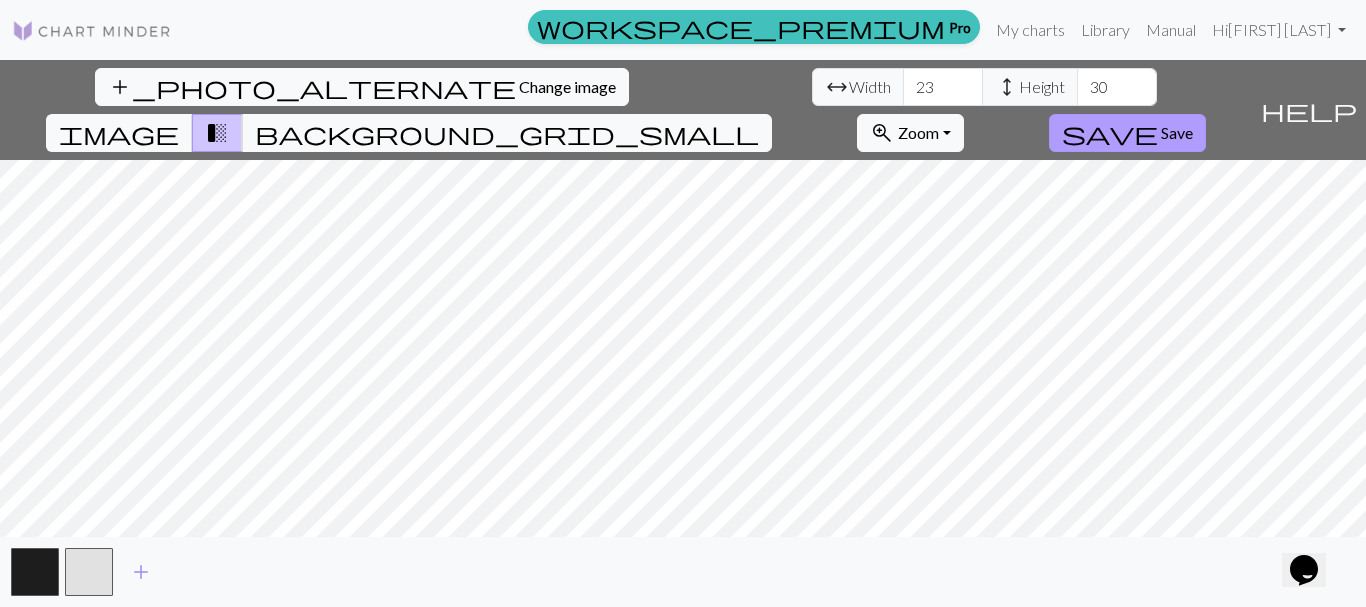click on "Save" at bounding box center [1177, 132] 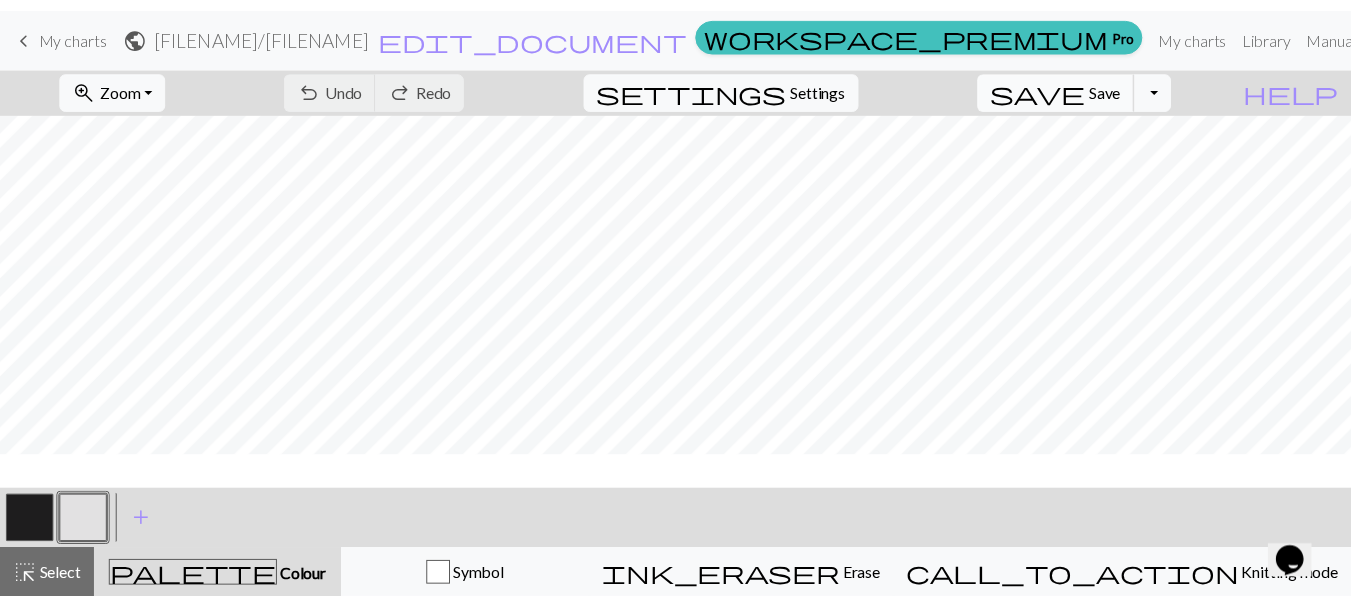 scroll, scrollTop: 0, scrollLeft: 0, axis: both 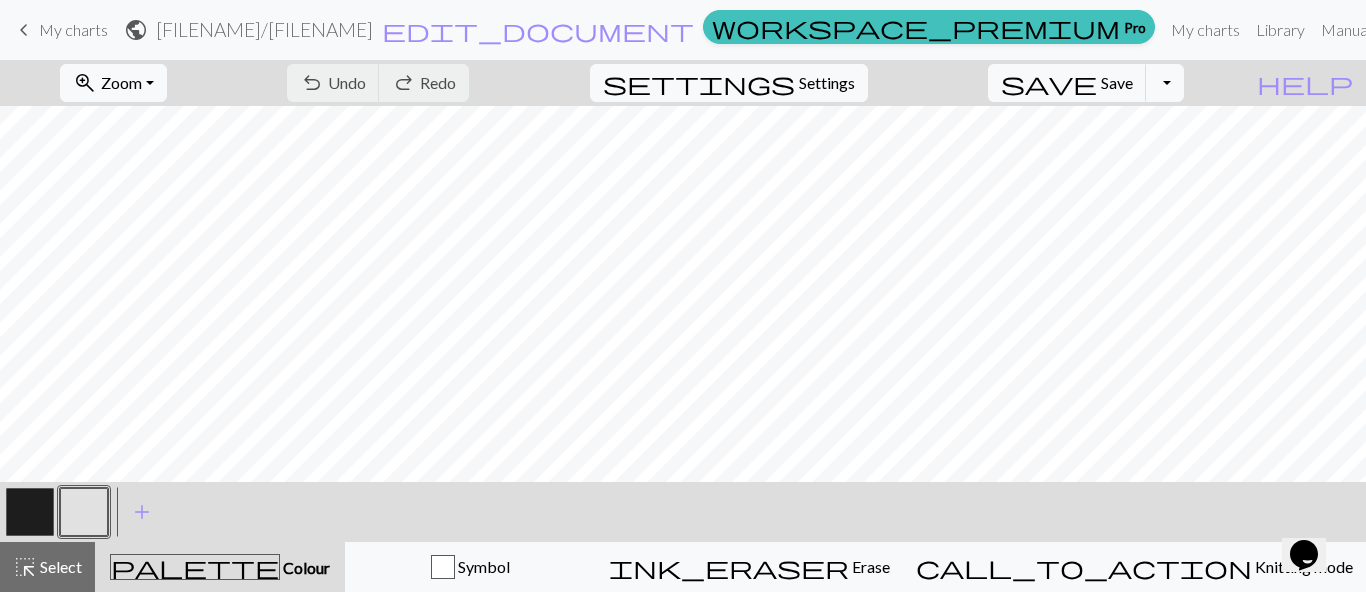 click on "undo Undo Undo redo Redo Redo" at bounding box center (378, 83) 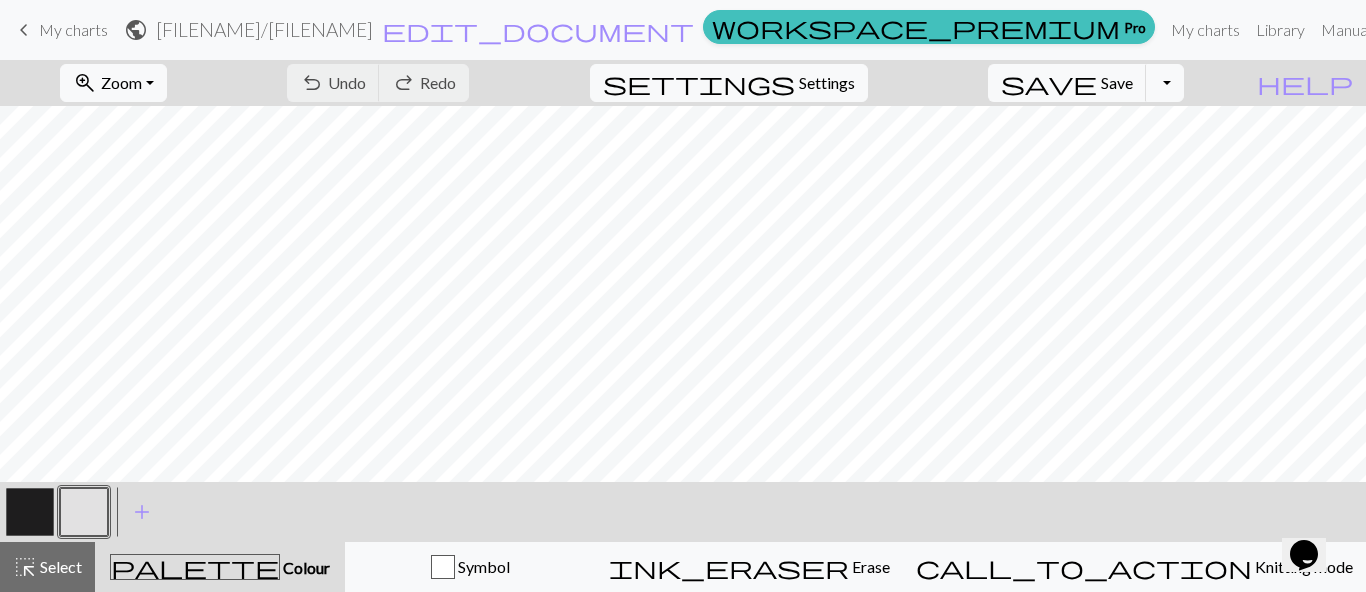 click on "keyboard_arrow_left" at bounding box center [24, 30] 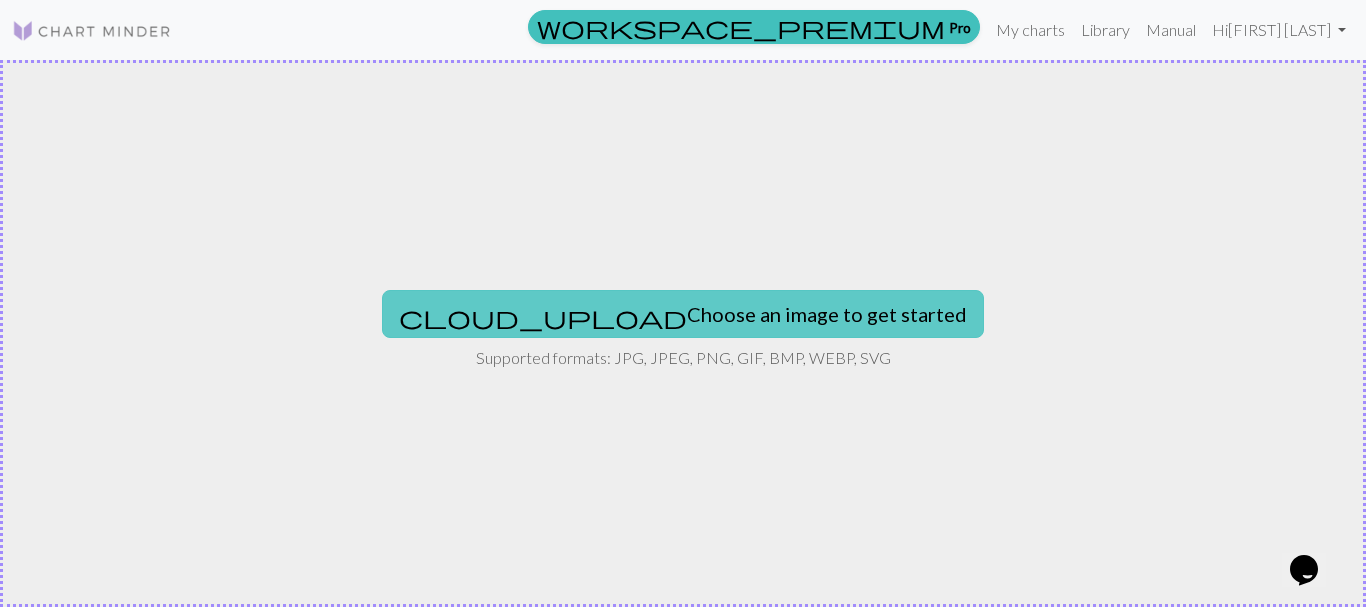click on "cloud_upload  Choose an image to get started" at bounding box center (683, 314) 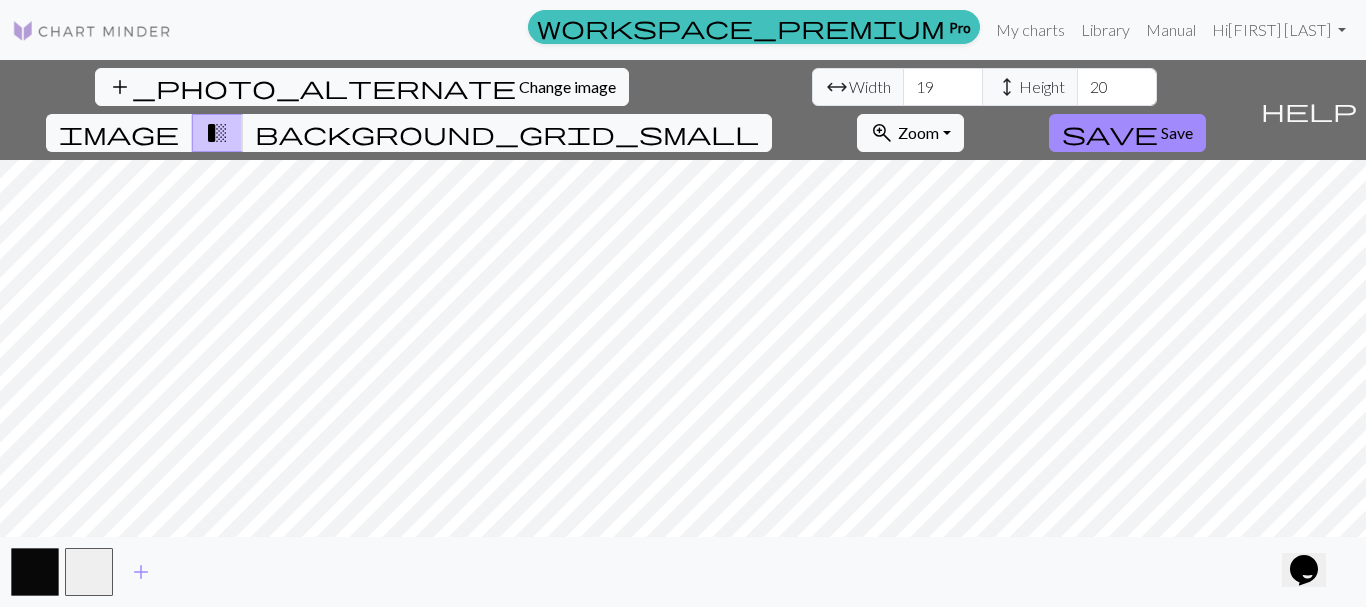 click on "add_photo_alternate   Change image arrow_range   Width 19 height   Height 20 image transition_fade background_grid_small zoom_in Zoom Zoom Fit all Fit width Fit height 50% 100% 150% 200% save   Save help Show me around add" at bounding box center (683, 333) 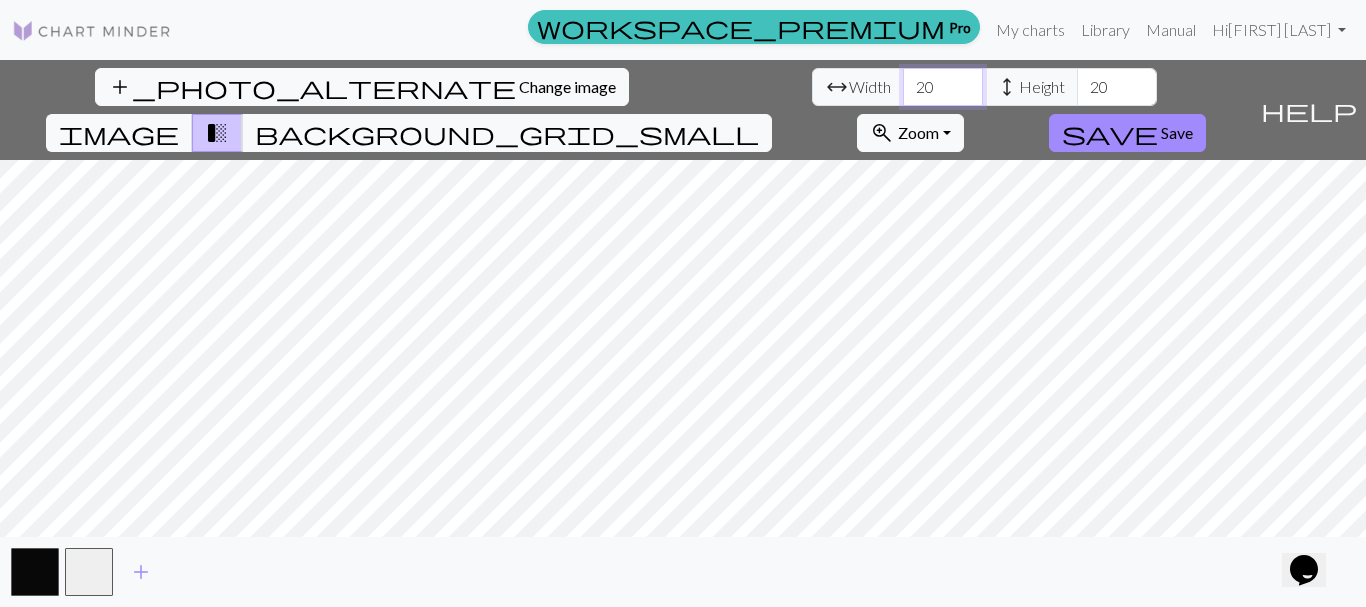 click on "20" at bounding box center (943, 87) 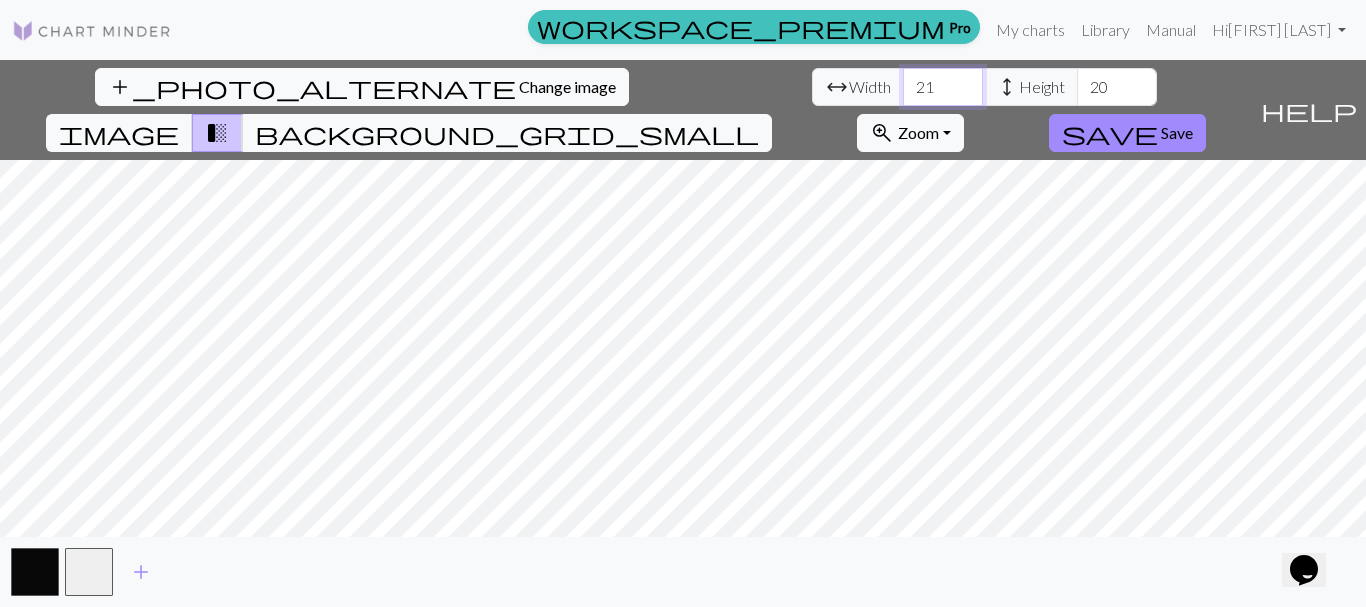 click on "21" at bounding box center (943, 87) 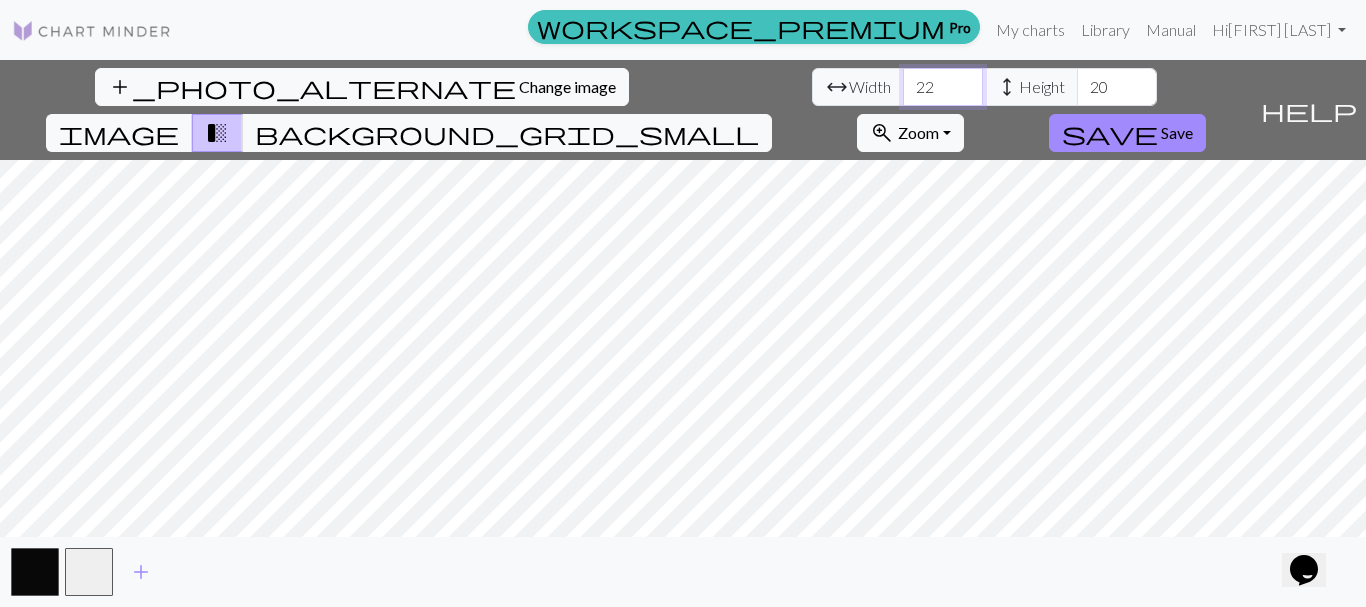 click on "22" at bounding box center [943, 87] 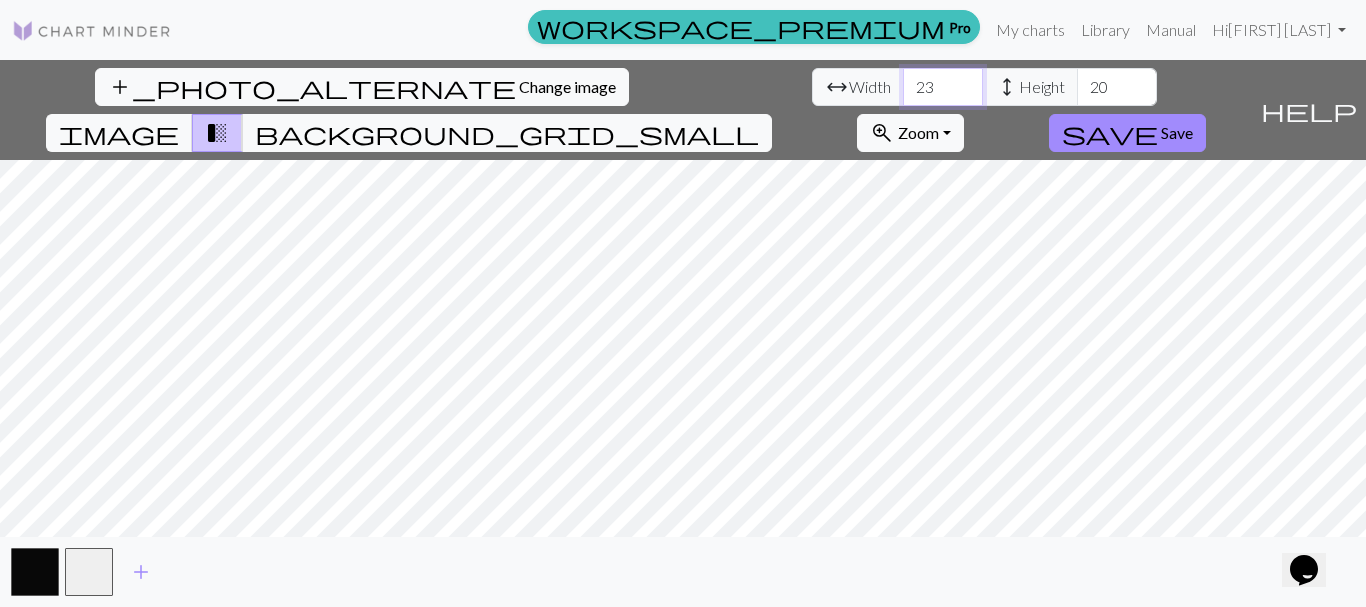 click on "23" at bounding box center [943, 87] 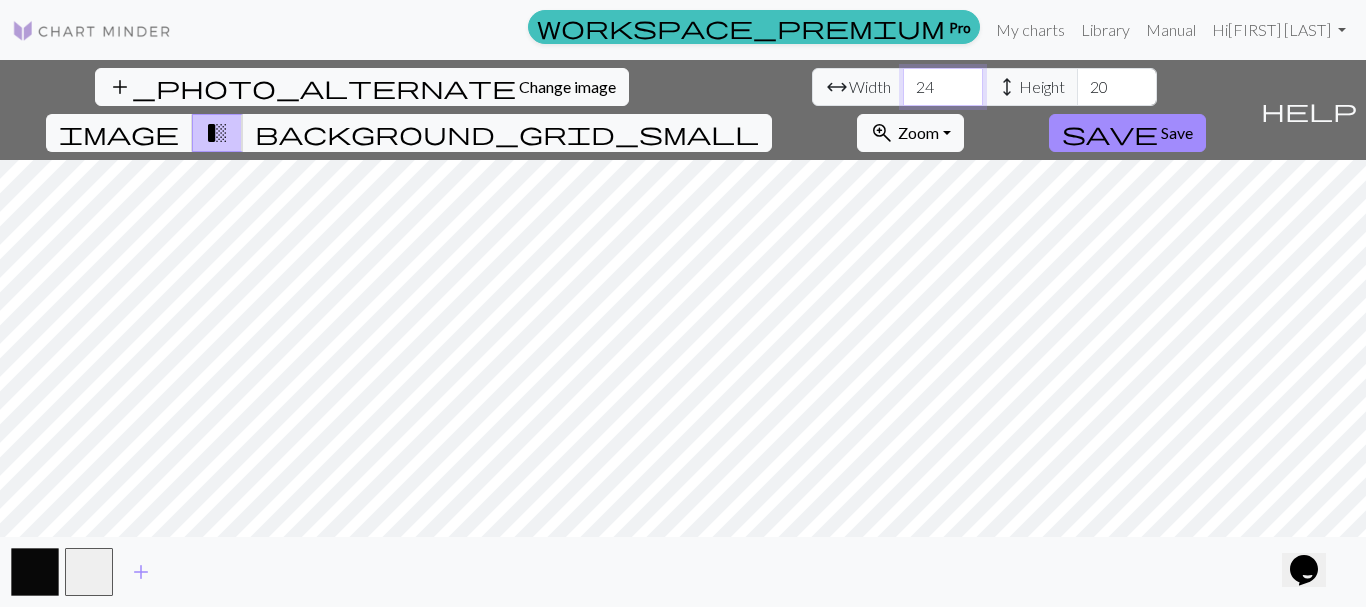 click on "24" at bounding box center [943, 87] 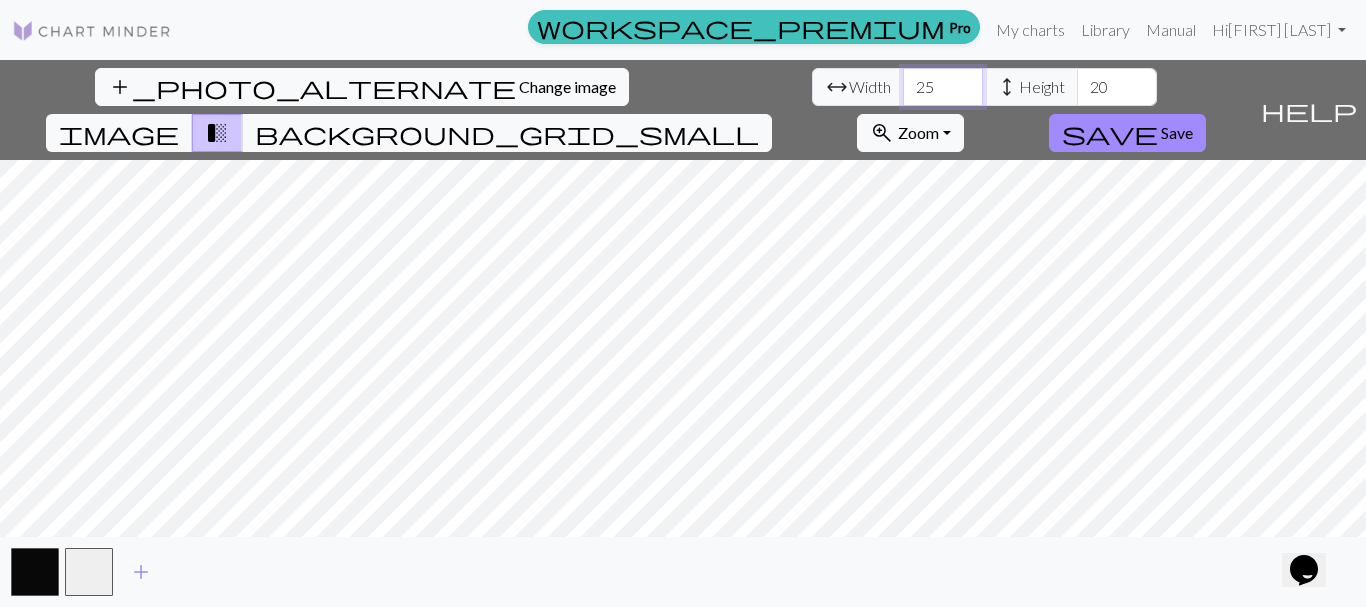 click on "25" at bounding box center (943, 87) 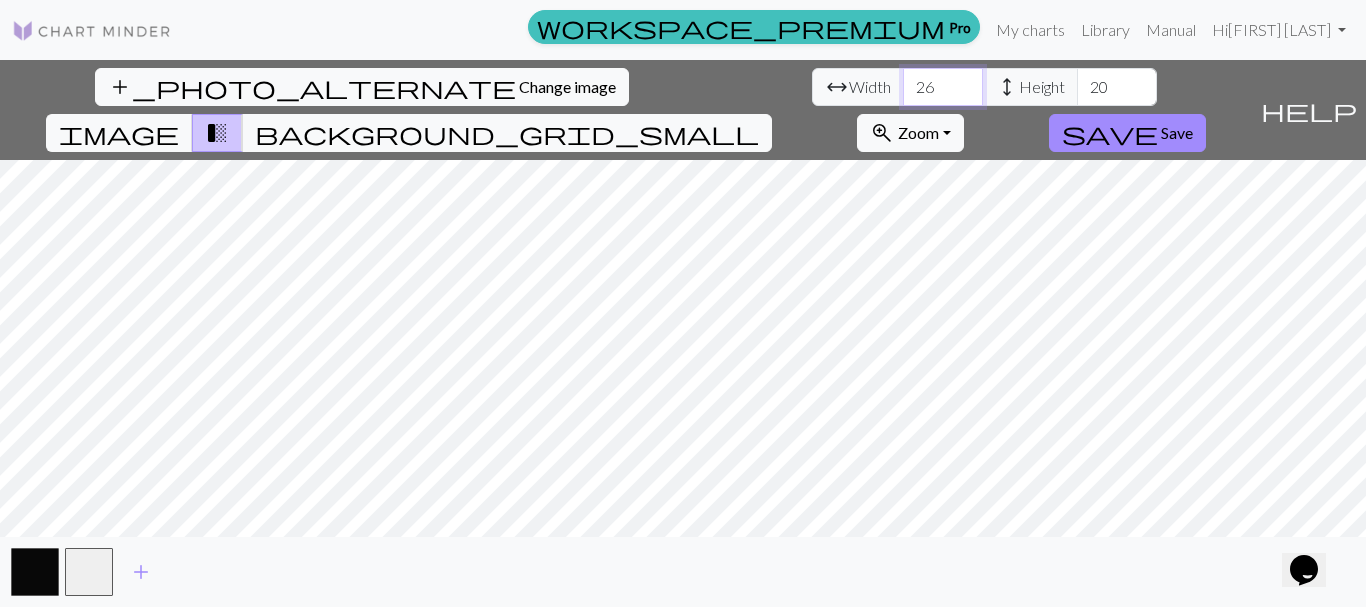 click on "26" at bounding box center [943, 87] 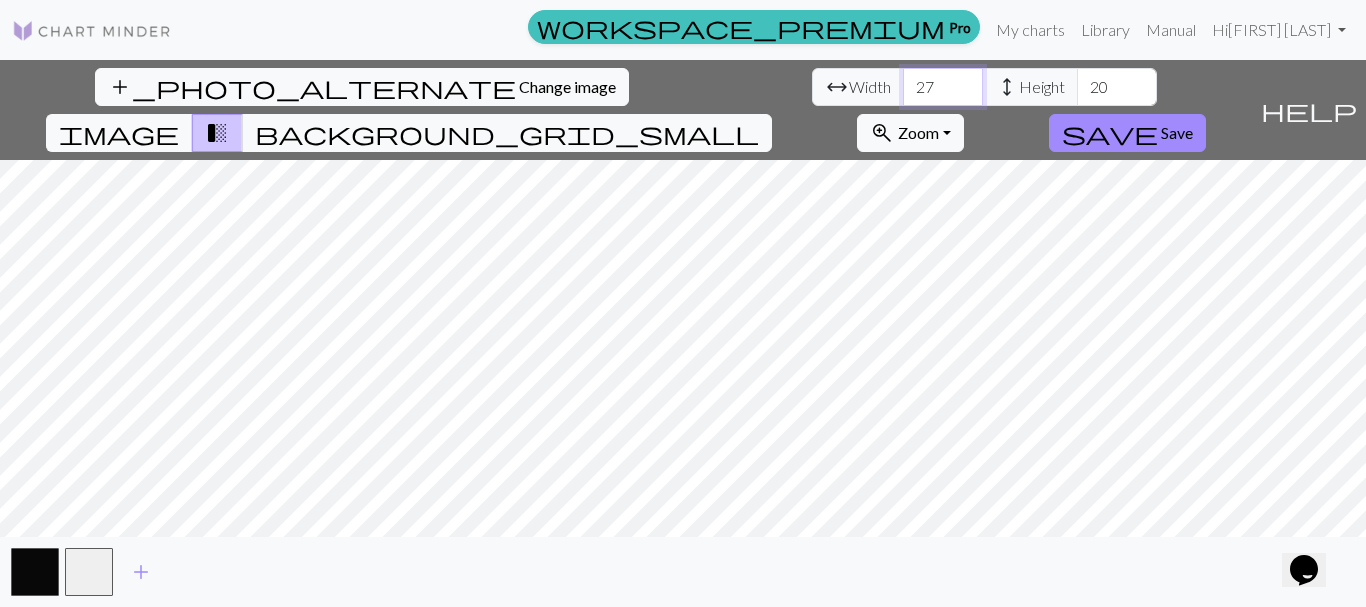 click on "27" at bounding box center (943, 87) 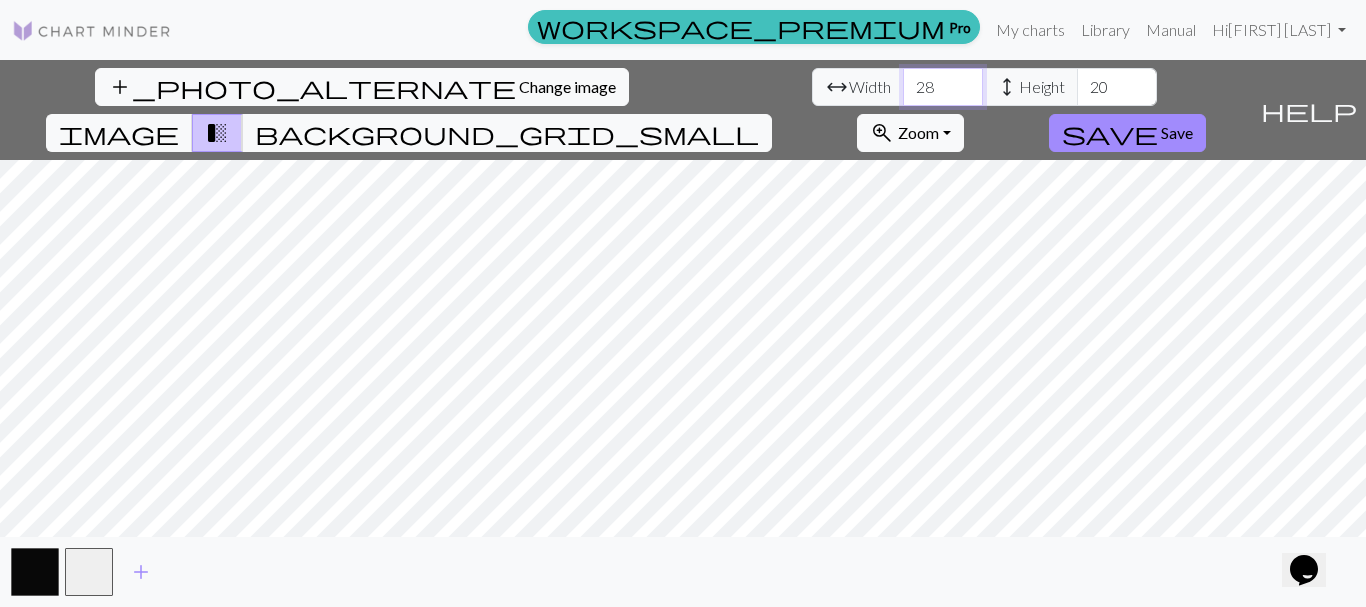 click on "28" at bounding box center [943, 87] 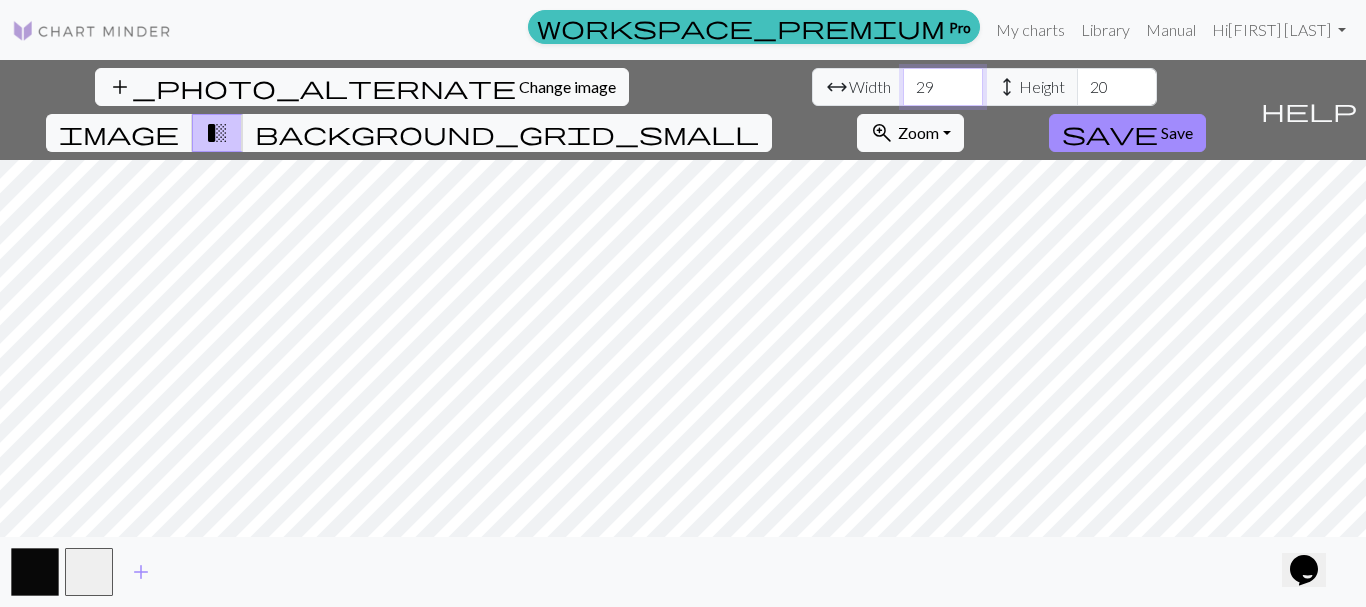 click on "29" at bounding box center [943, 87] 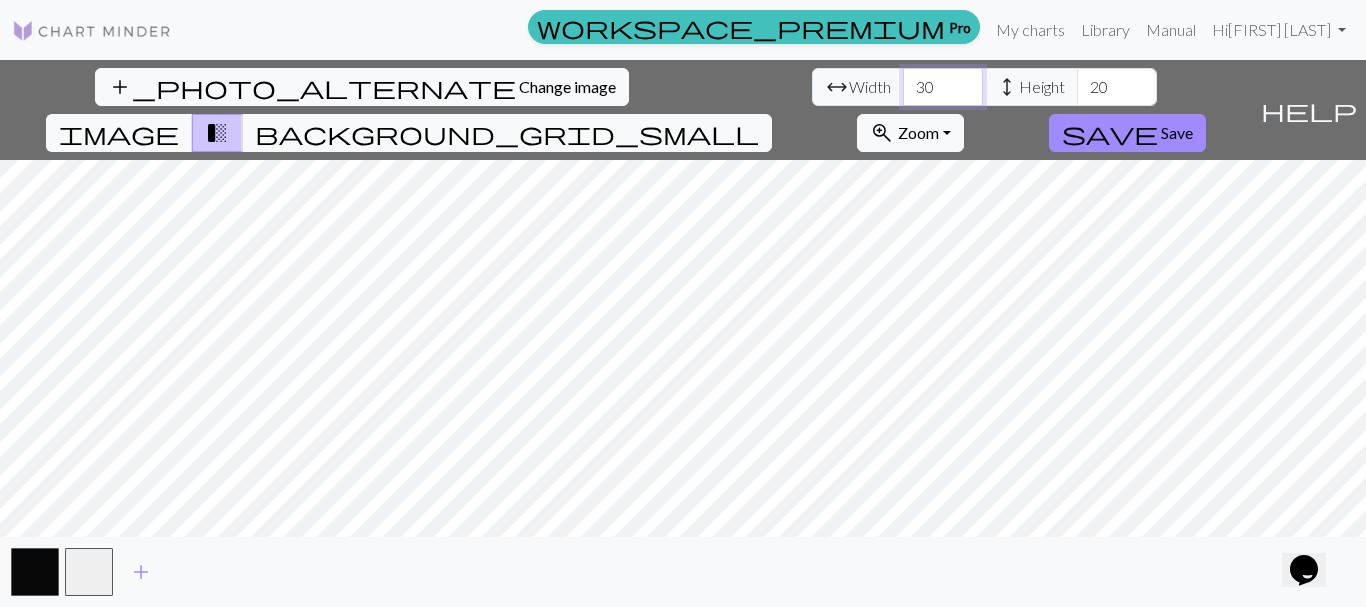 click on "30" at bounding box center (943, 87) 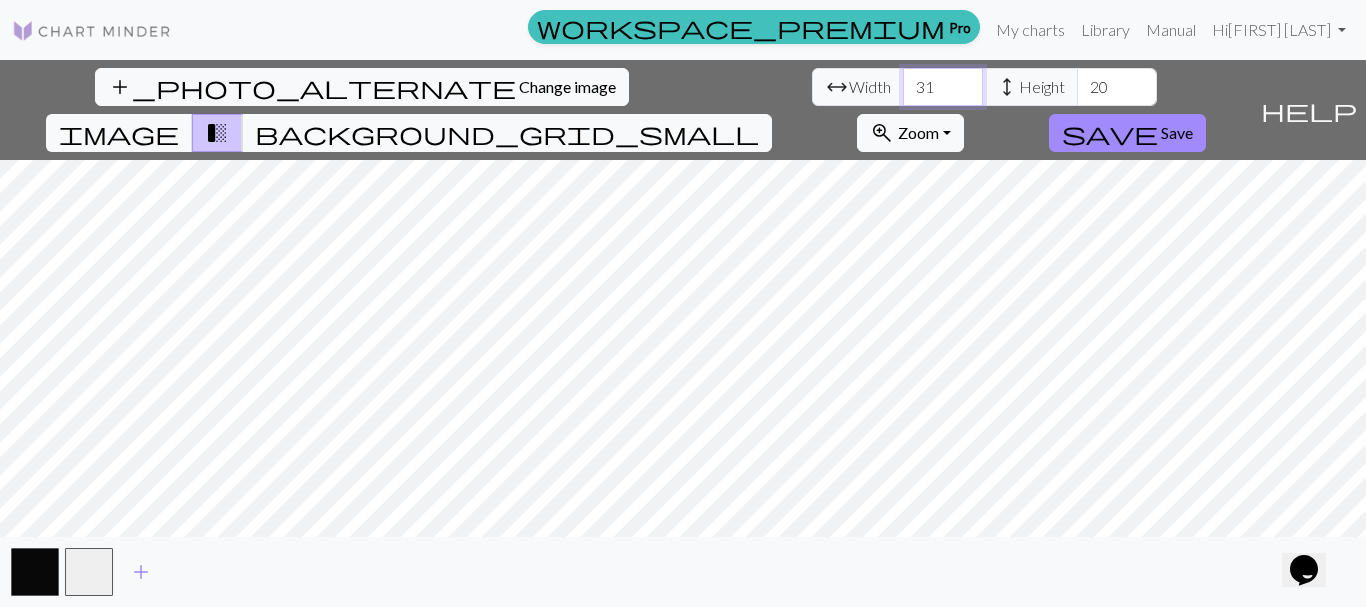 click on "31" at bounding box center (943, 87) 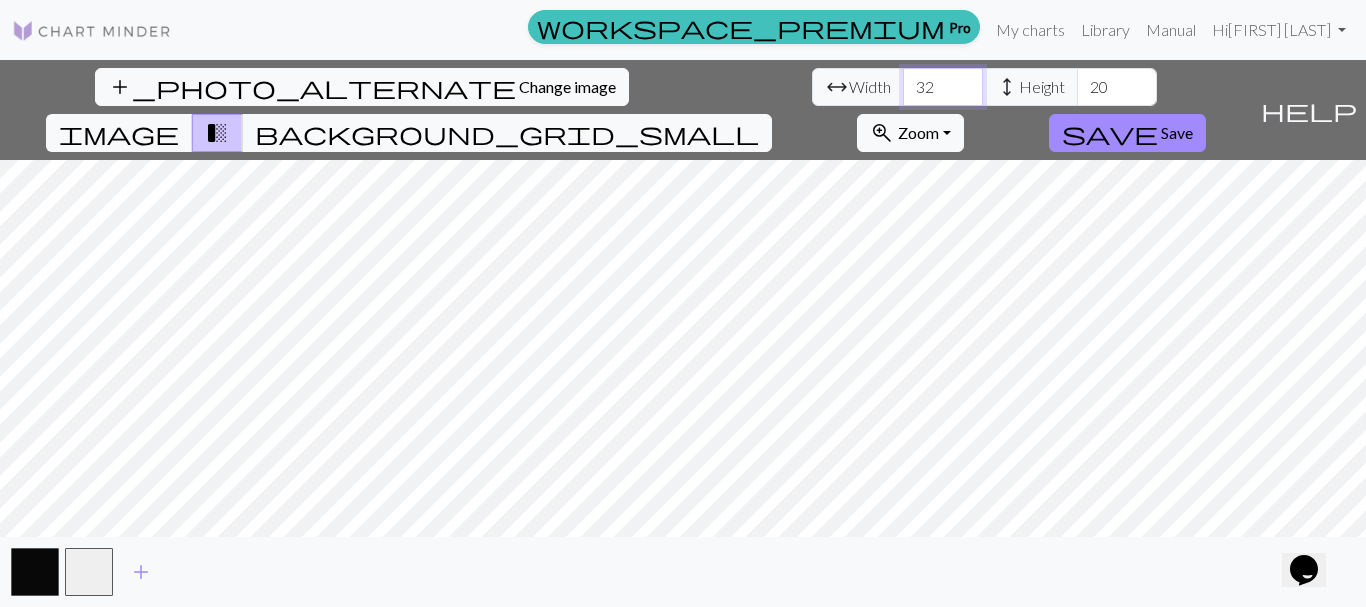 click on "32" at bounding box center [943, 87] 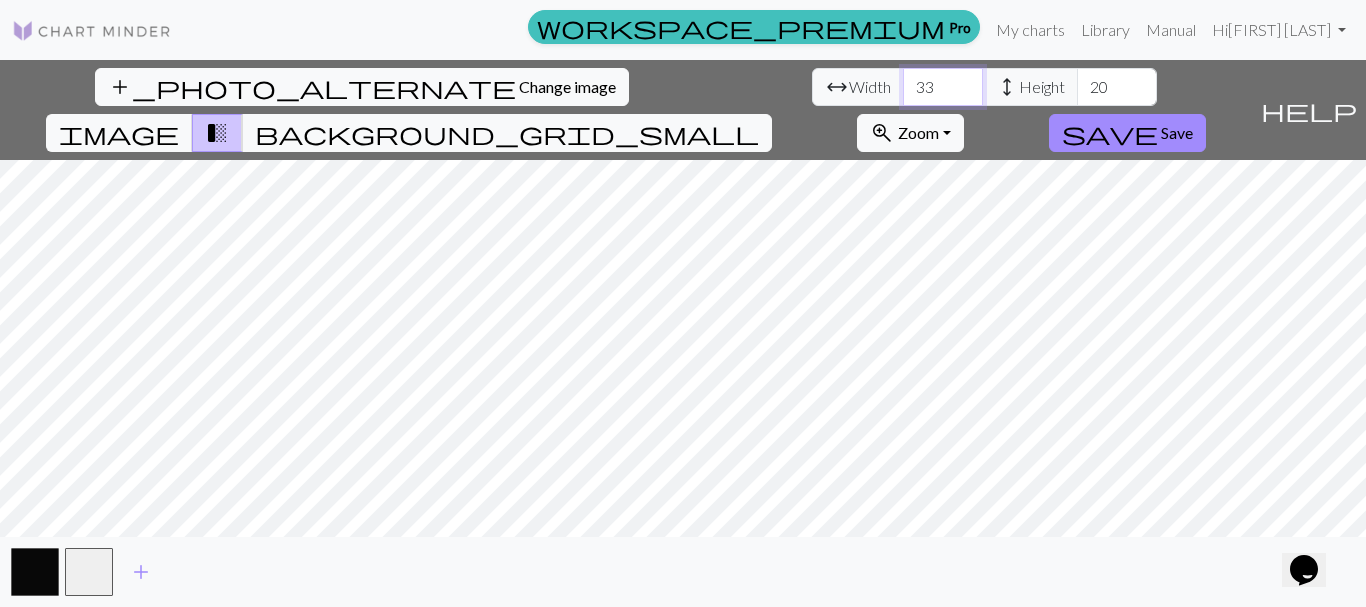 click on "33" at bounding box center [943, 87] 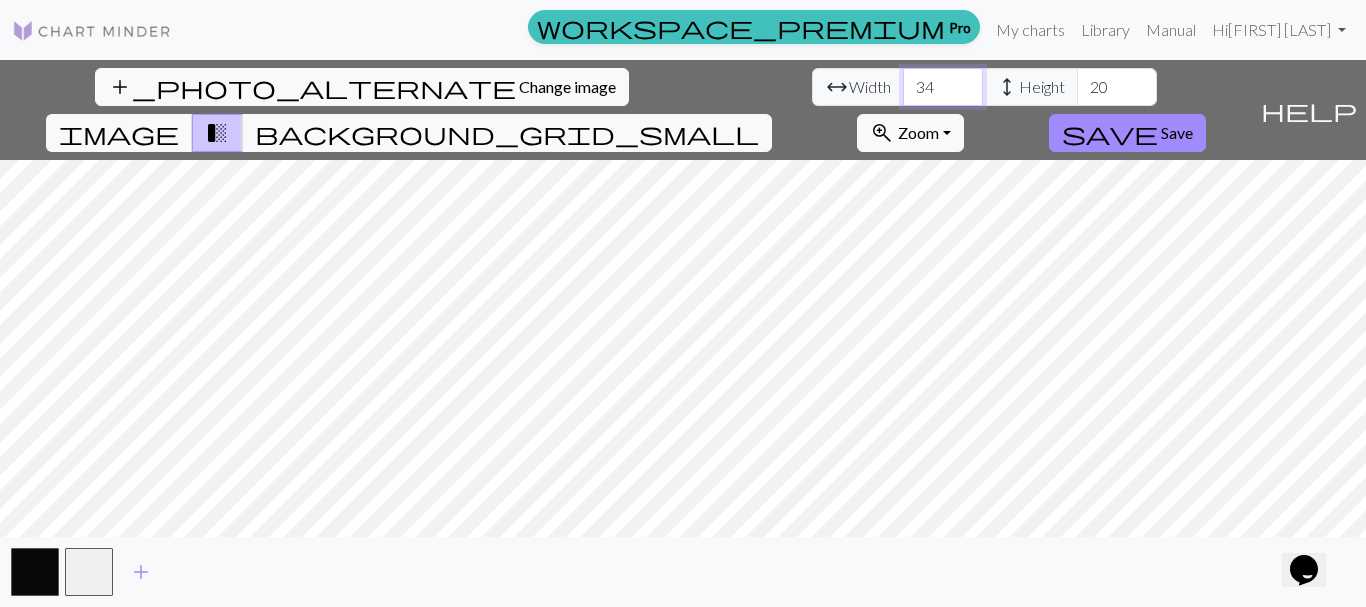 click on "34" at bounding box center [943, 87] 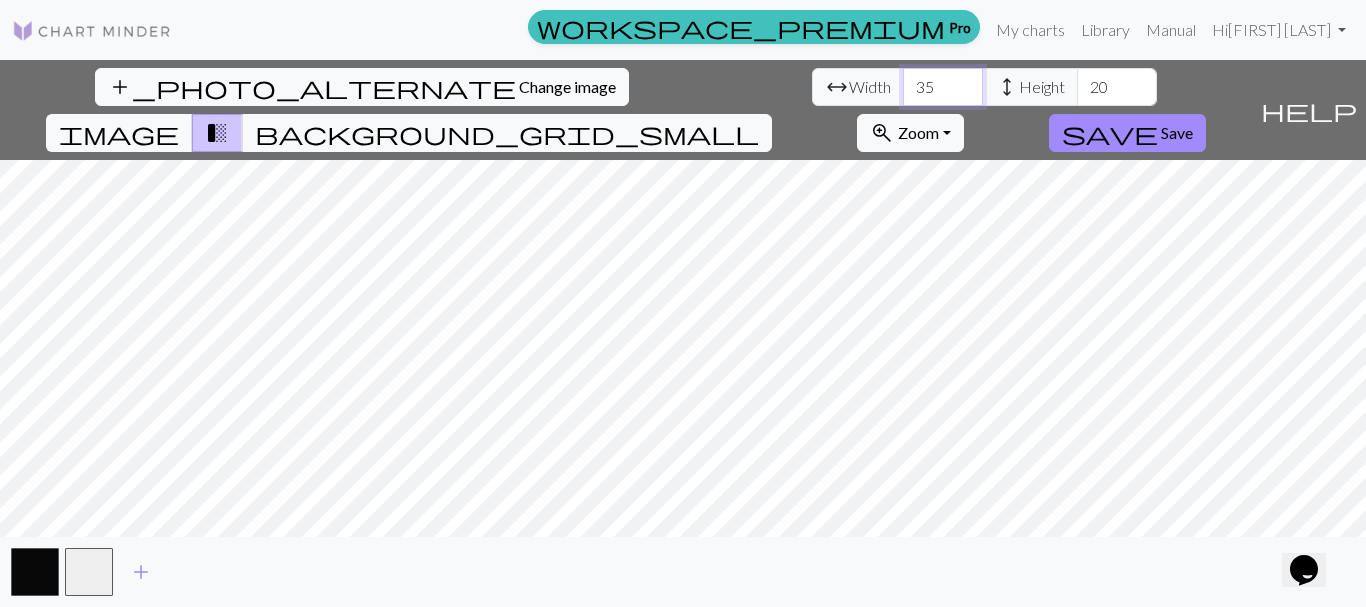 click on "35" at bounding box center [943, 87] 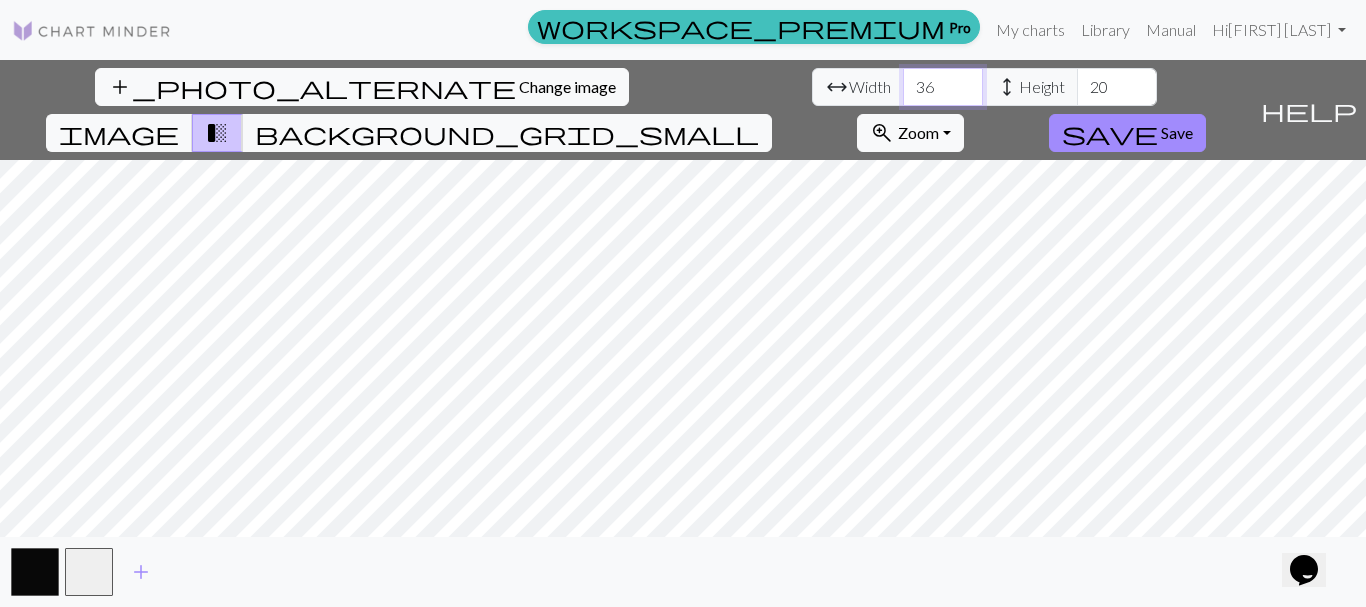 click on "36" at bounding box center (943, 87) 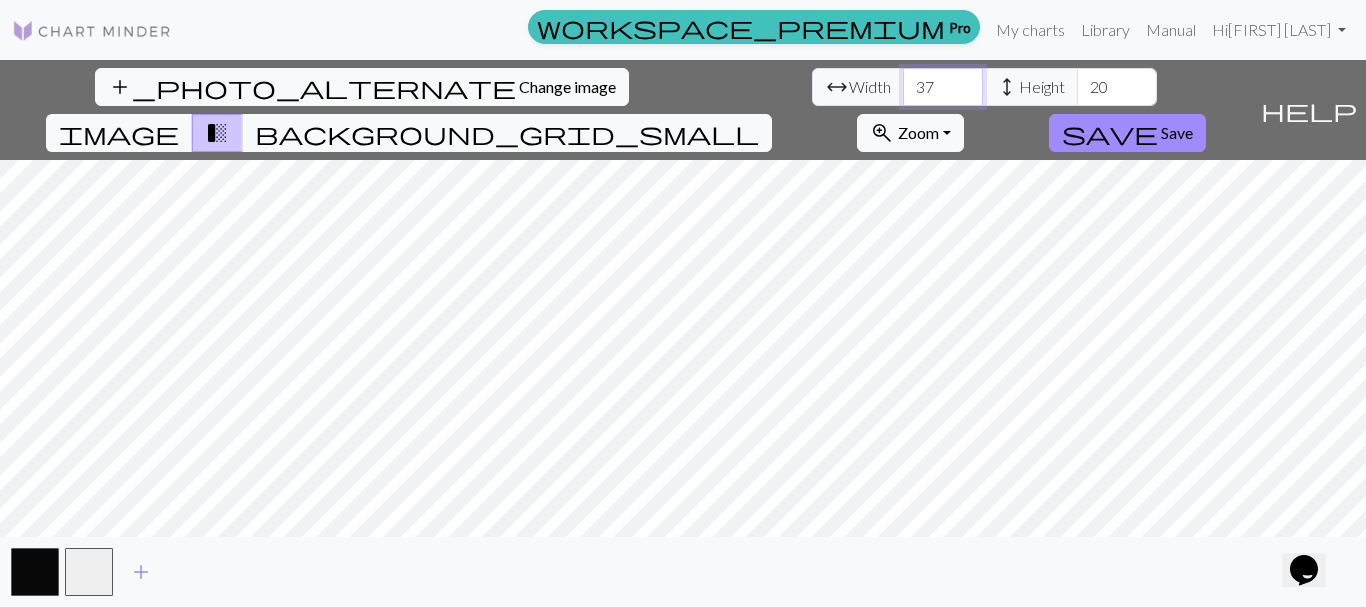 click on "37" at bounding box center [943, 87] 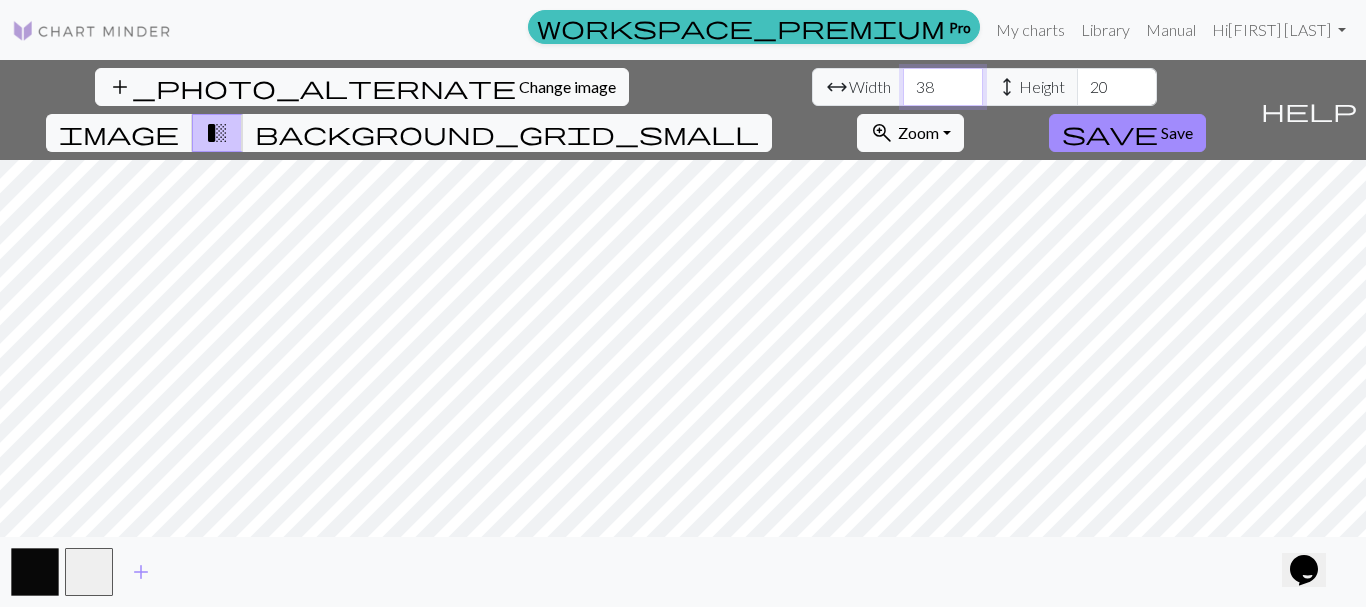 click on "38" at bounding box center [943, 87] 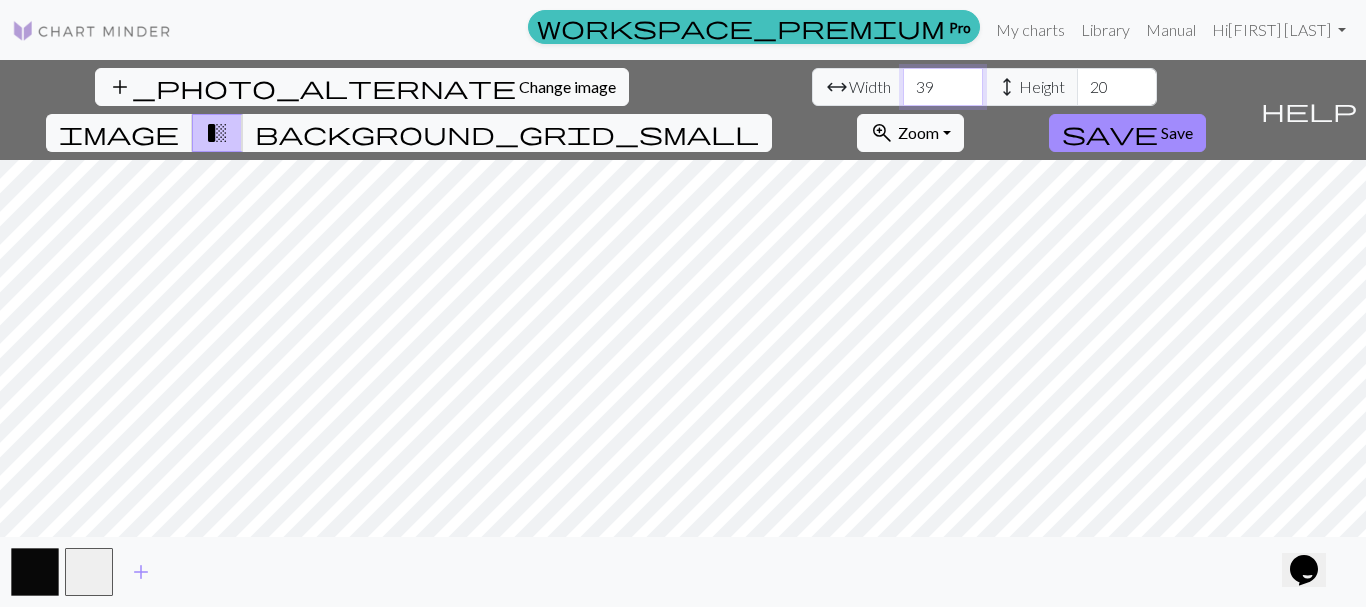 click on "39" at bounding box center [943, 87] 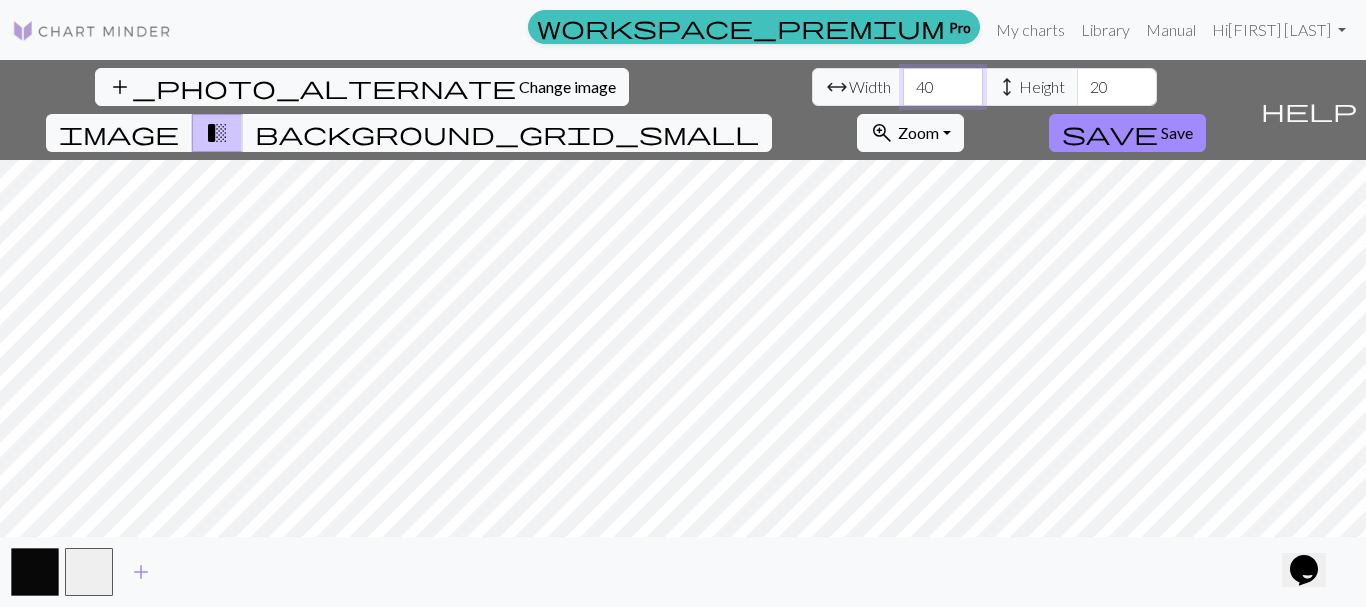 type on "40" 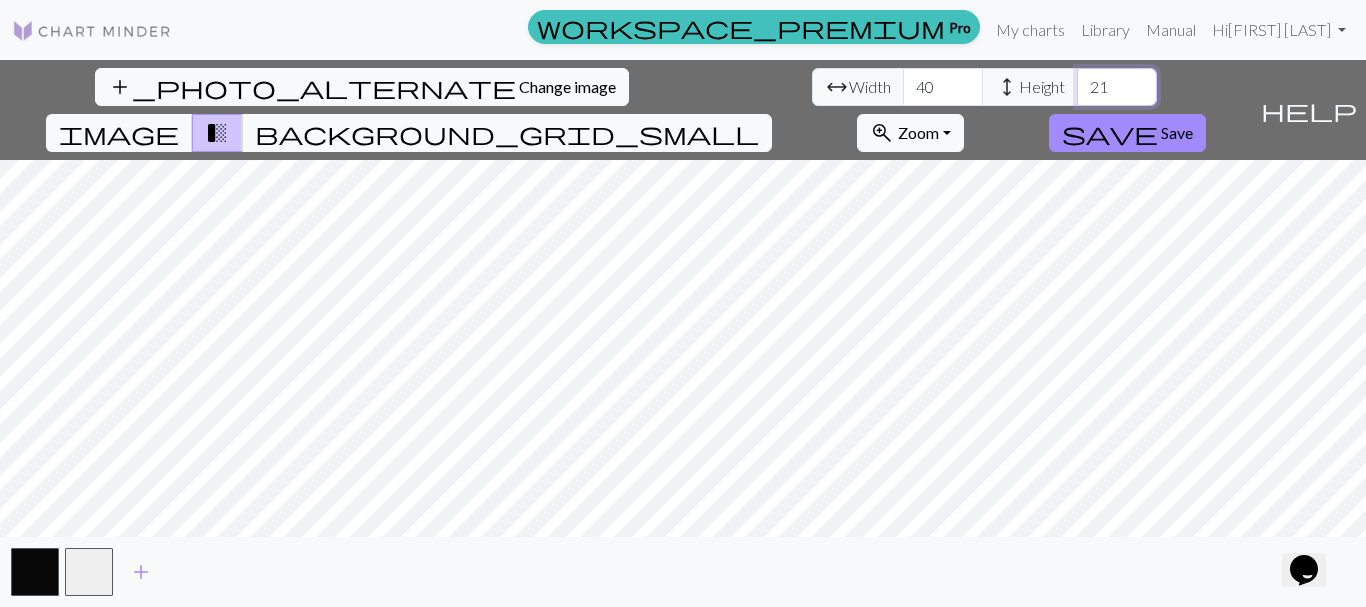 click on "21" at bounding box center [1117, 87] 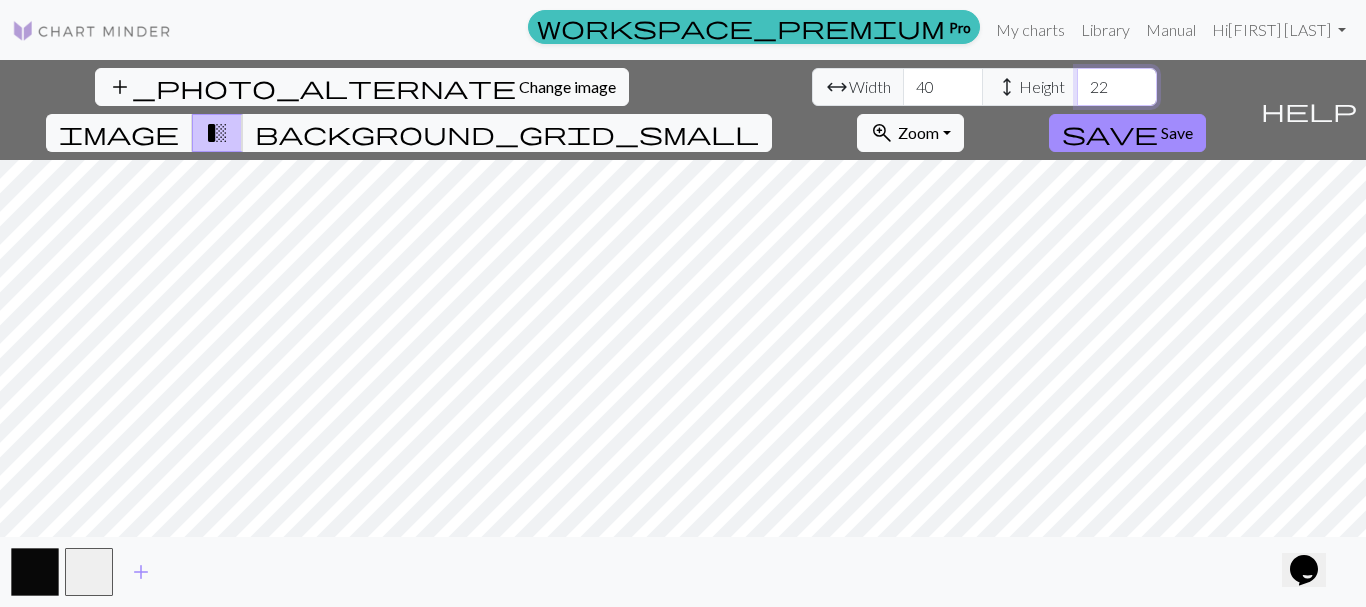 click on "22" at bounding box center [1117, 87] 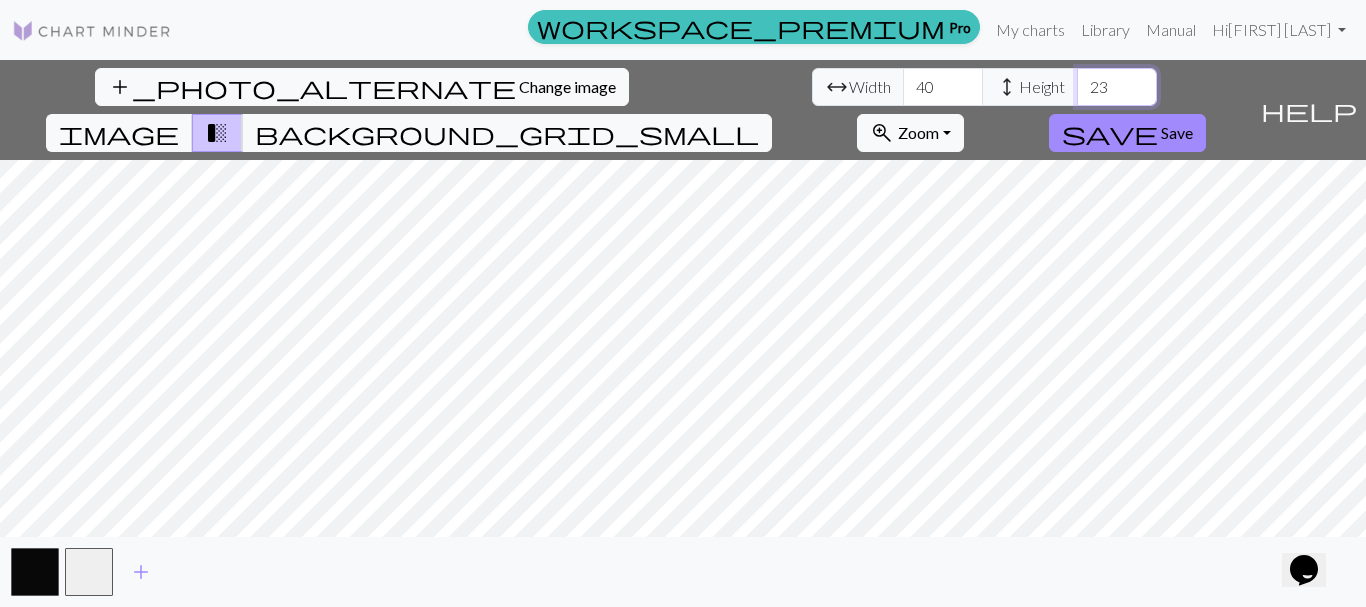 click on "23" at bounding box center (1117, 87) 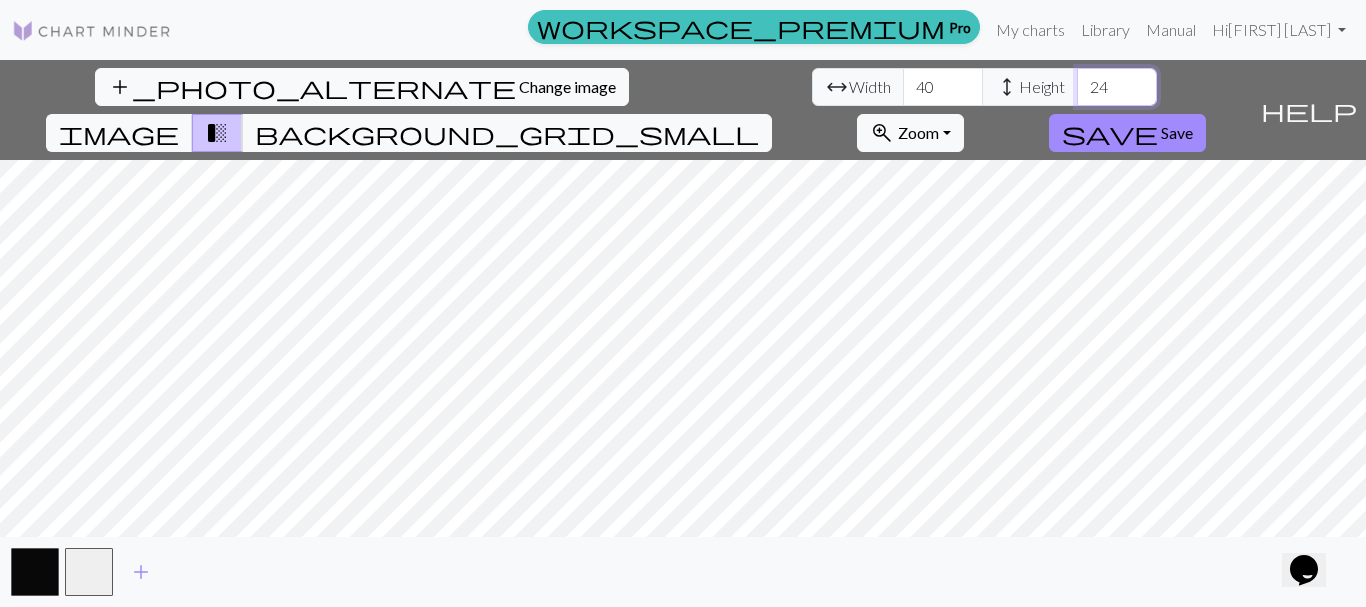 click on "24" at bounding box center (1117, 87) 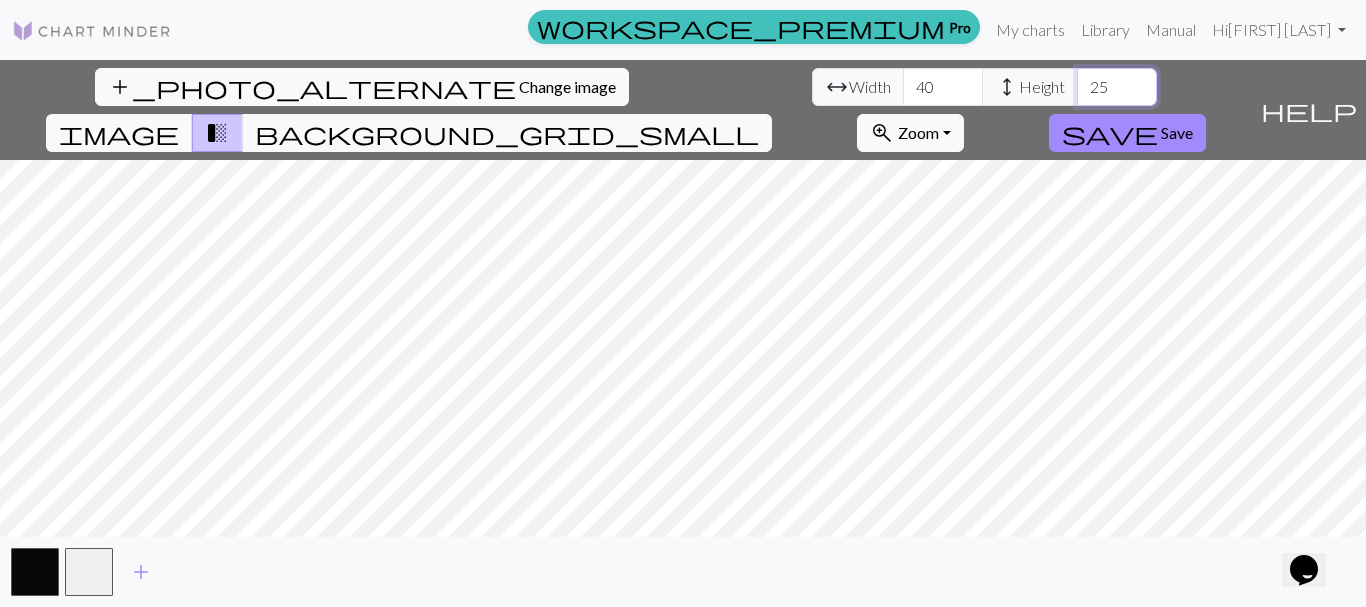 click on "25" at bounding box center (1117, 87) 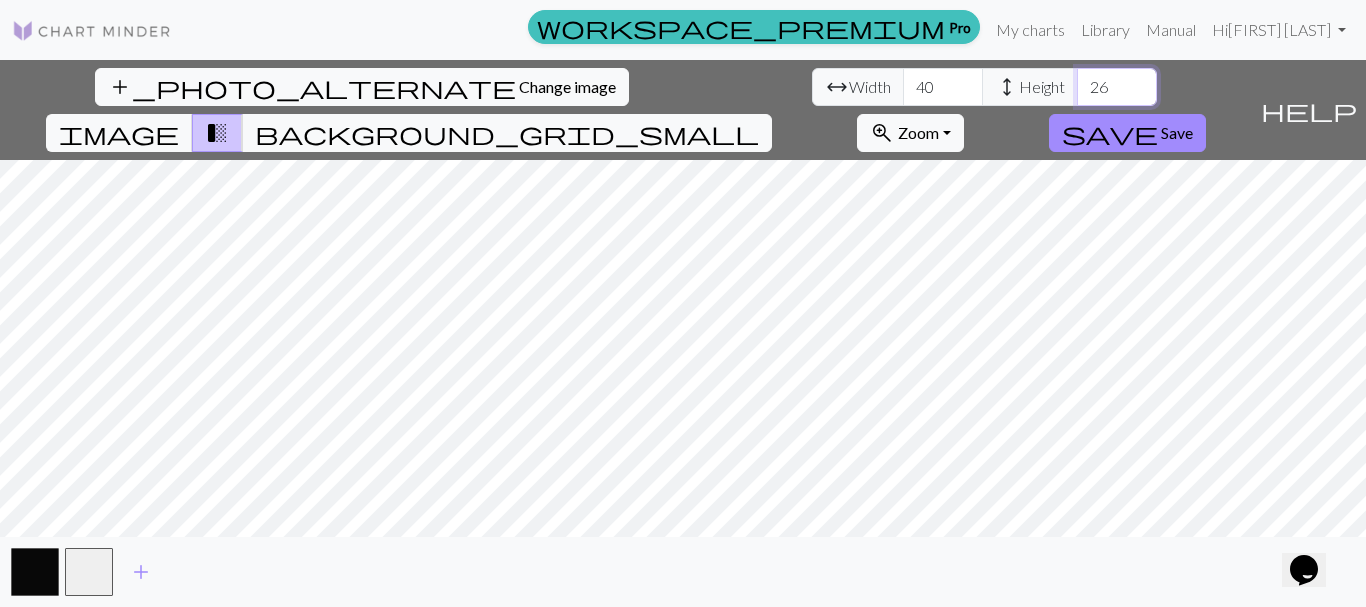 click on "26" at bounding box center (1117, 87) 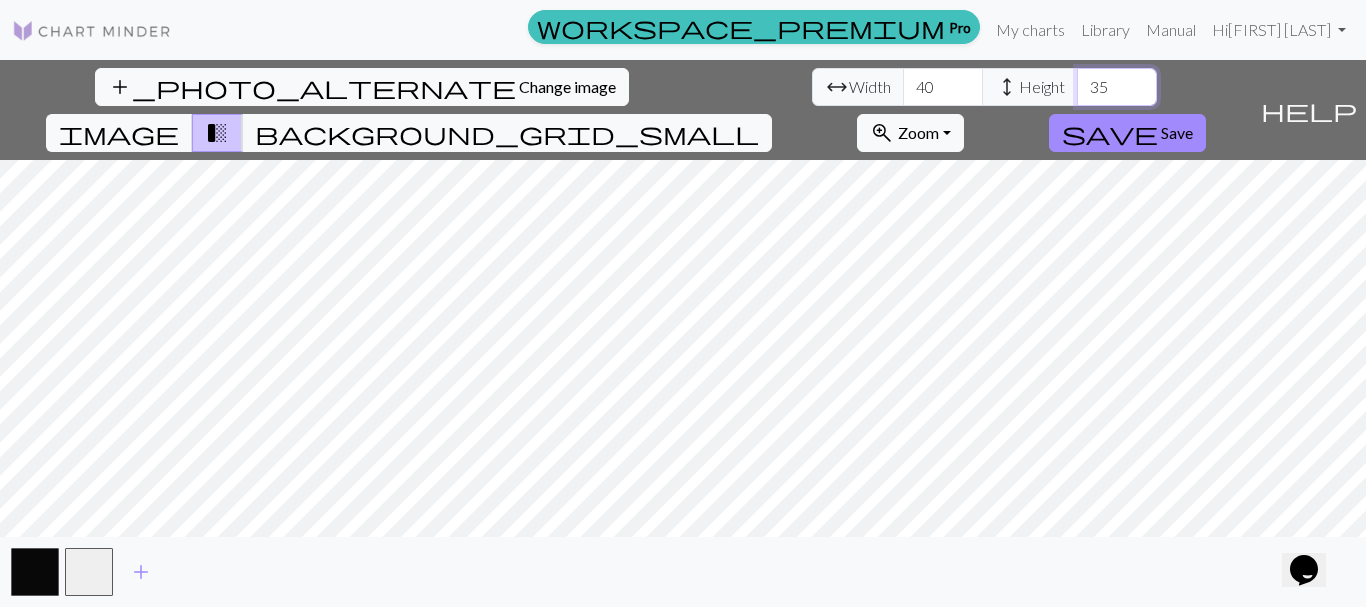 click on "35" at bounding box center (1117, 87) 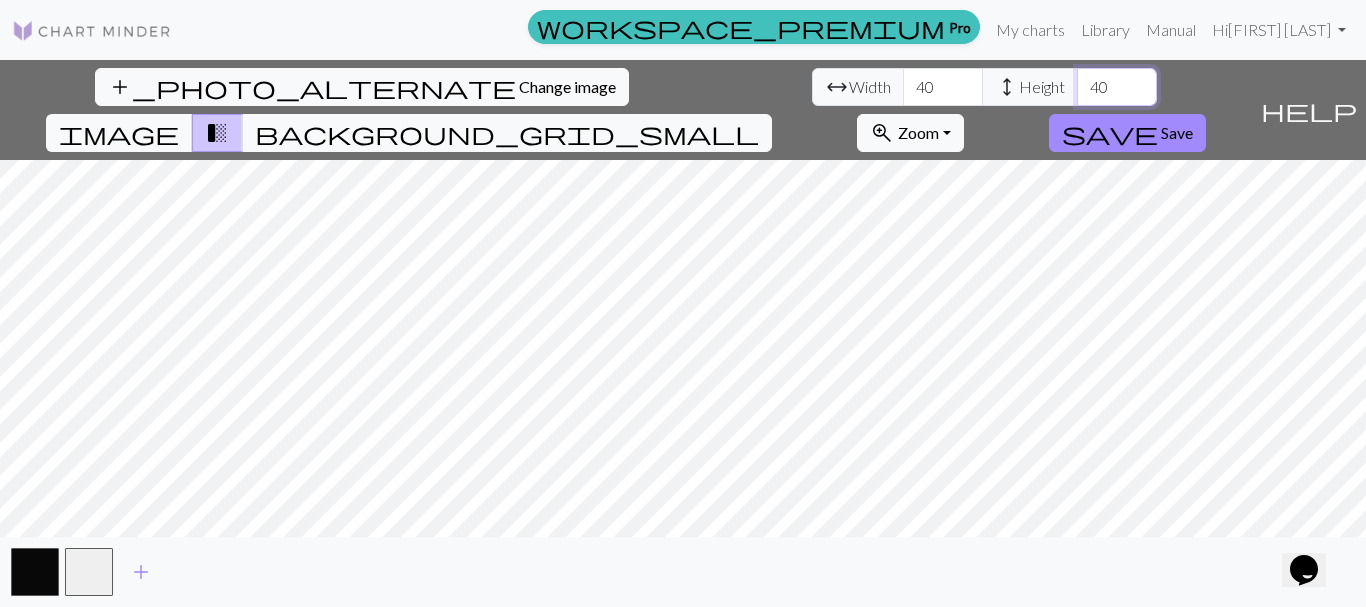 click on "40" at bounding box center [1117, 87] 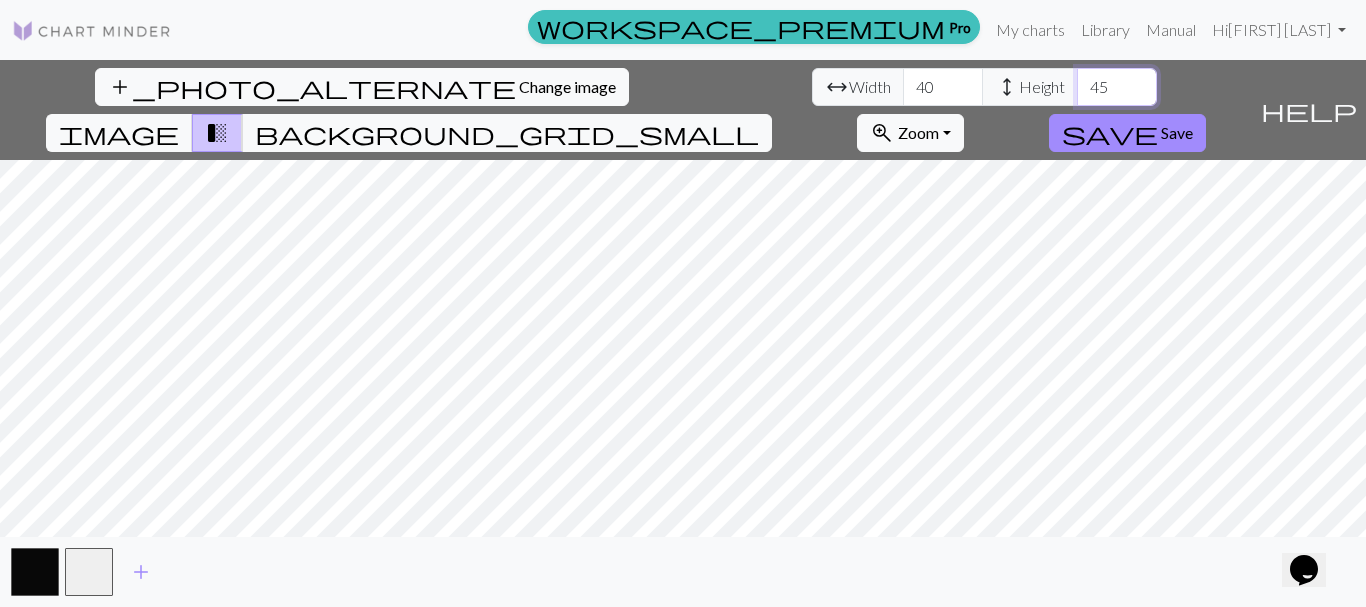 click on "45" at bounding box center (1117, 87) 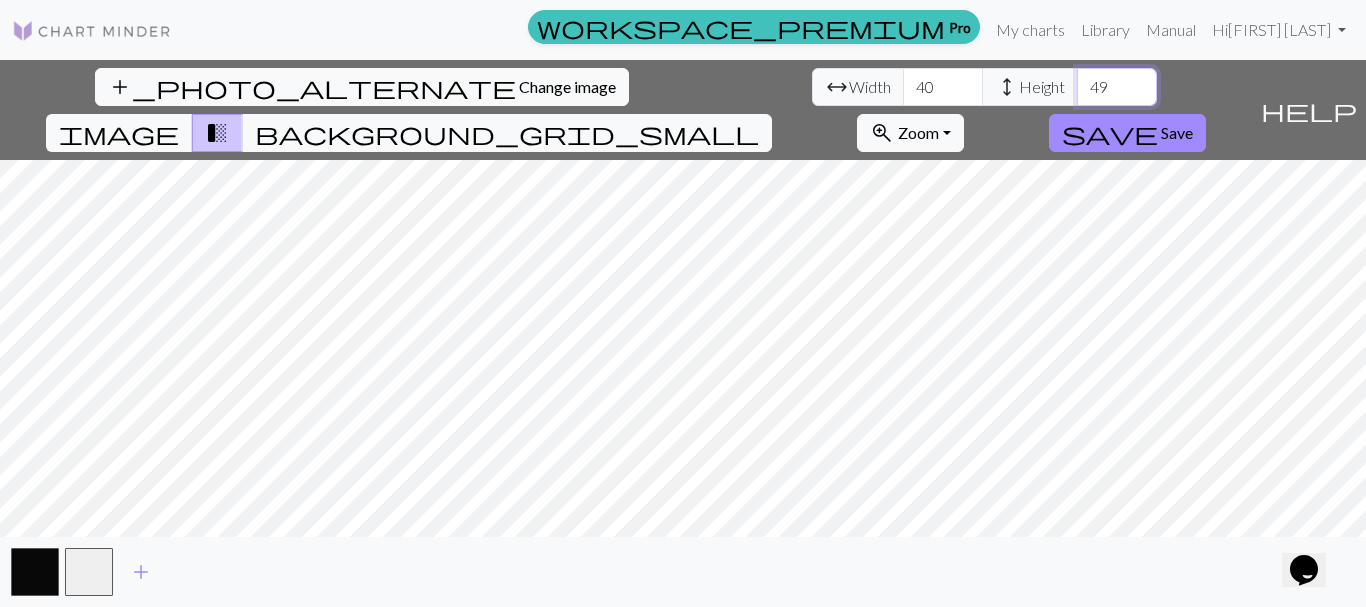 click on "49" at bounding box center (1117, 87) 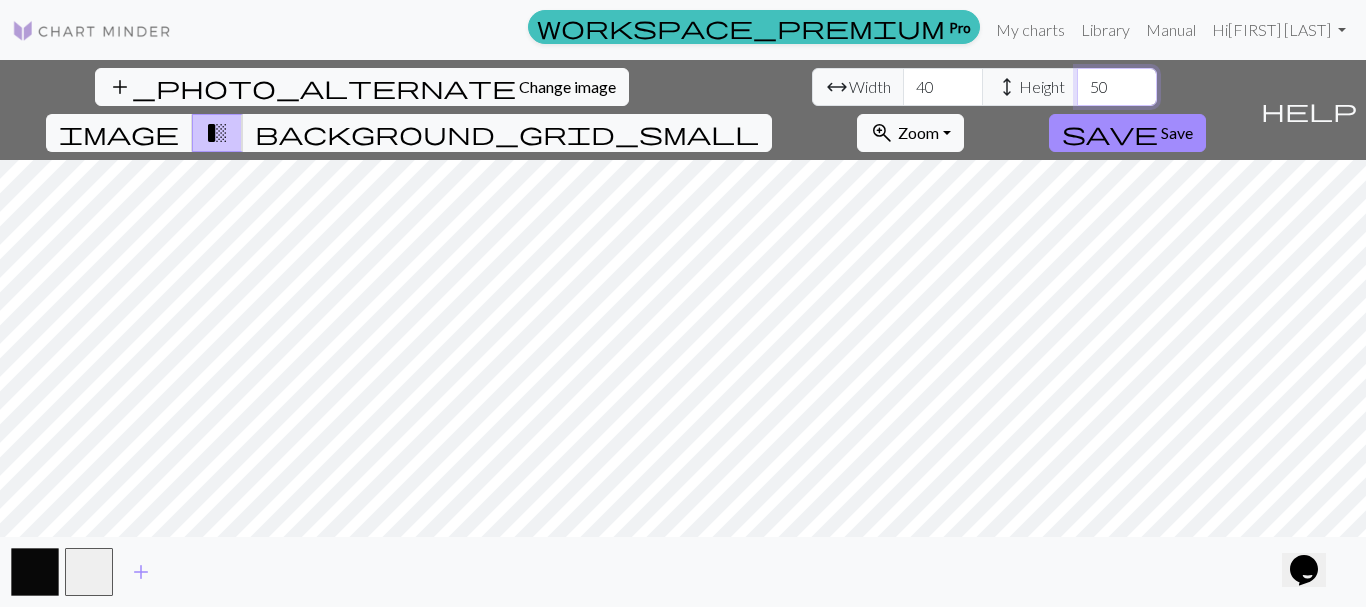 type on "50" 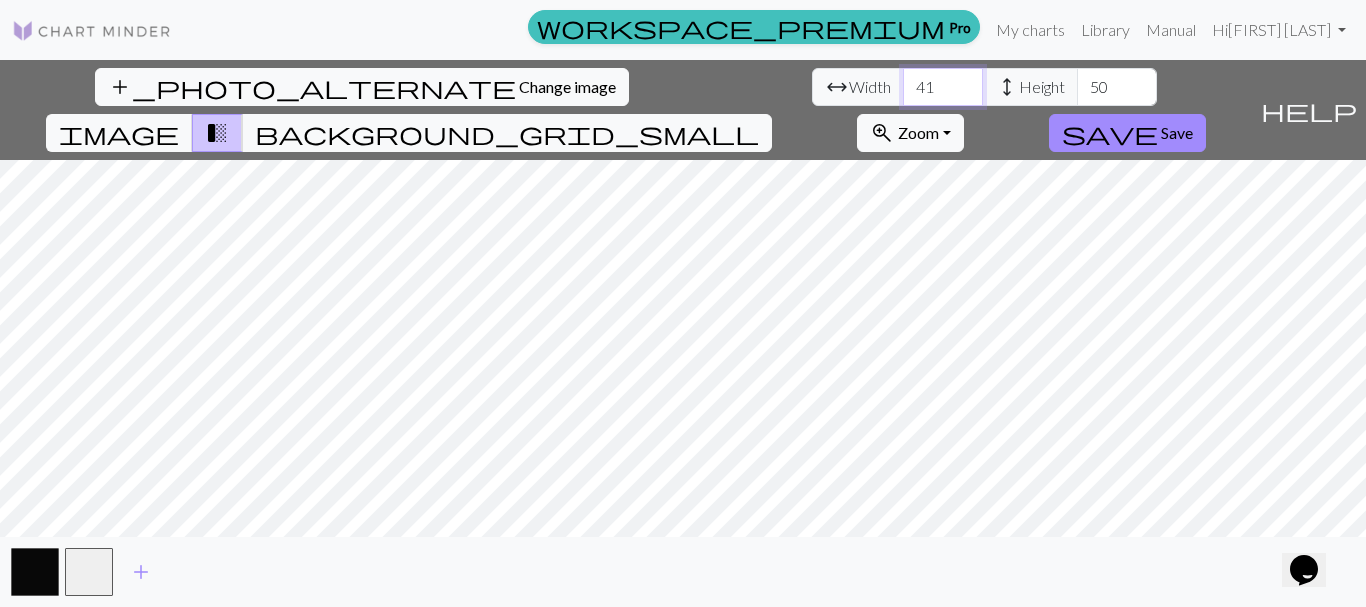 click on "41" at bounding box center (943, 87) 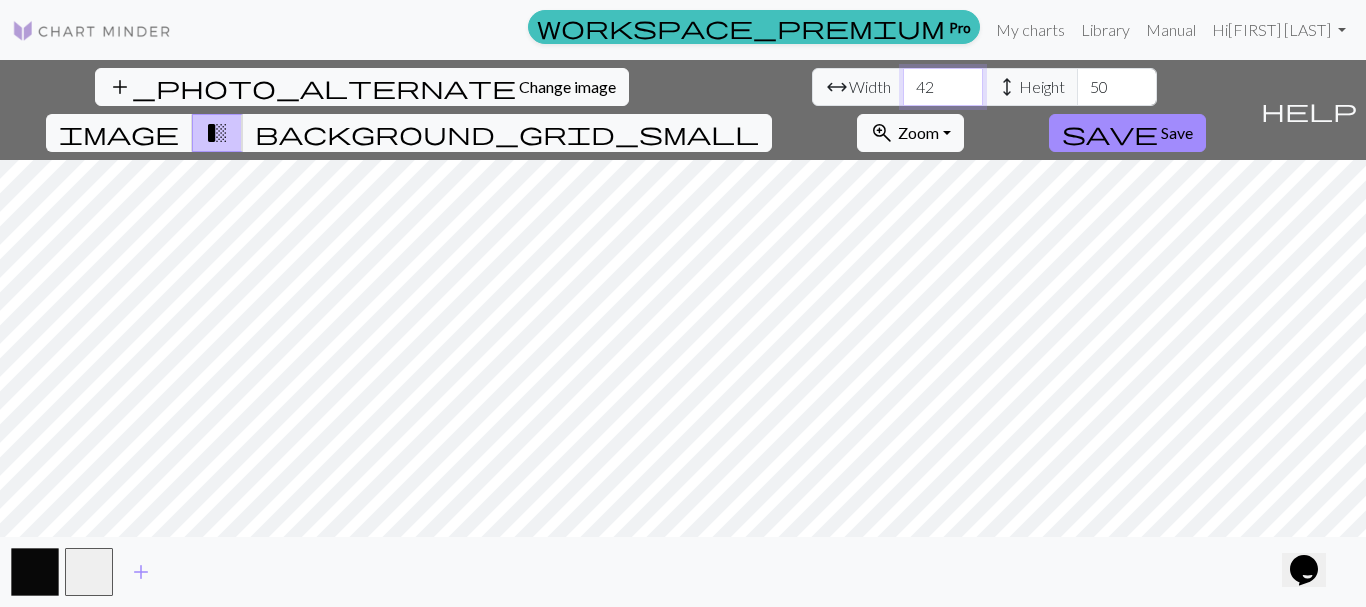 click on "42" at bounding box center [943, 87] 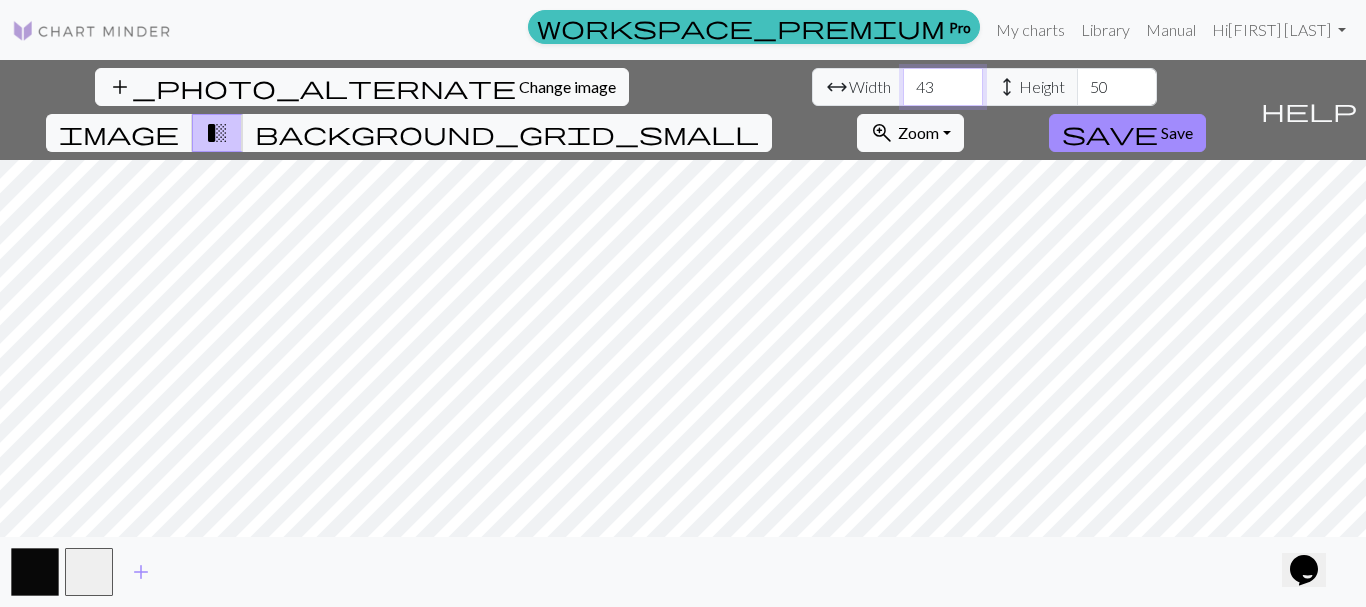 click on "43" at bounding box center [943, 87] 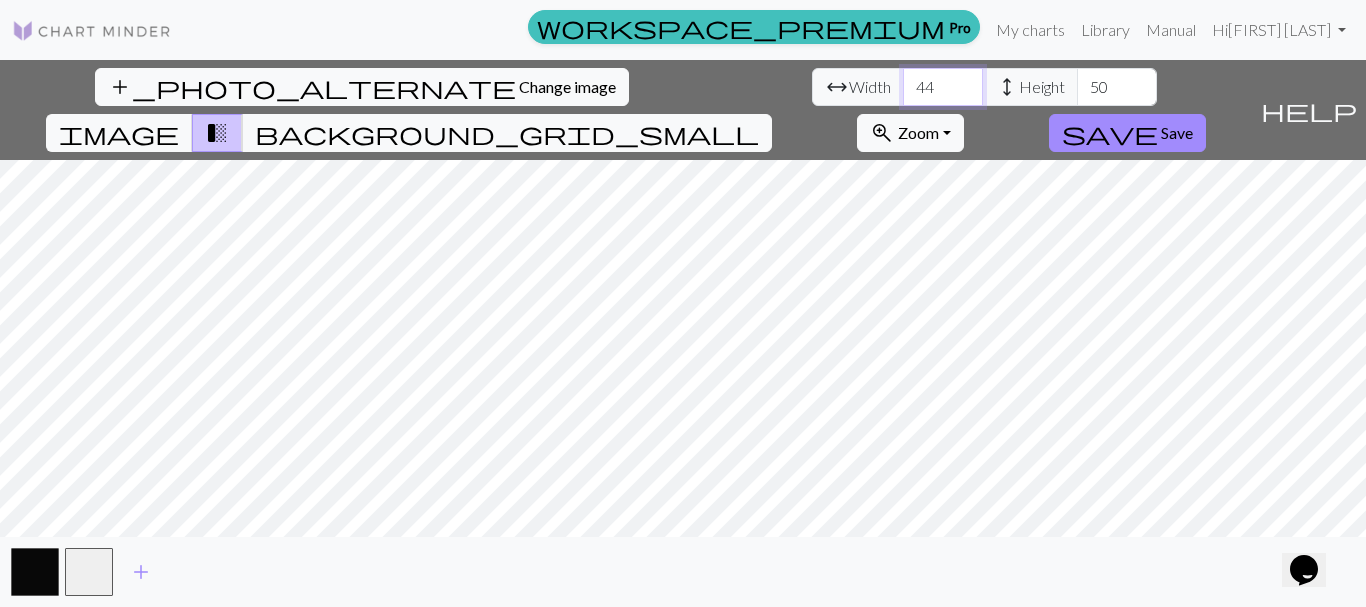 click on "44" at bounding box center (943, 87) 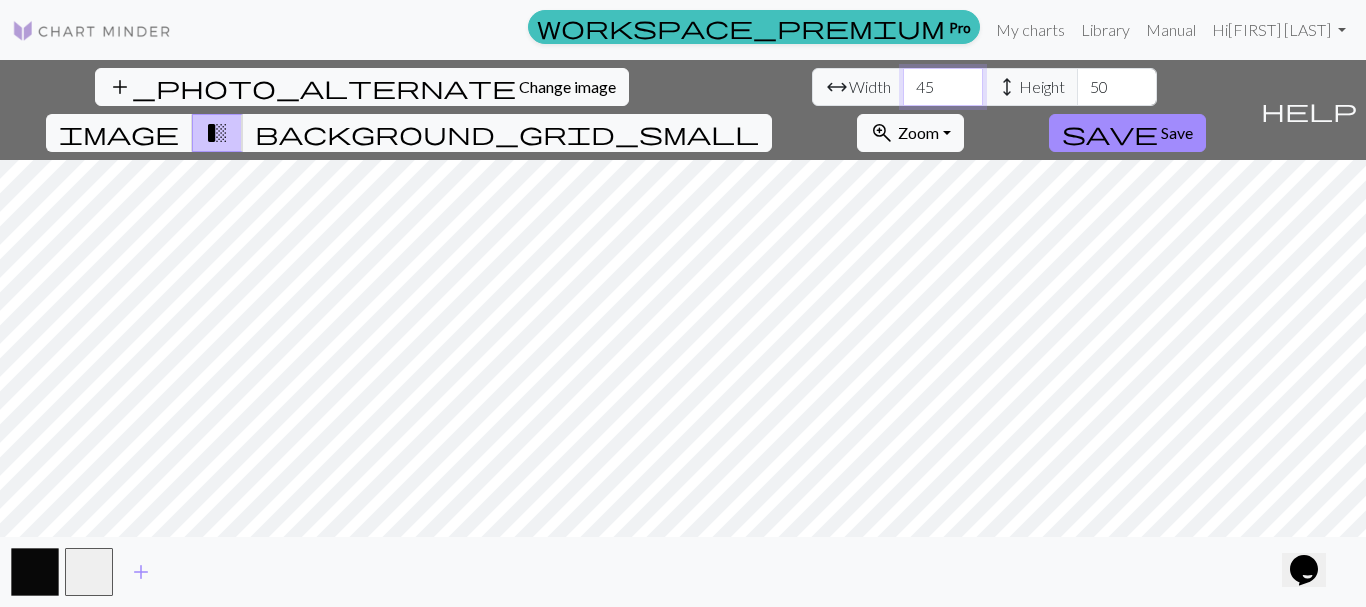 click on "45" at bounding box center [943, 87] 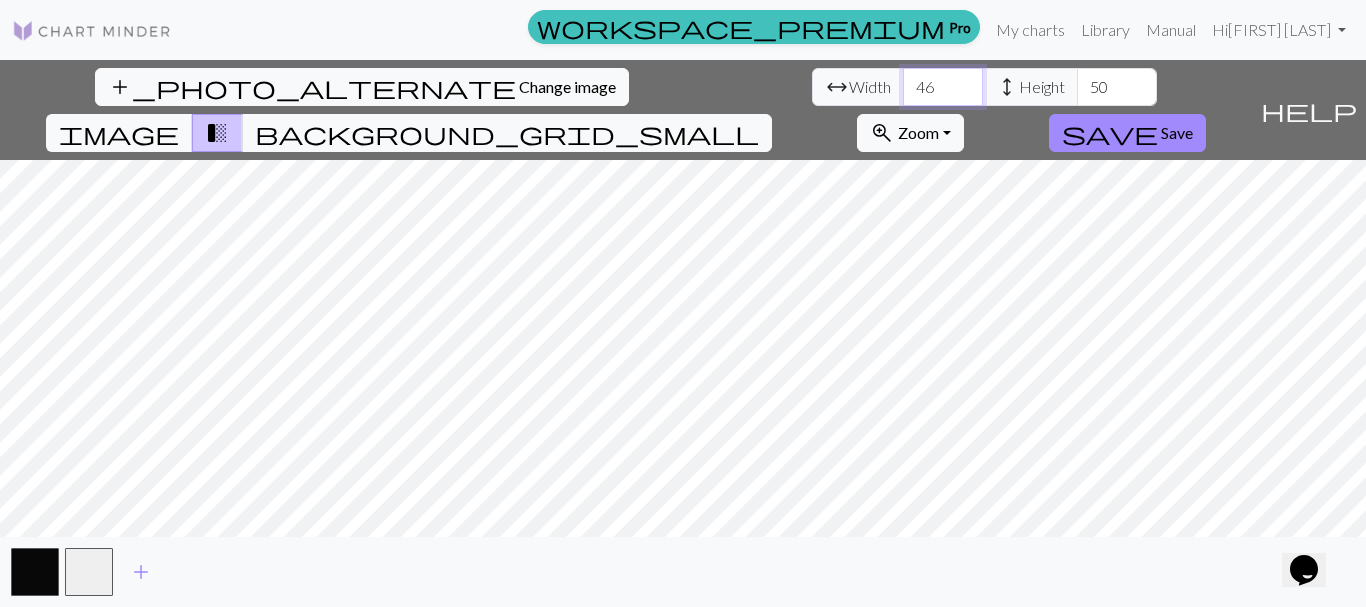 click on "46" at bounding box center [943, 87] 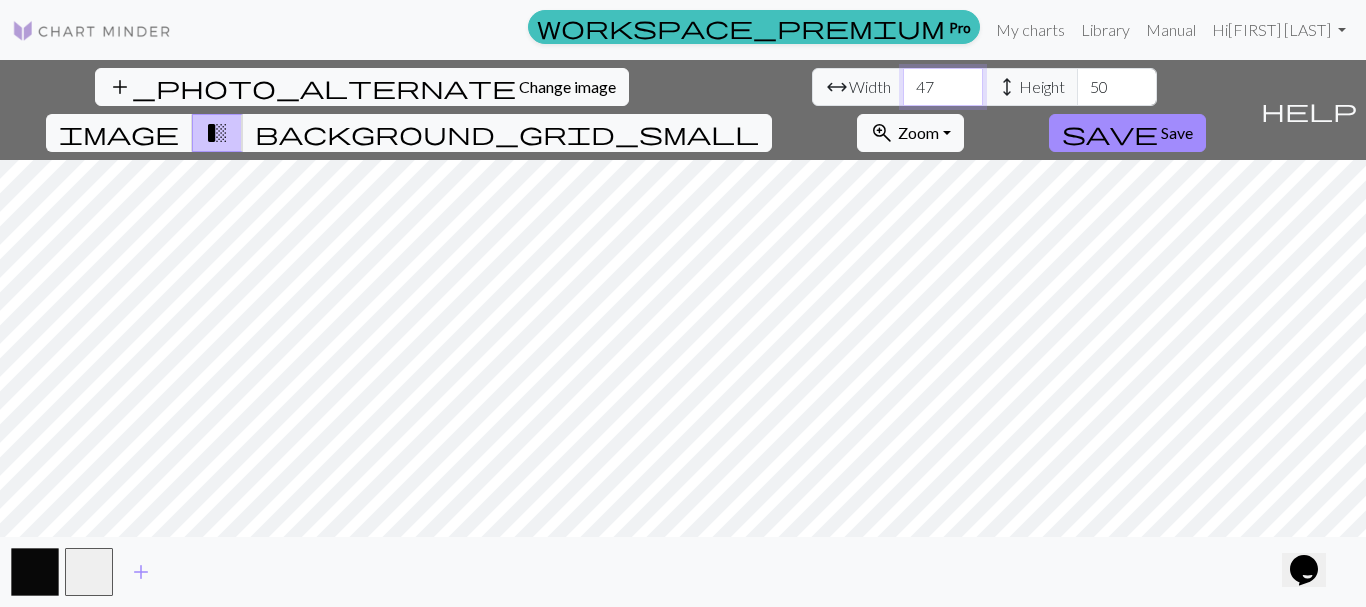 click on "47" at bounding box center [943, 87] 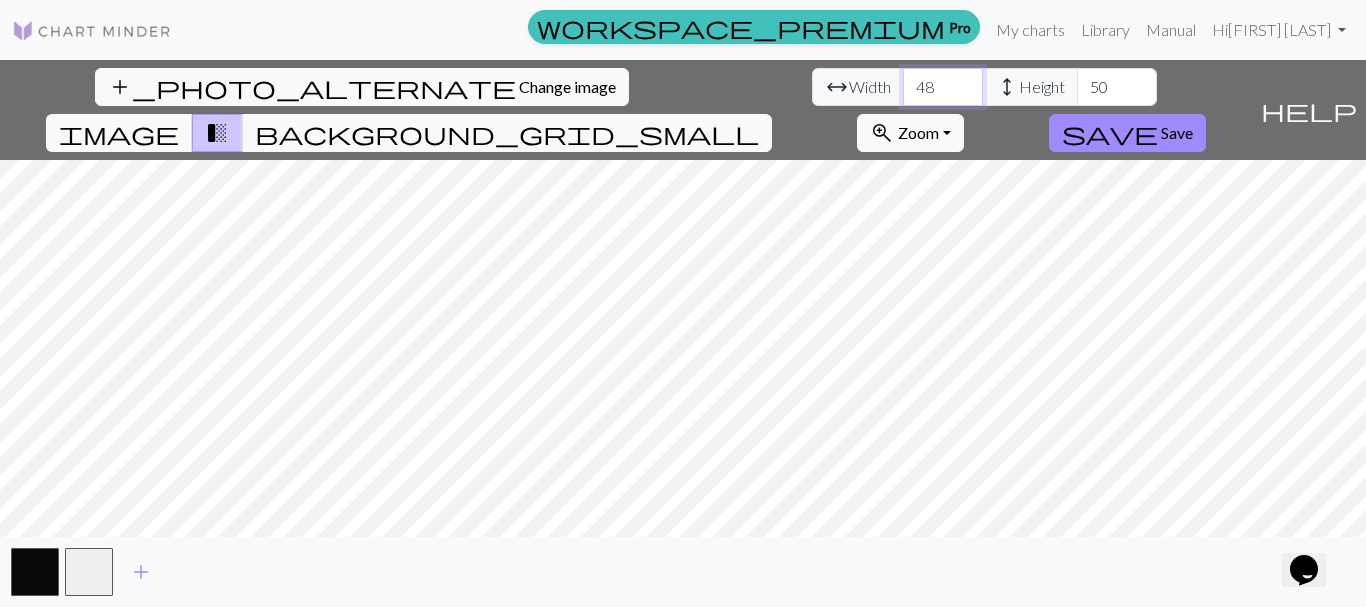 click on "48" at bounding box center (943, 87) 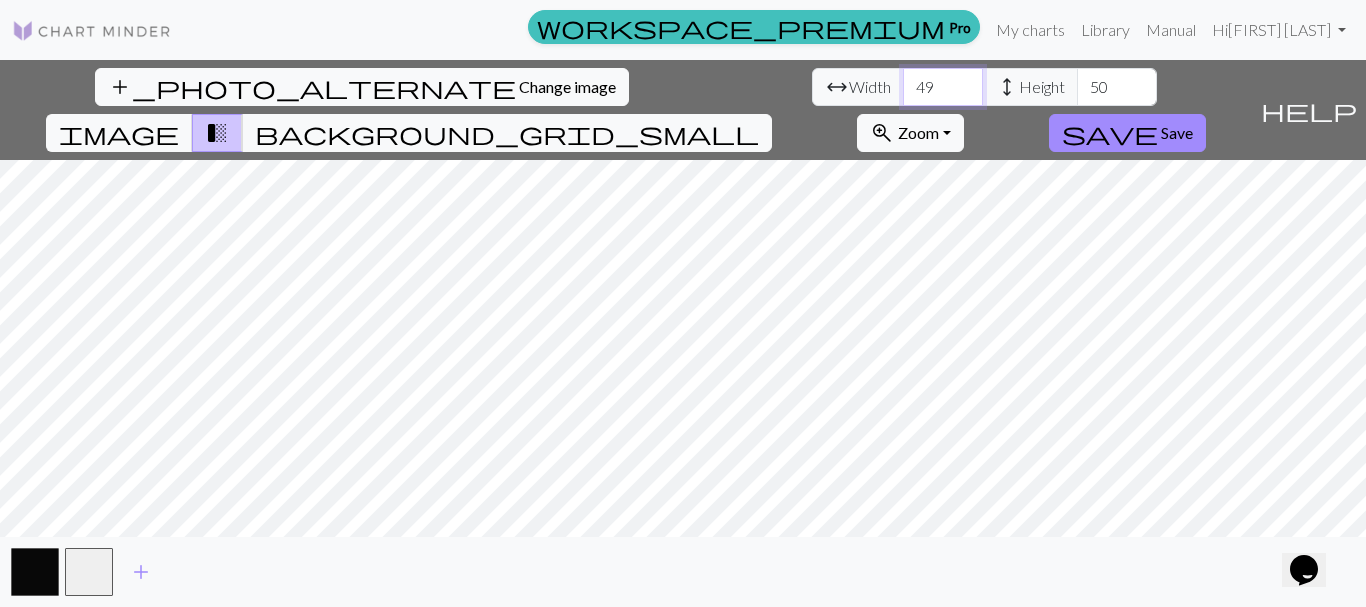 click on "49" at bounding box center (943, 87) 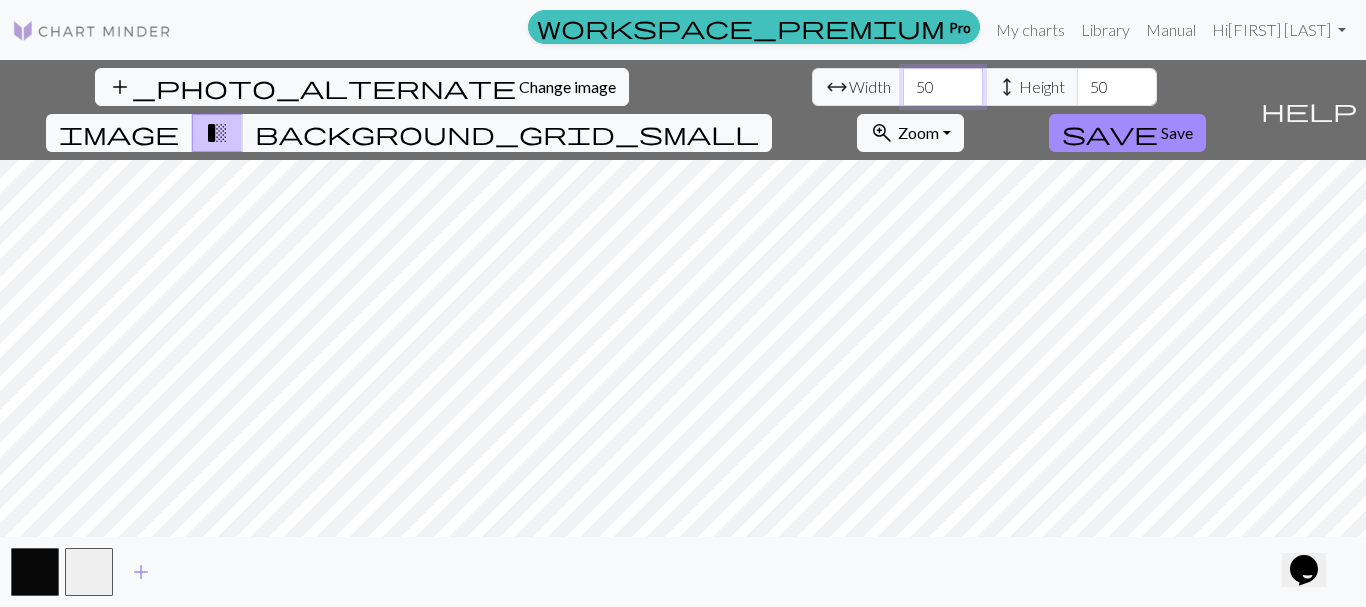 click on "50" at bounding box center [943, 87] 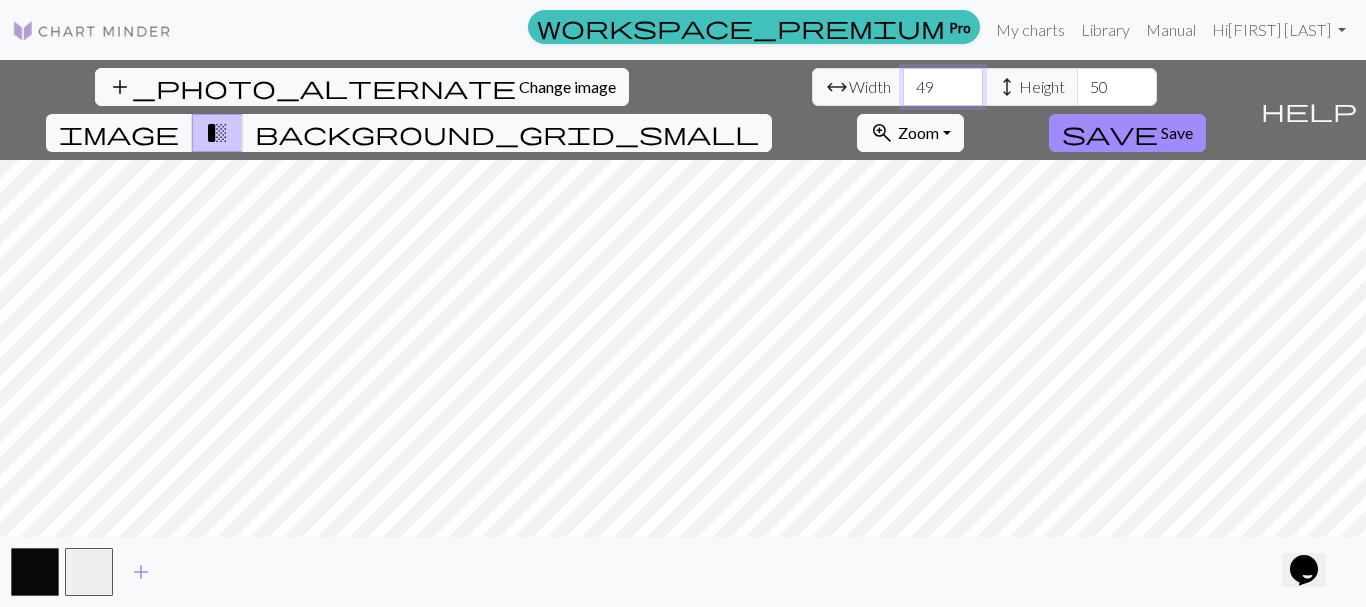 click on "49" at bounding box center [943, 87] 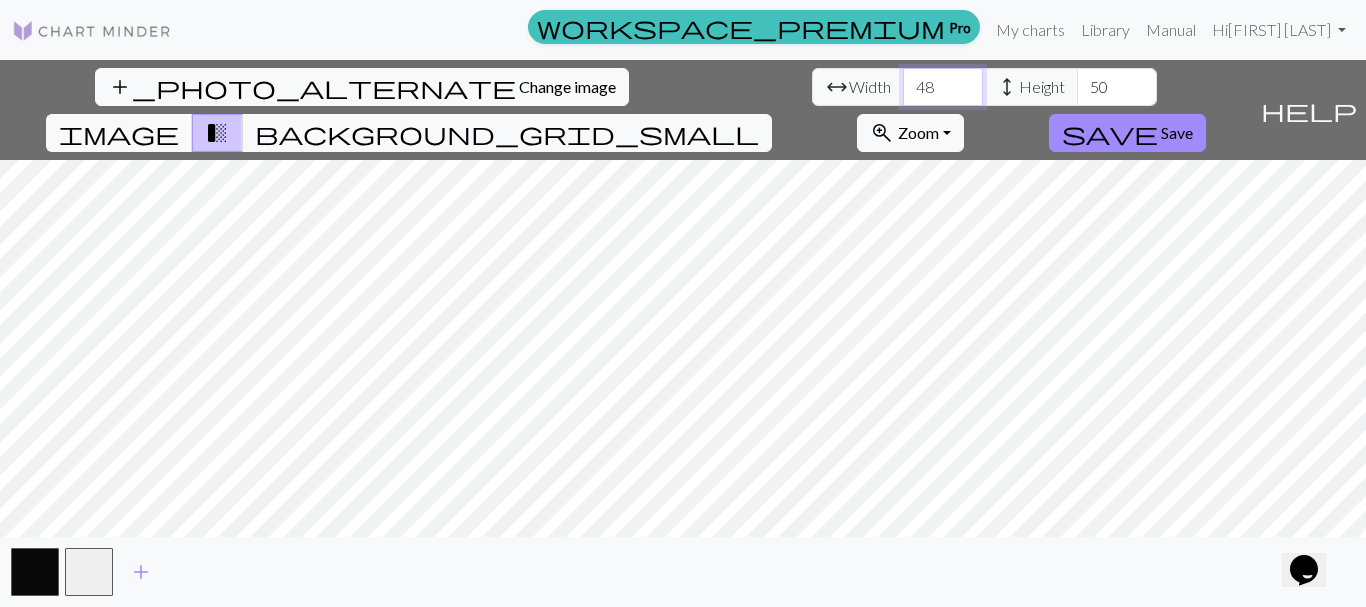 type on "48" 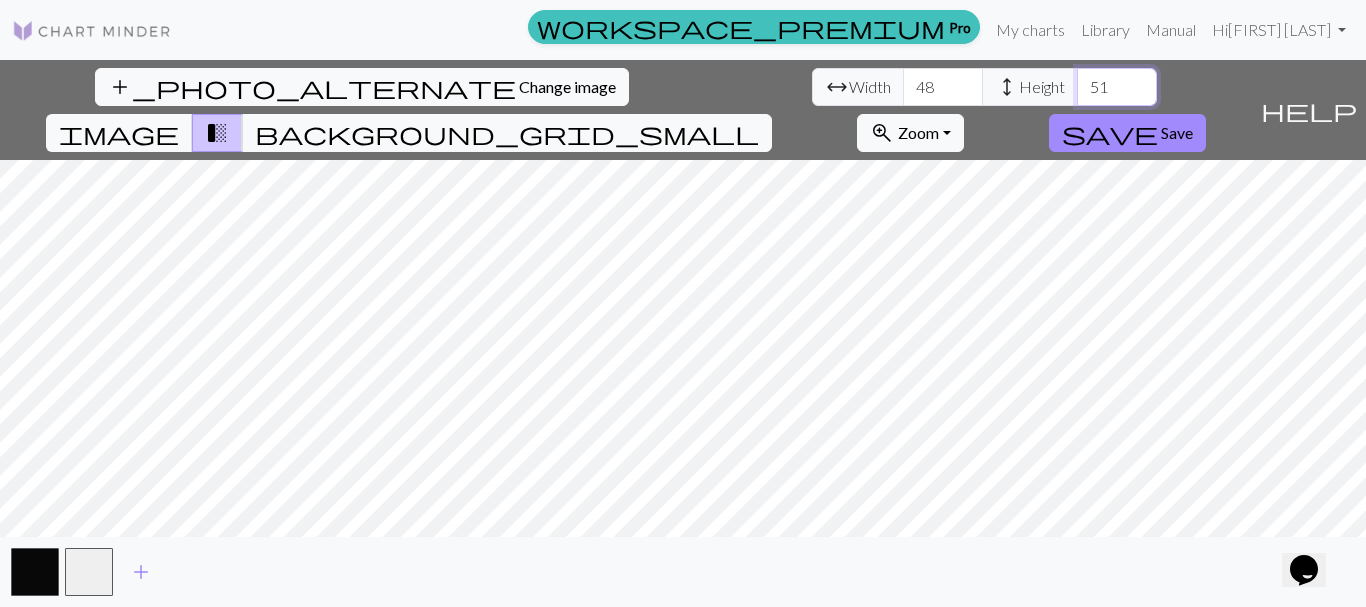 click on "51" at bounding box center (1117, 87) 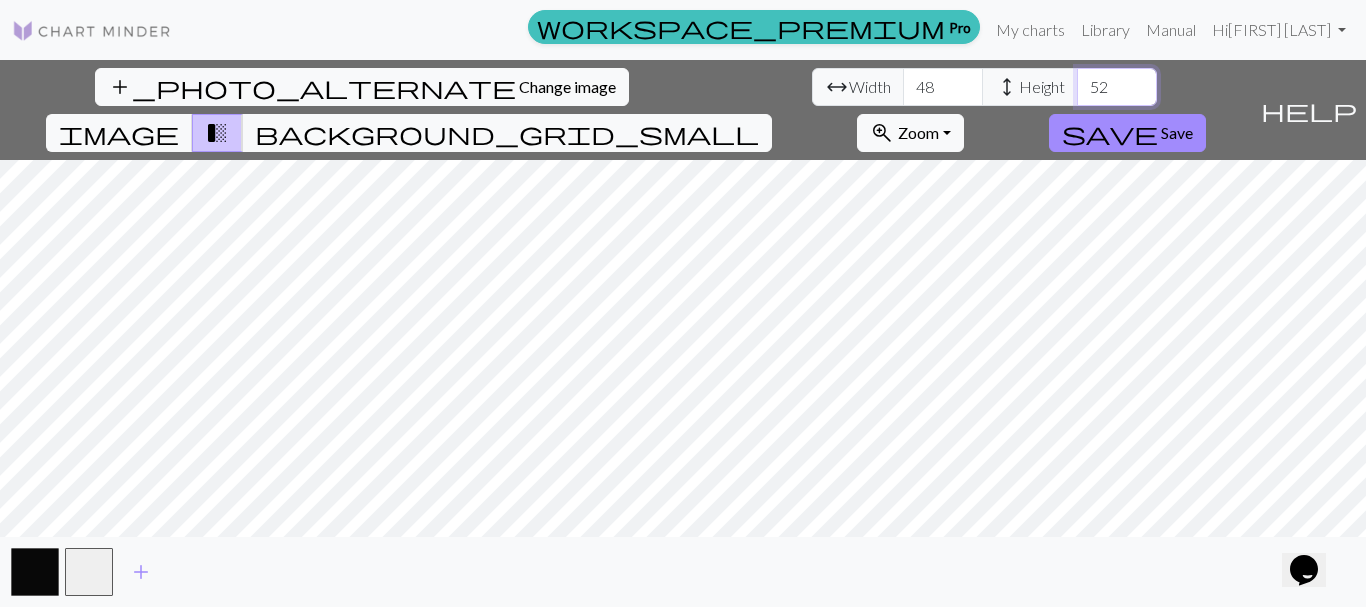 click on "52" at bounding box center [1117, 87] 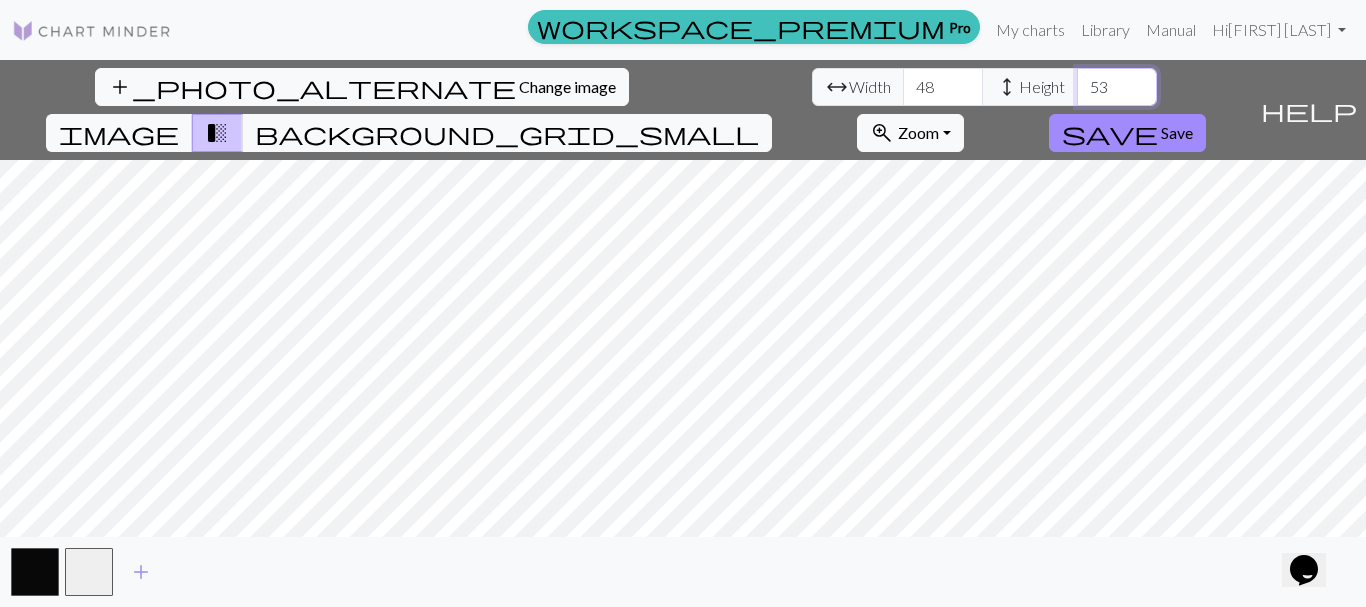 click on "53" at bounding box center [1117, 87] 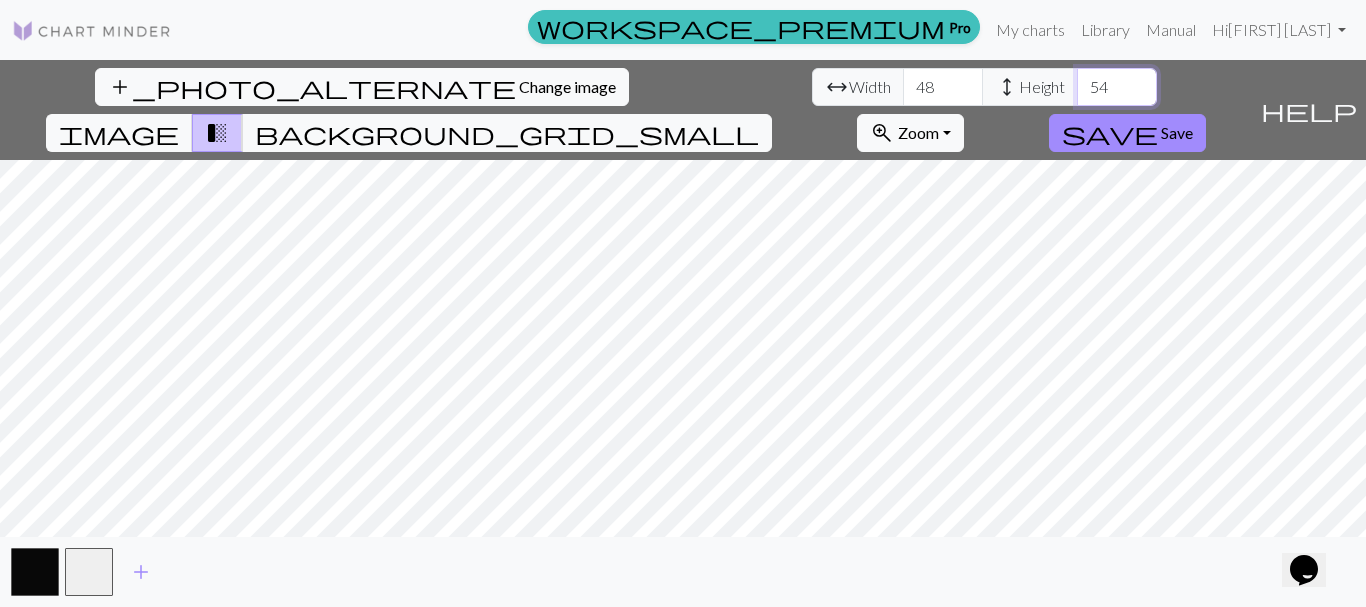 click on "54" at bounding box center [1117, 87] 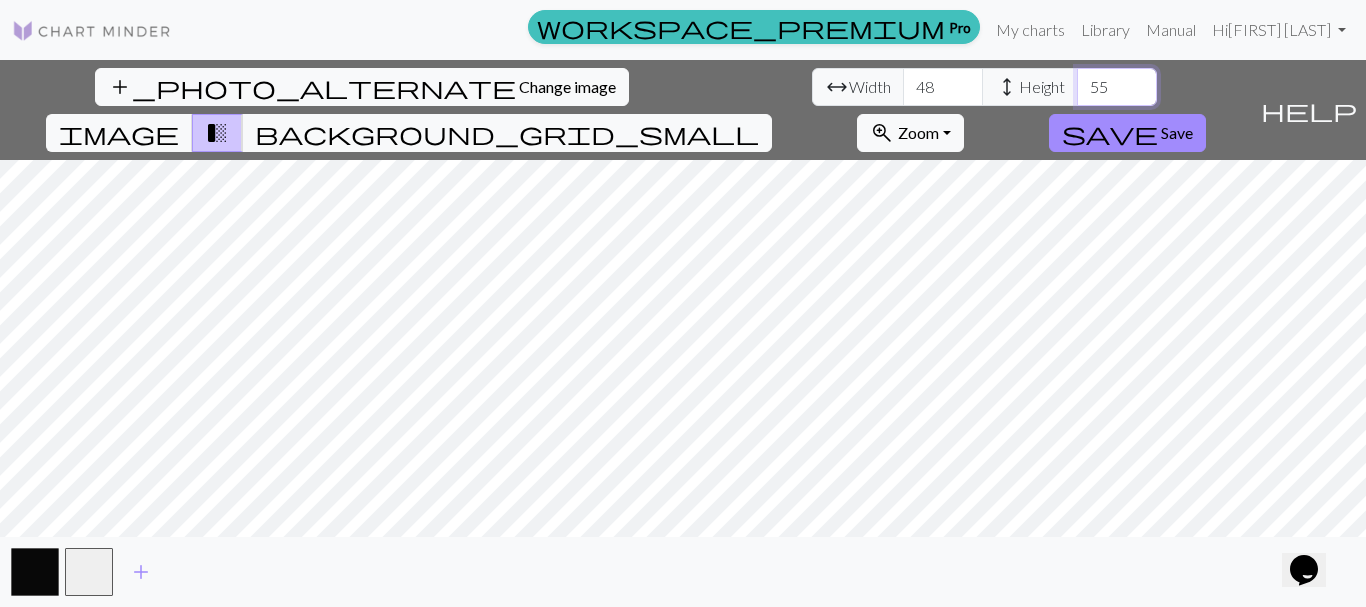 click on "55" at bounding box center (1117, 87) 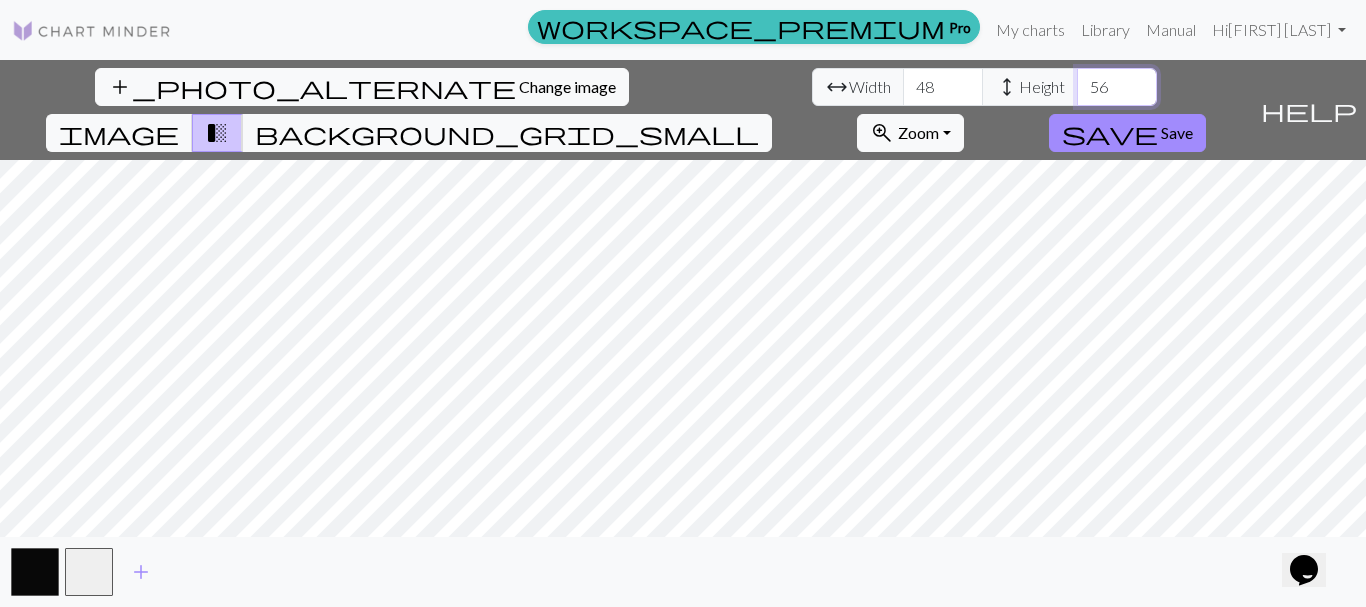 click on "56" at bounding box center (1117, 87) 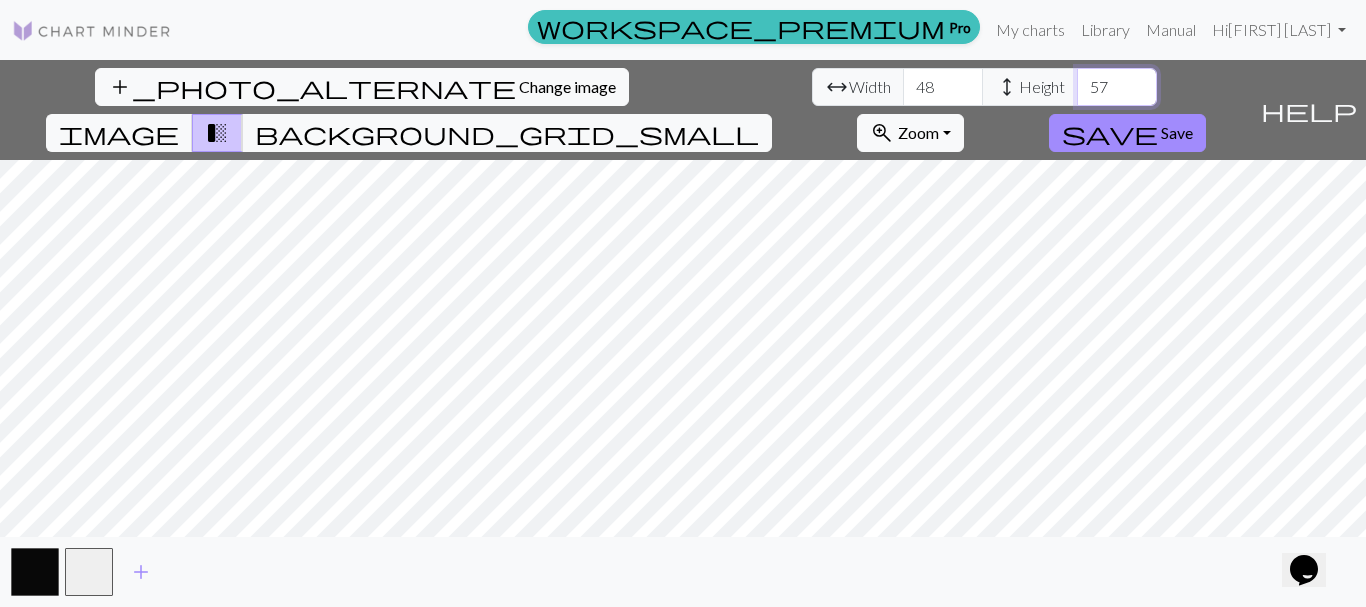 click on "57" at bounding box center (1117, 87) 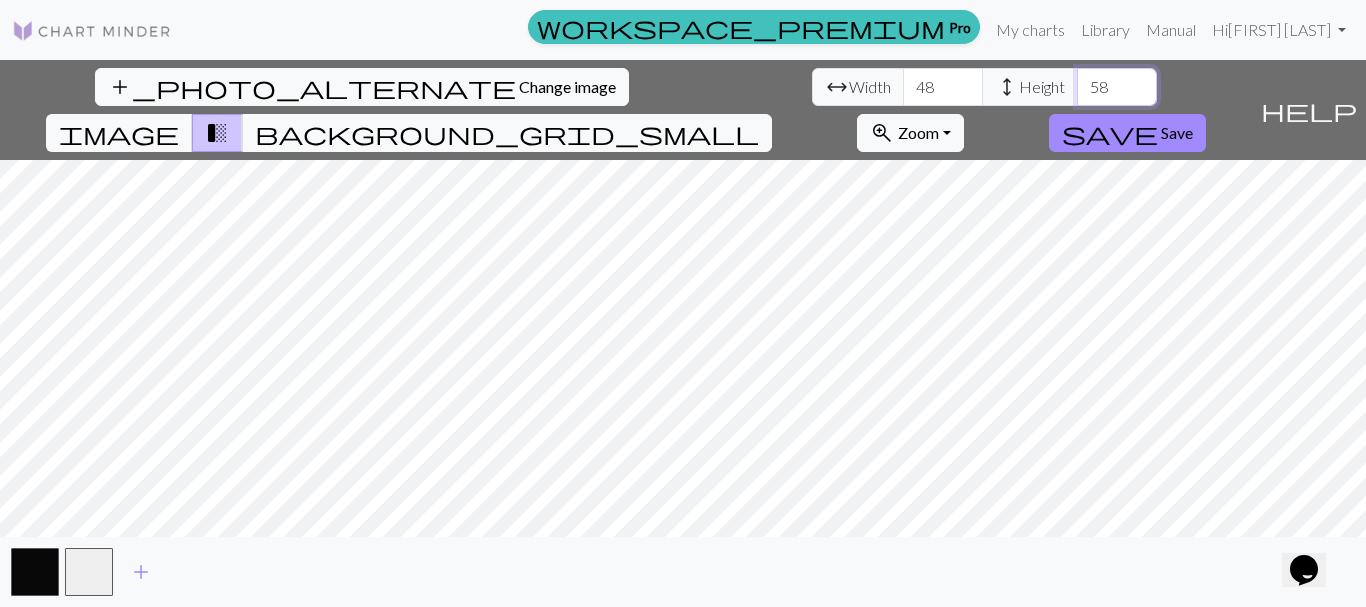 click on "58" at bounding box center (1117, 87) 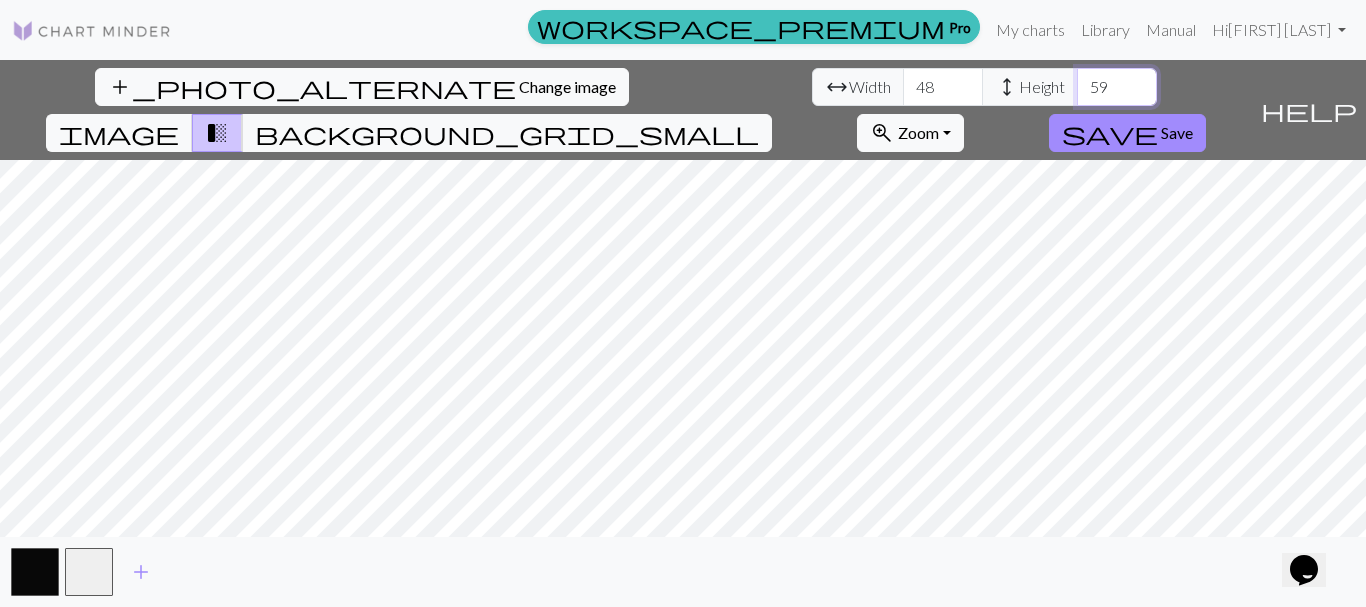 click on "59" at bounding box center (1117, 87) 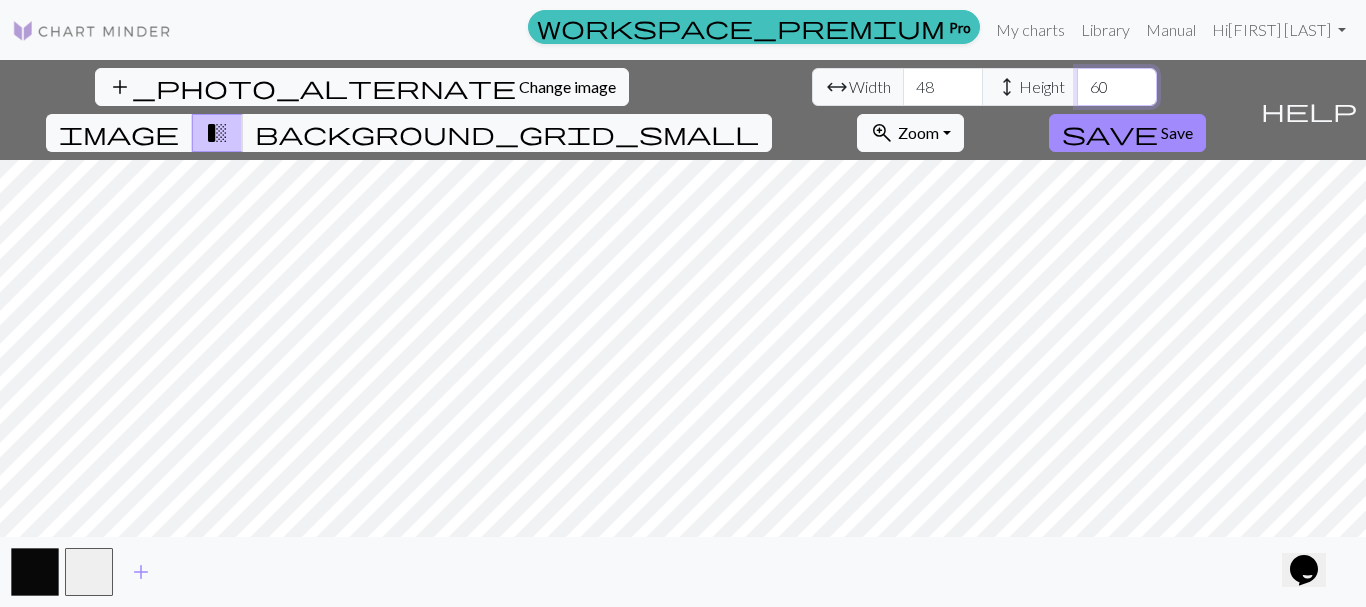 type on "60" 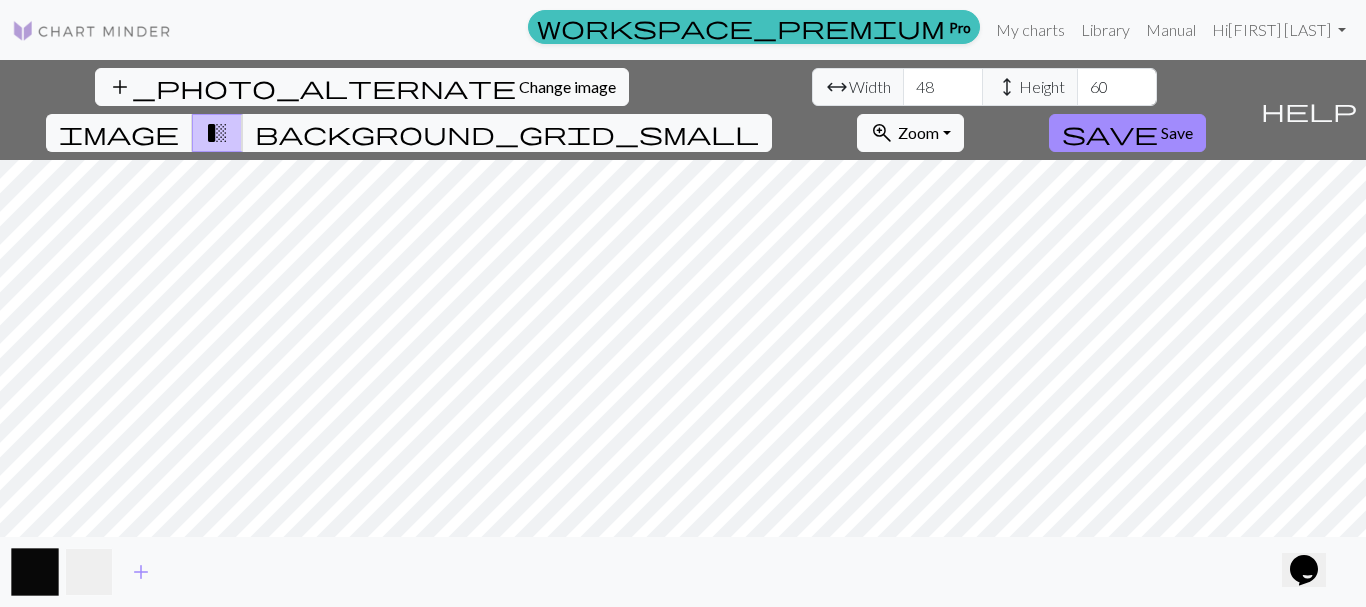 click at bounding box center [89, 572] 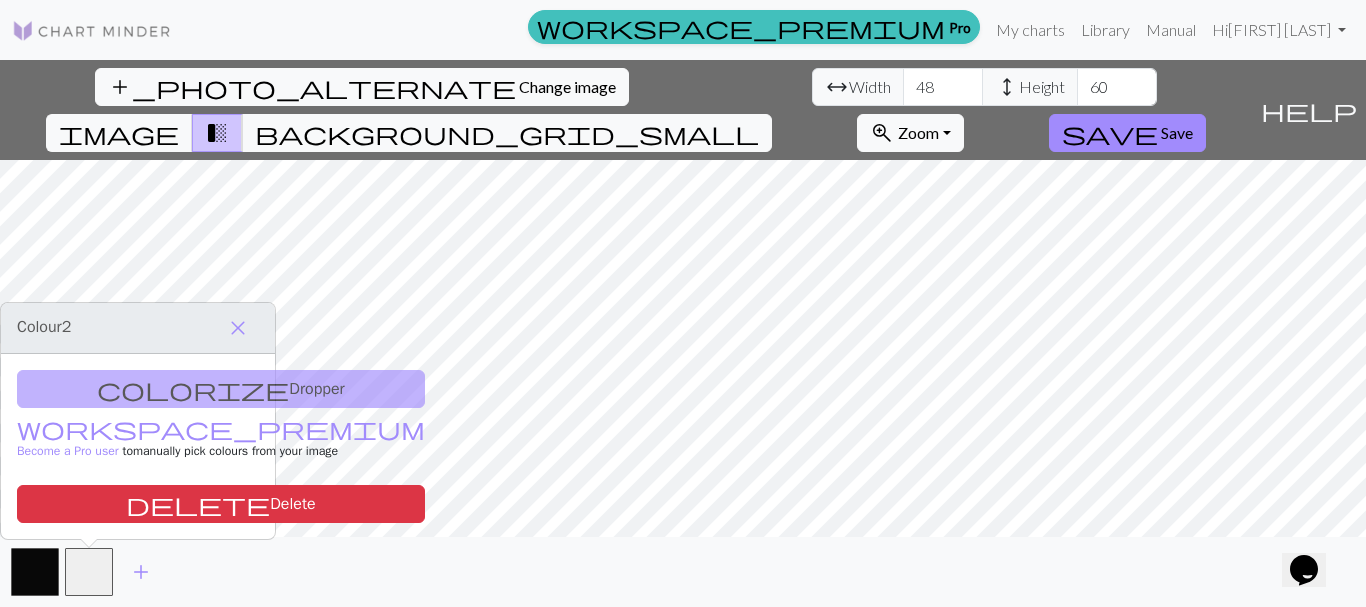 click on "colorize Dropper workspace_premium Become a Pro user   to  manually pick colours from your image delete Delete" at bounding box center [138, 446] 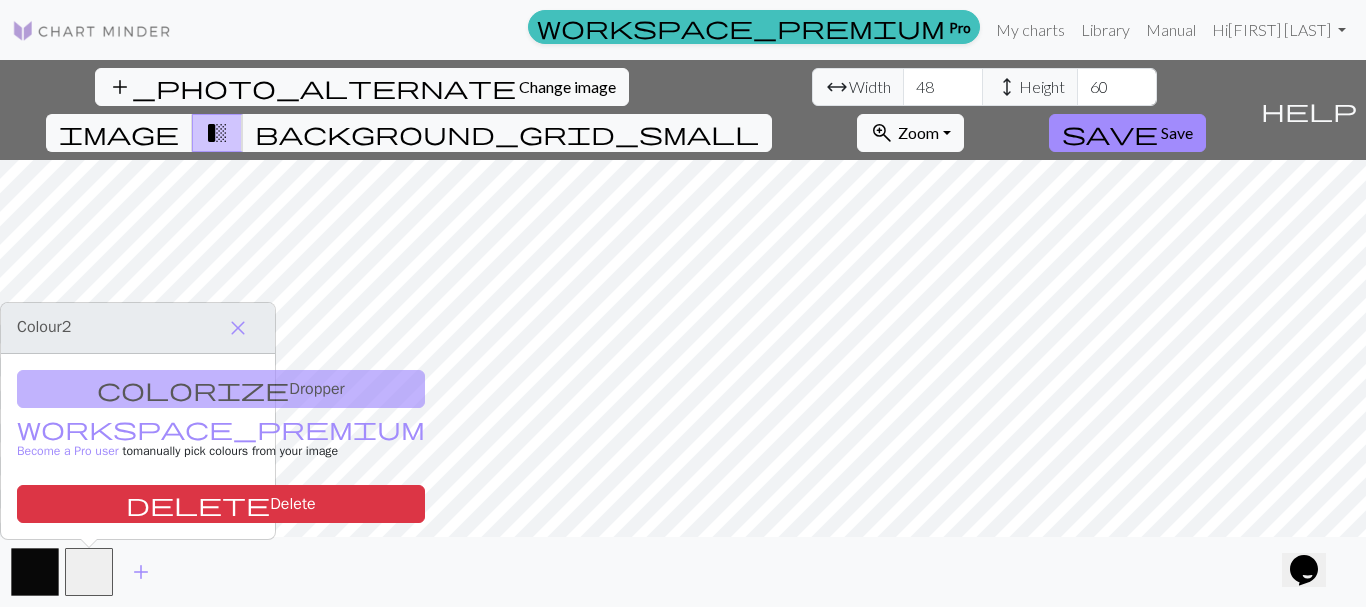 click on "add_photo_alternate   Change image arrow_range   Width 48 height   Height 60 image transition_fade background_grid_small zoom_in Zoom Zoom Fit all Fit width Fit height 50% 100% 150% 200% save   Save help Show me around add" at bounding box center [683, 333] 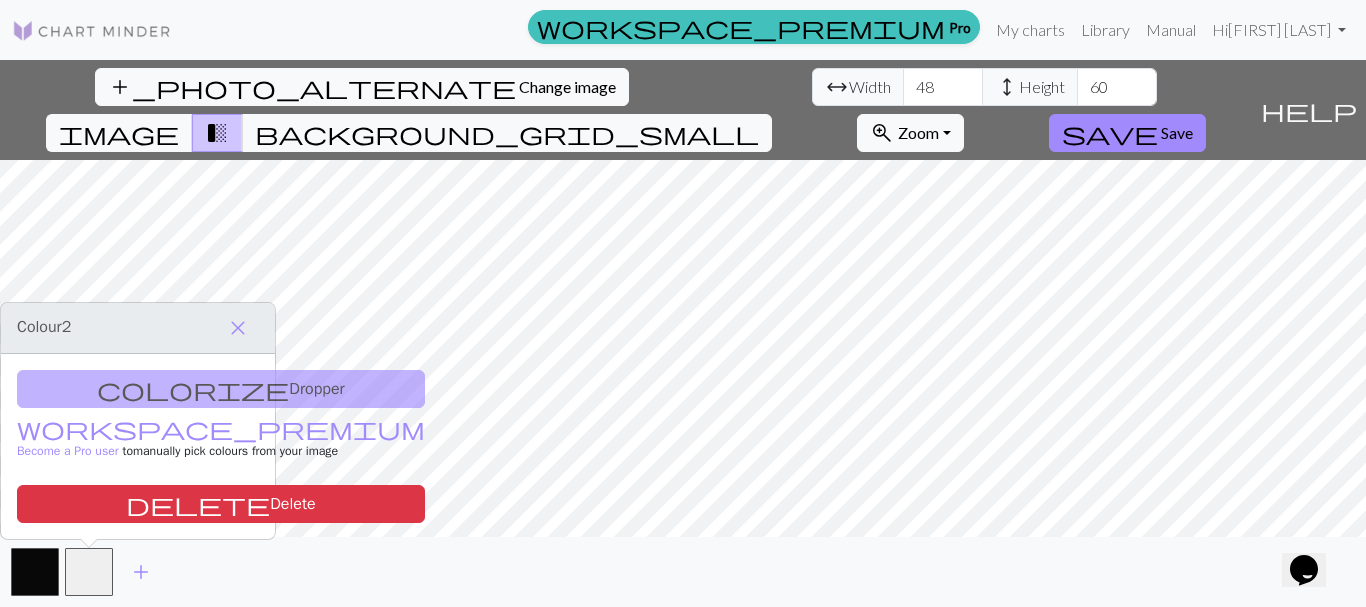 click on "add" at bounding box center [683, 572] 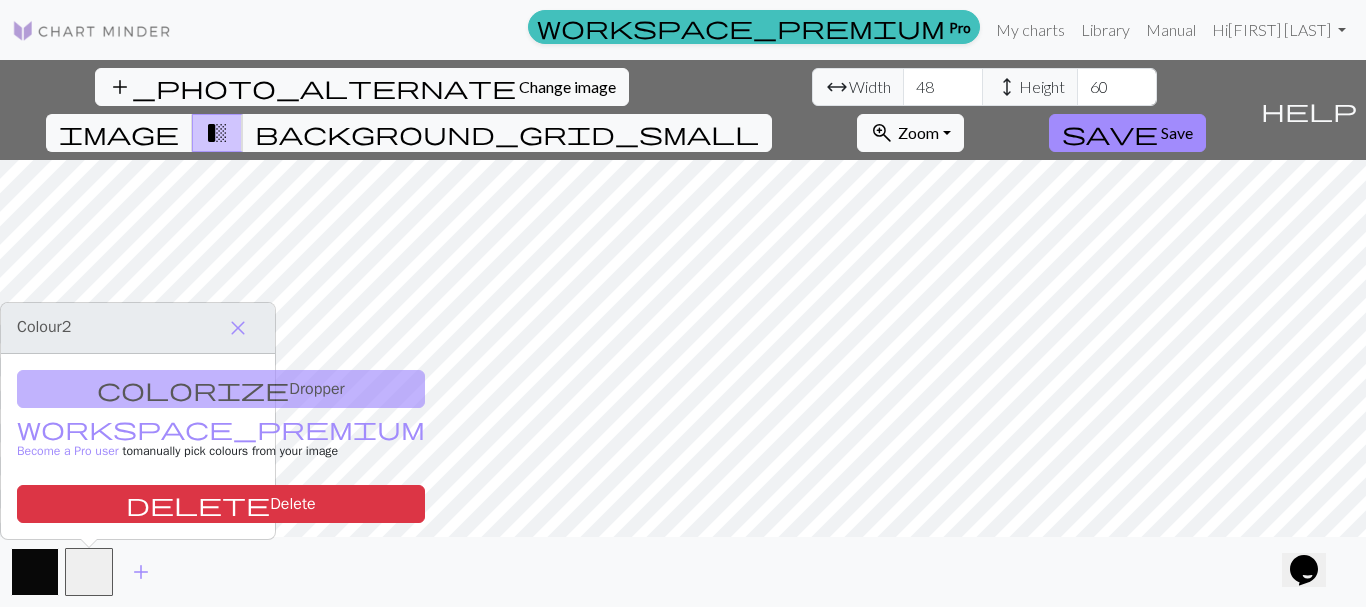 click at bounding box center [35, 572] 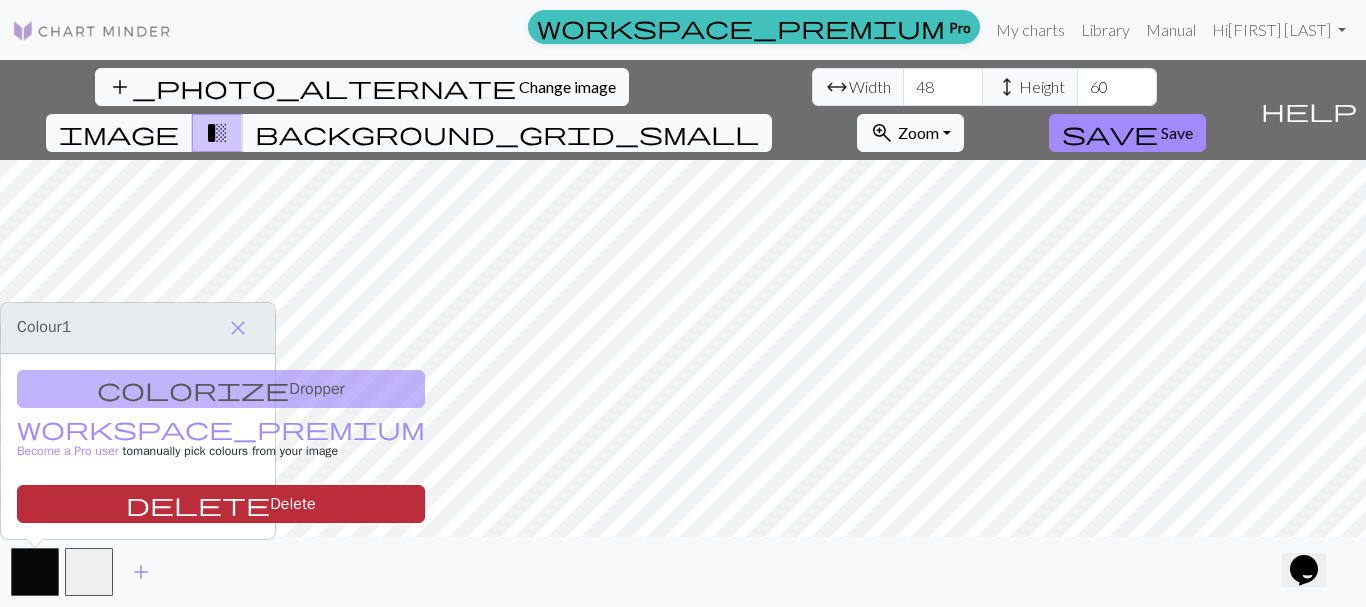click on "delete Delete" at bounding box center (221, 504) 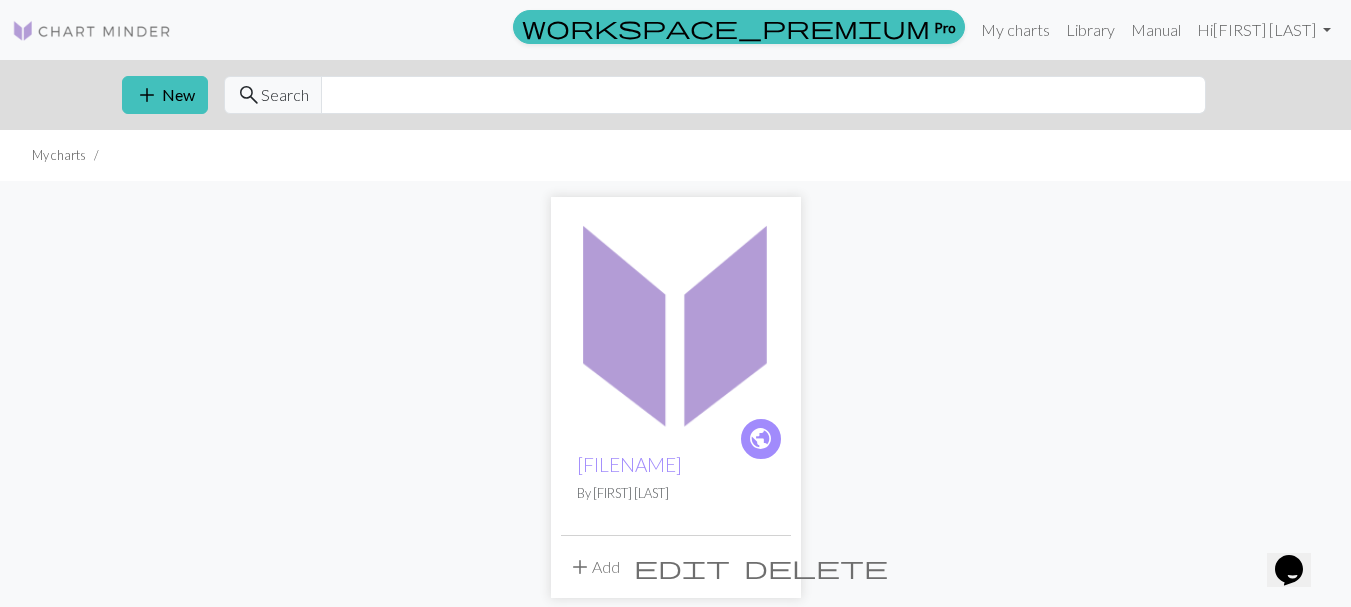 click at bounding box center [676, 322] 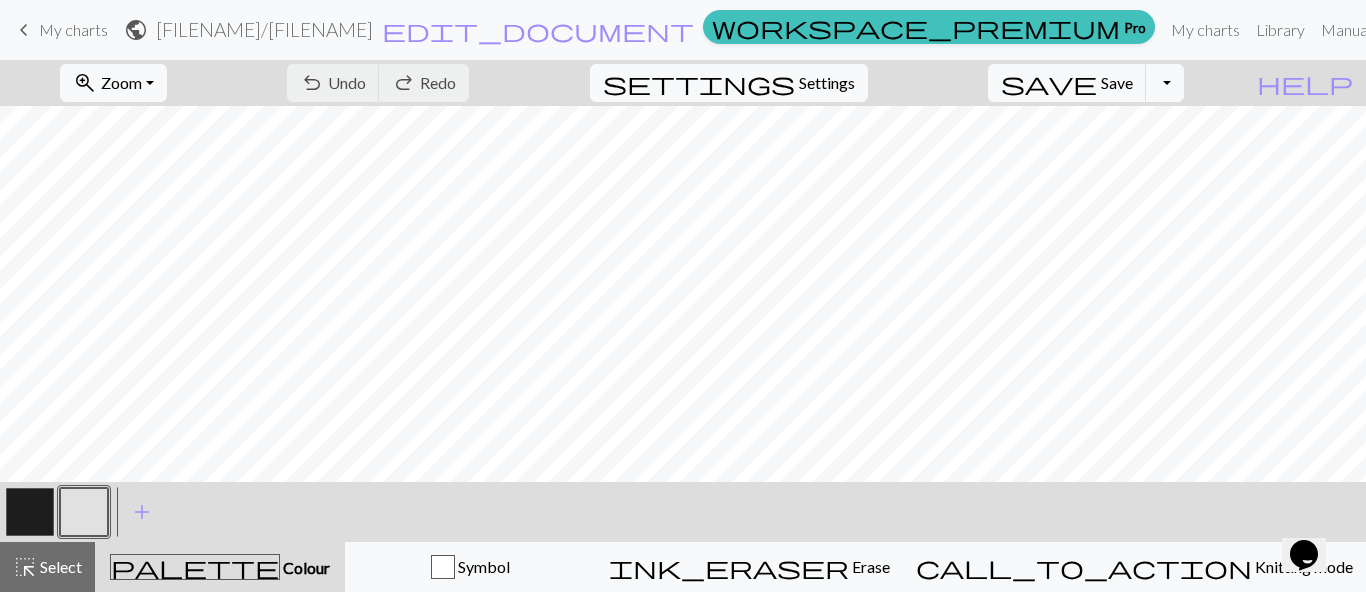 click on "undo Undo Undo redo Redo Redo" at bounding box center (378, 83) 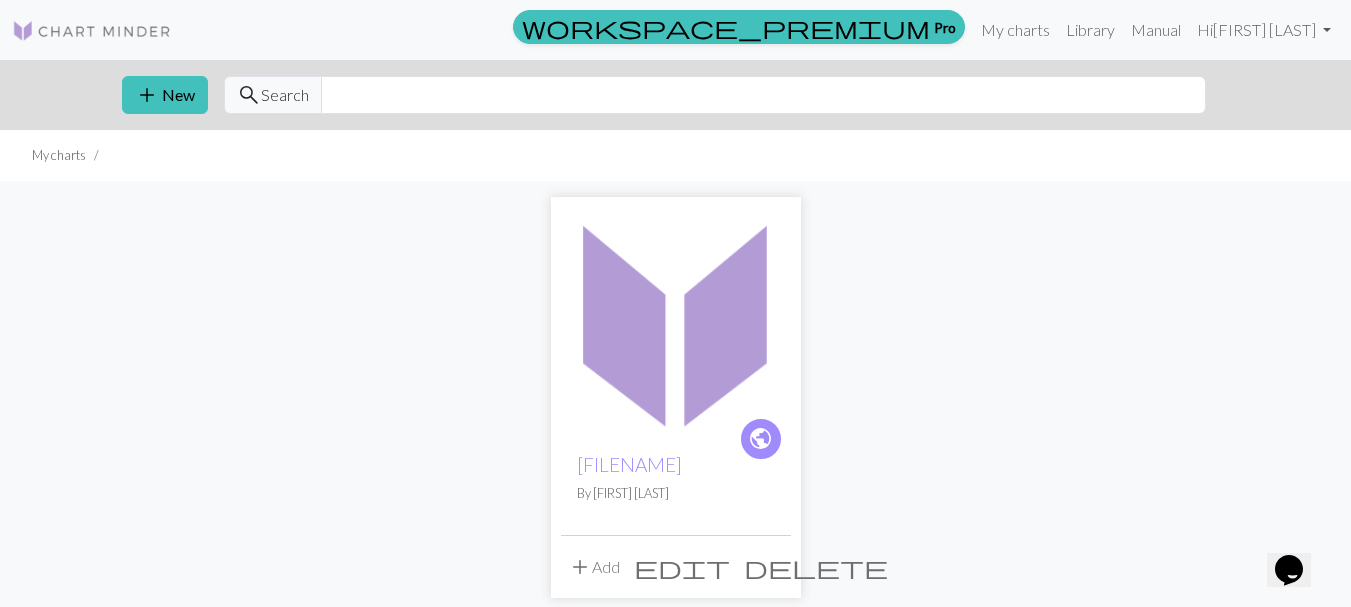 click at bounding box center (676, 322) 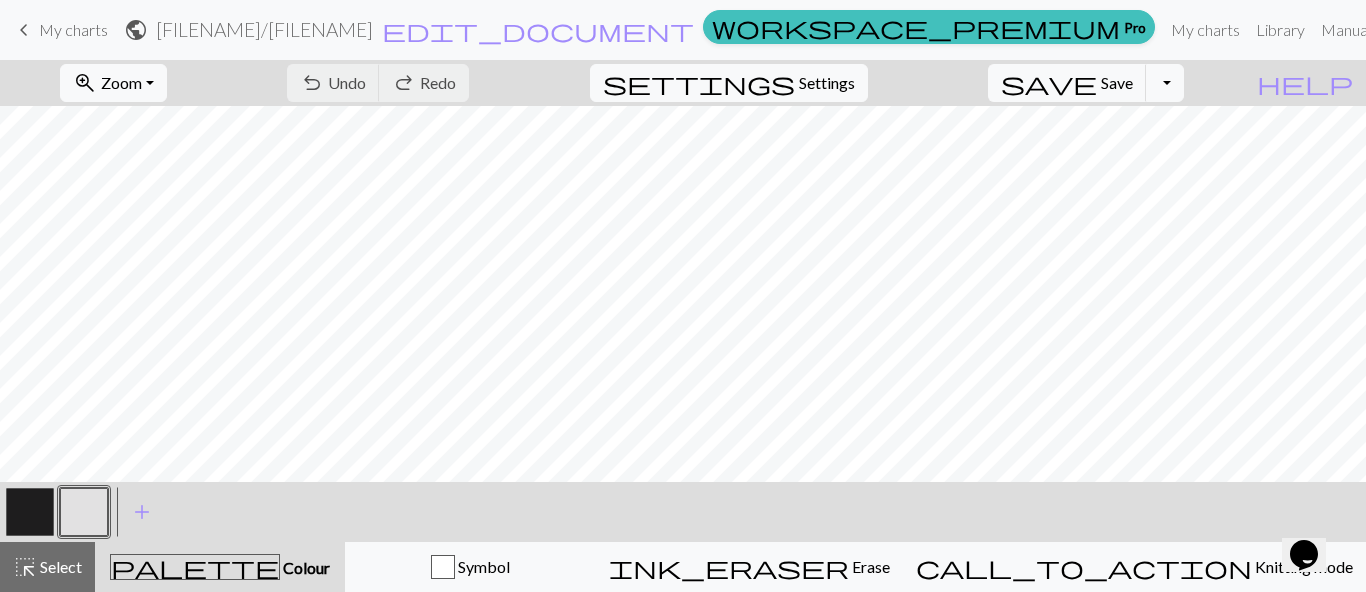 click on "undo Undo Undo redo Redo Redo" at bounding box center (378, 83) 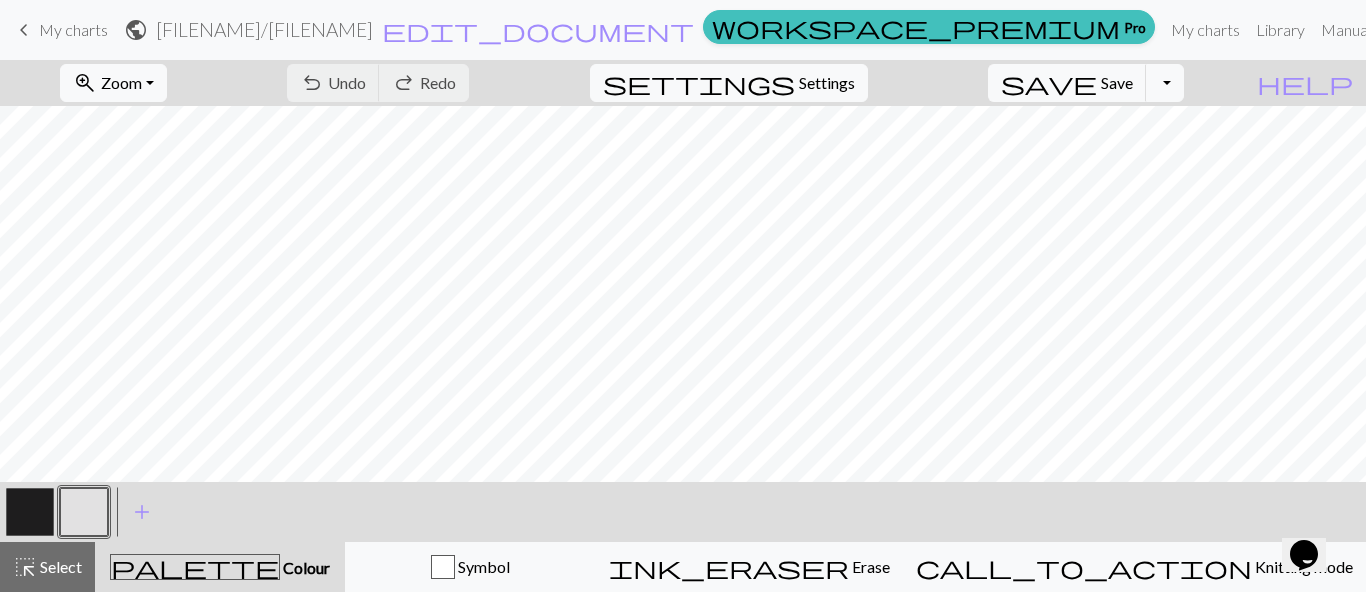 click on "undo Undo Undo redo Redo Redo" at bounding box center (378, 83) 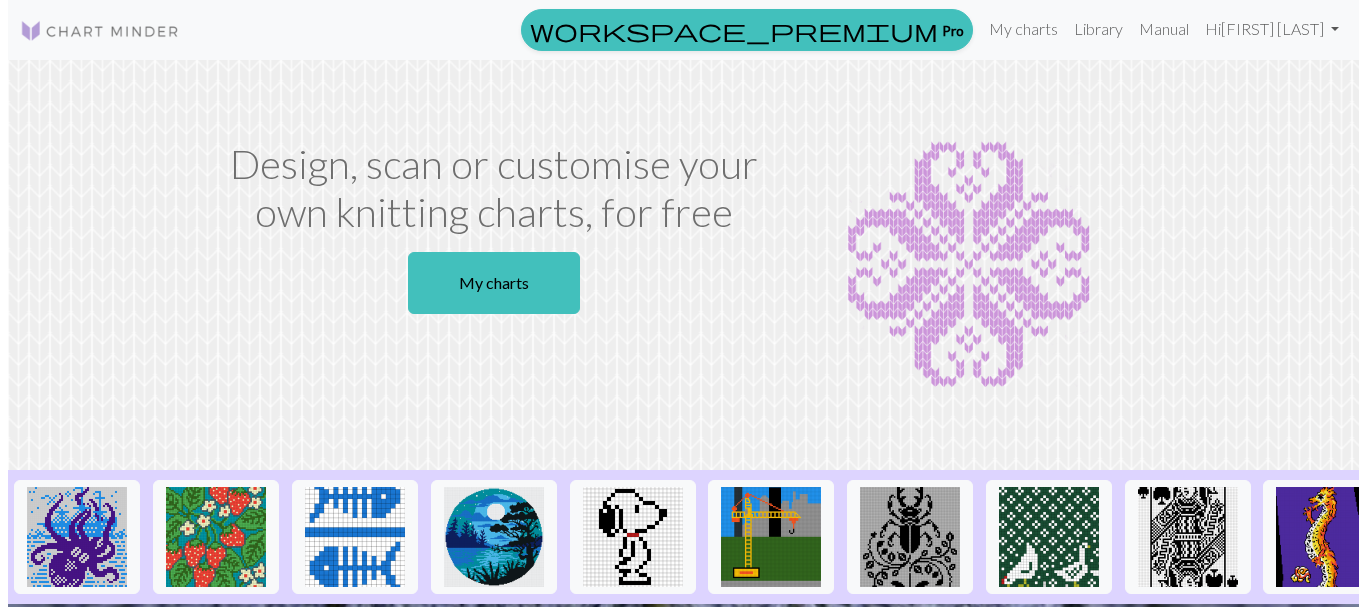 scroll, scrollTop: 0, scrollLeft: 0, axis: both 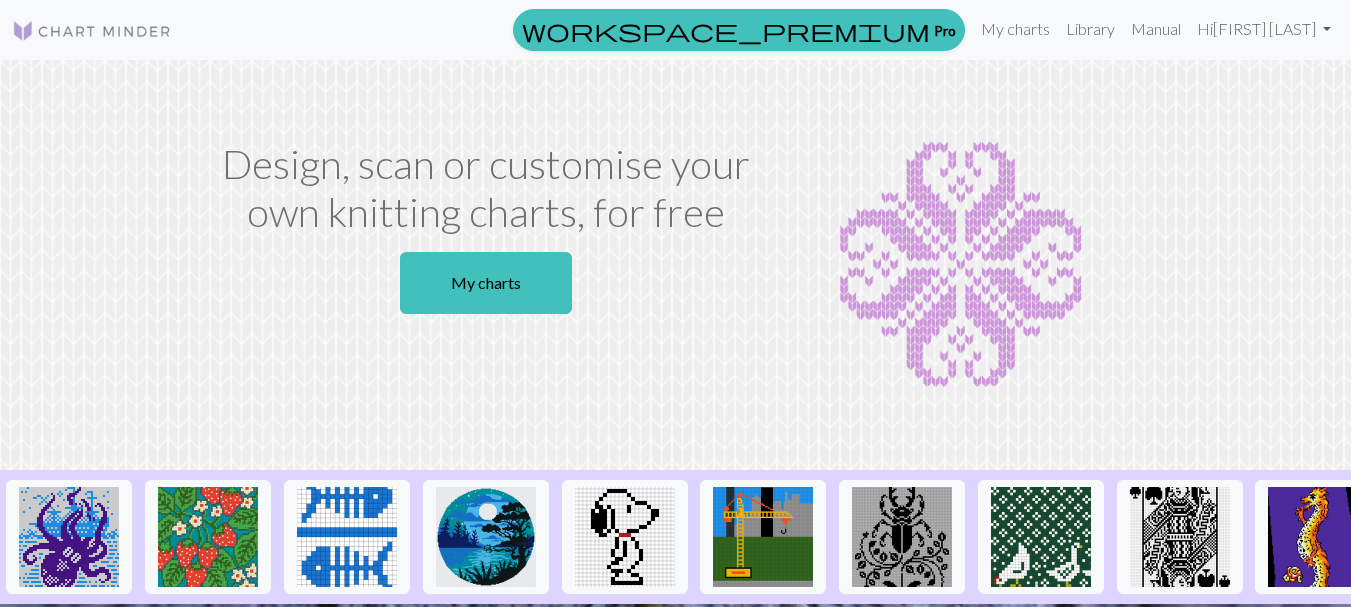 click on "Design, scan or customise your own knitting charts, for free My charts" at bounding box center (486, 265) 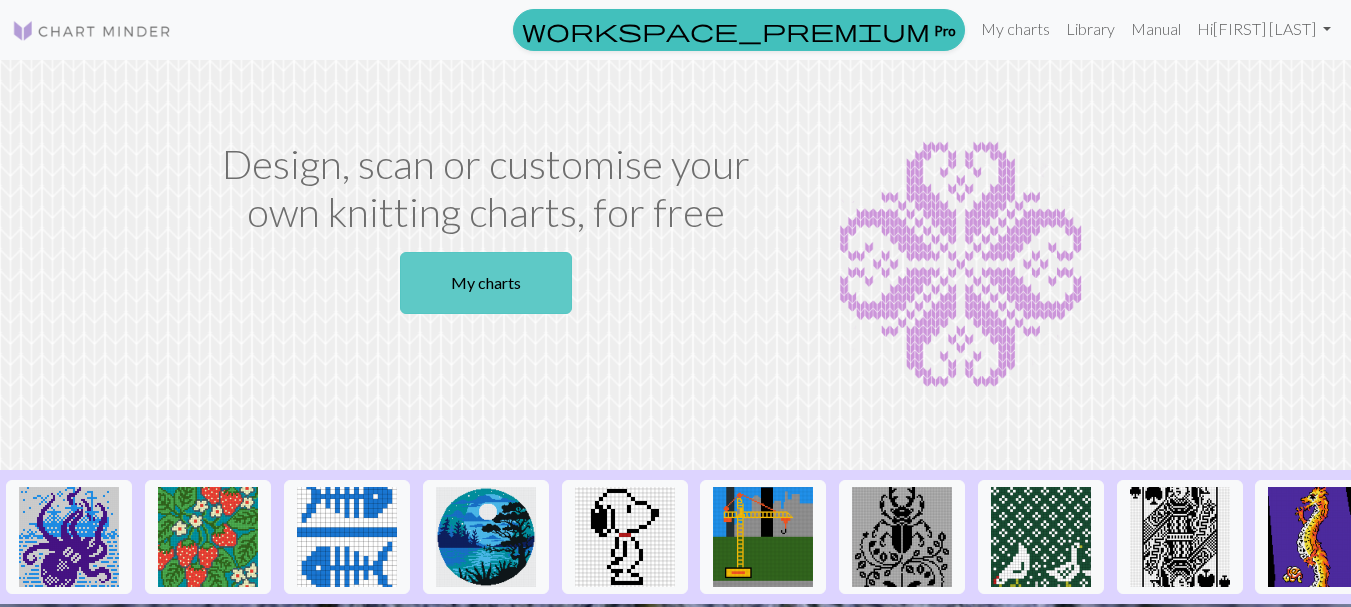 click on "My charts" at bounding box center [486, 283] 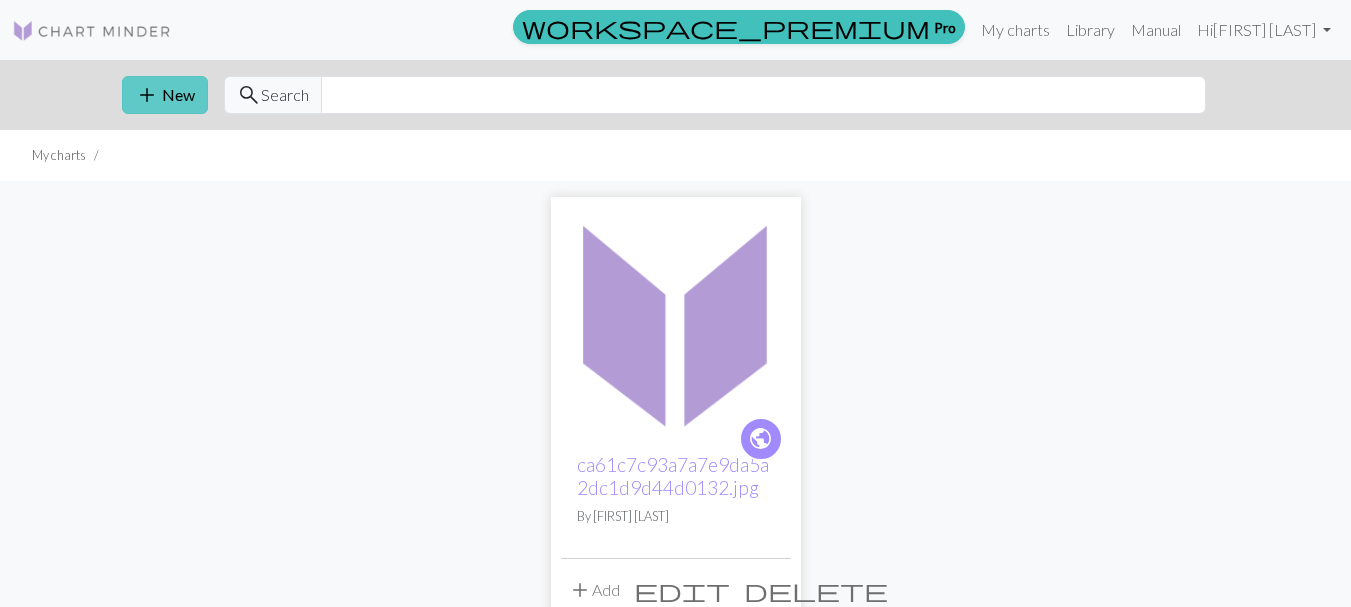 click on "add" at bounding box center [147, 95] 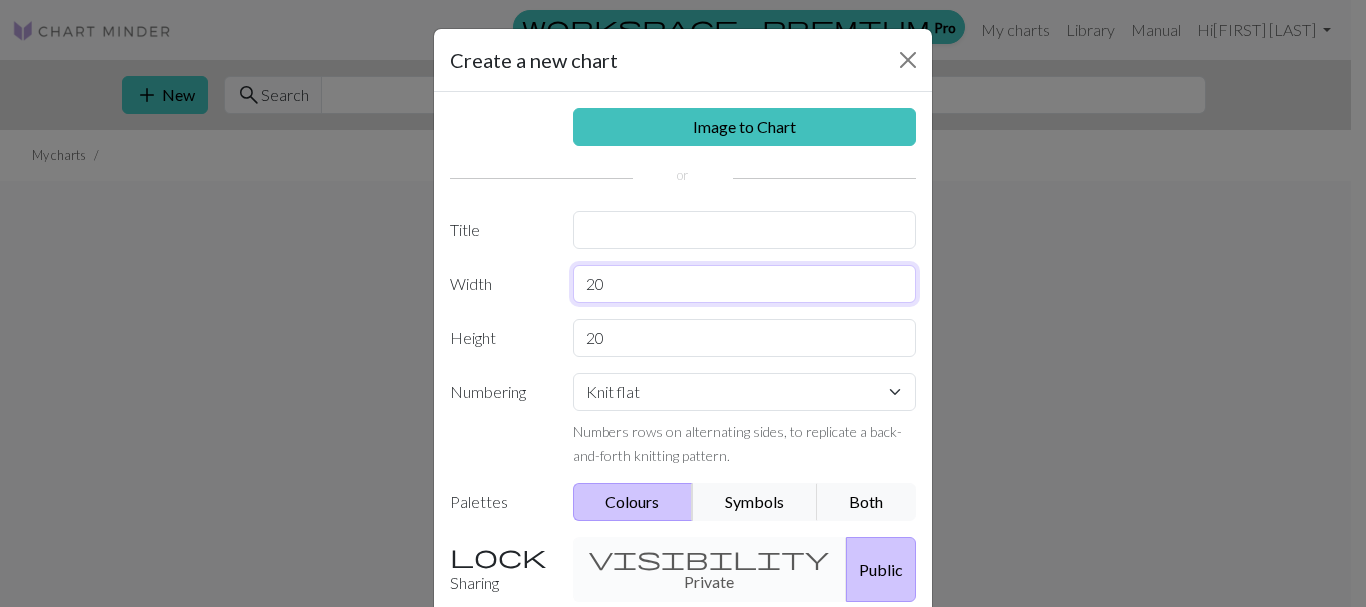 click on "20" at bounding box center (745, 284) 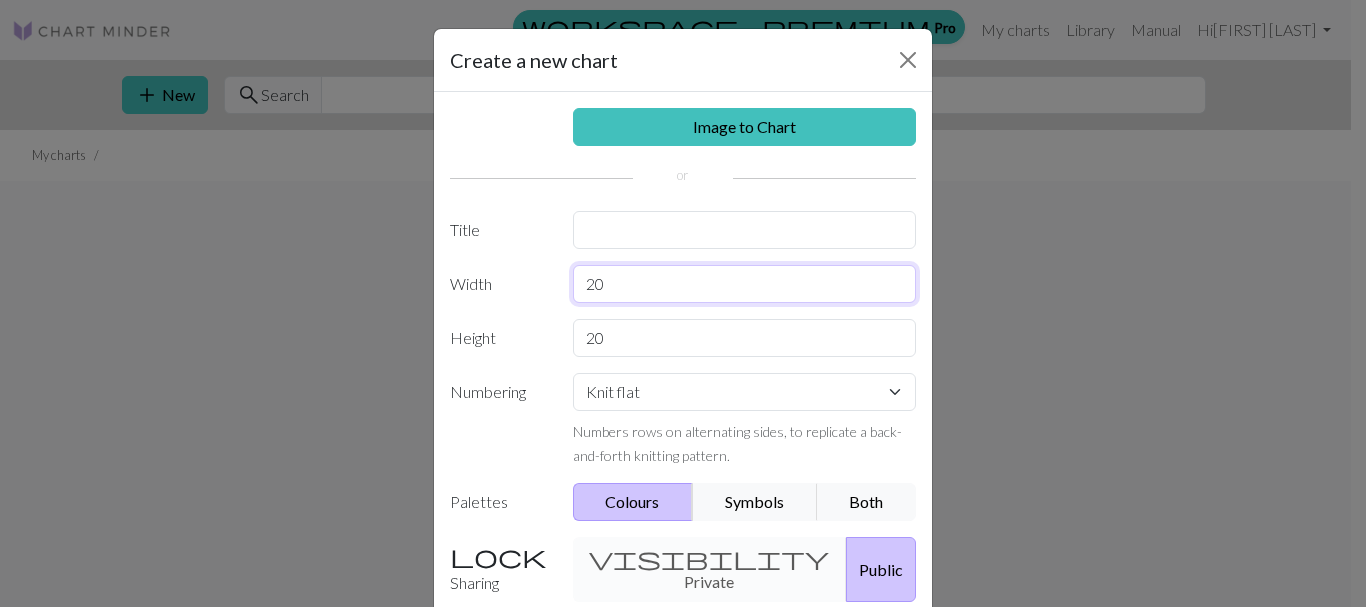 drag, startPoint x: 596, startPoint y: 285, endPoint x: 570, endPoint y: 272, distance: 29.068884 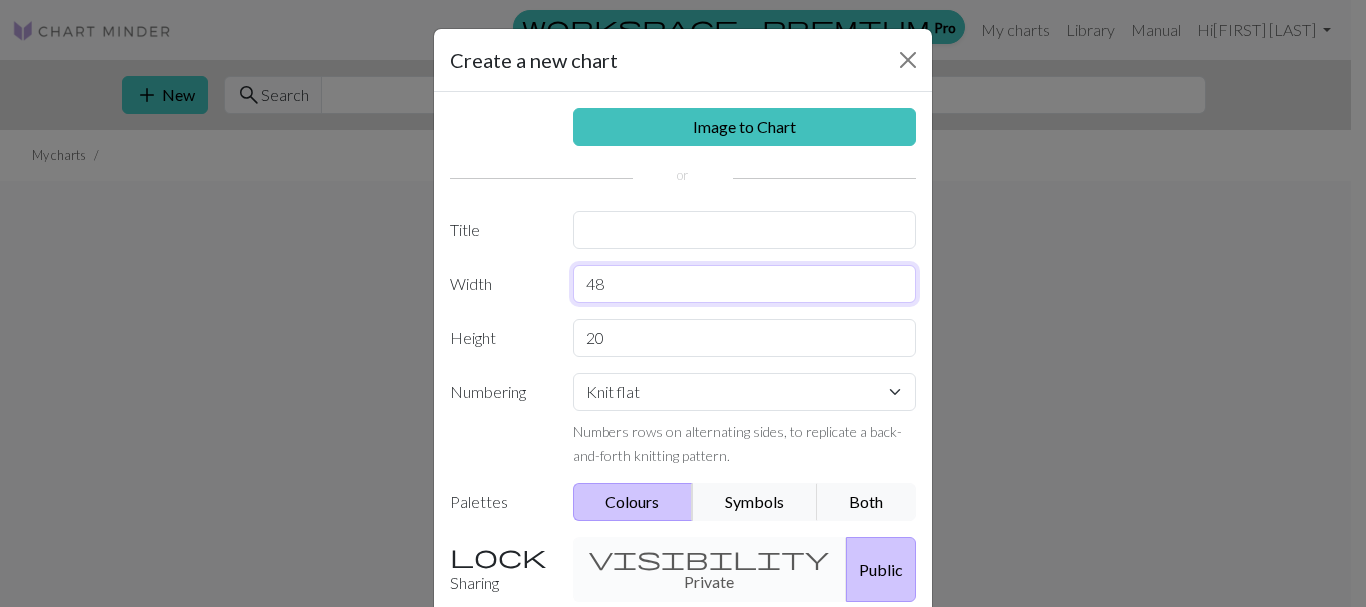 type on "48" 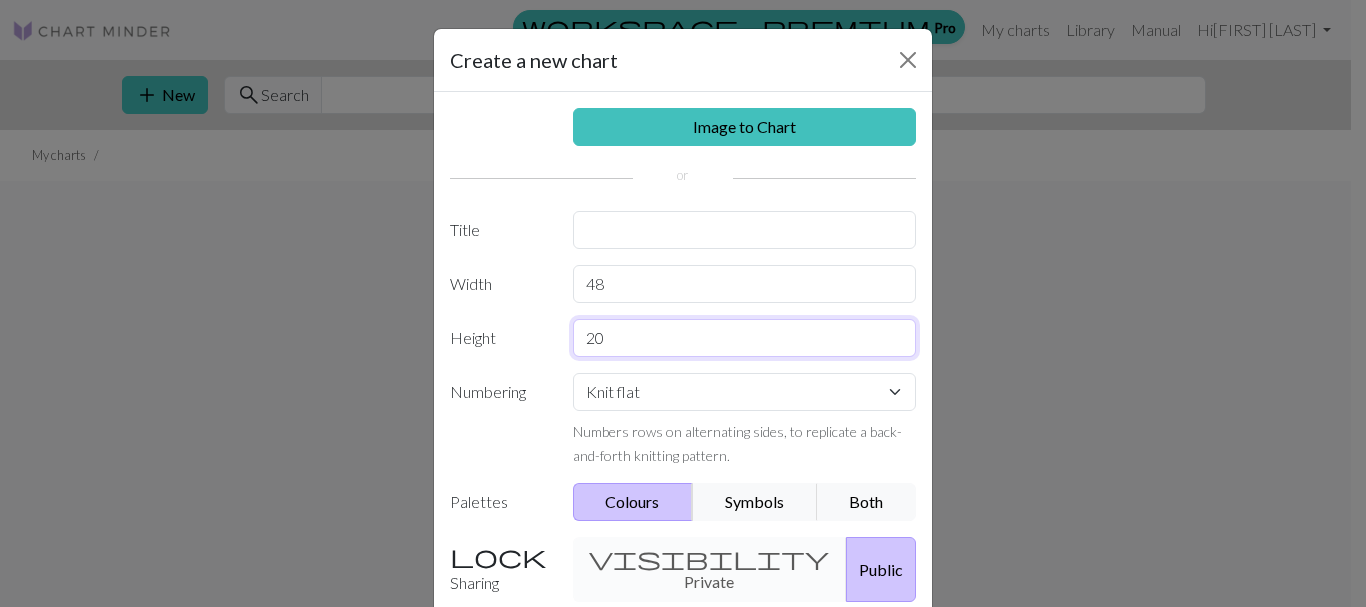 click on "20" at bounding box center [745, 338] 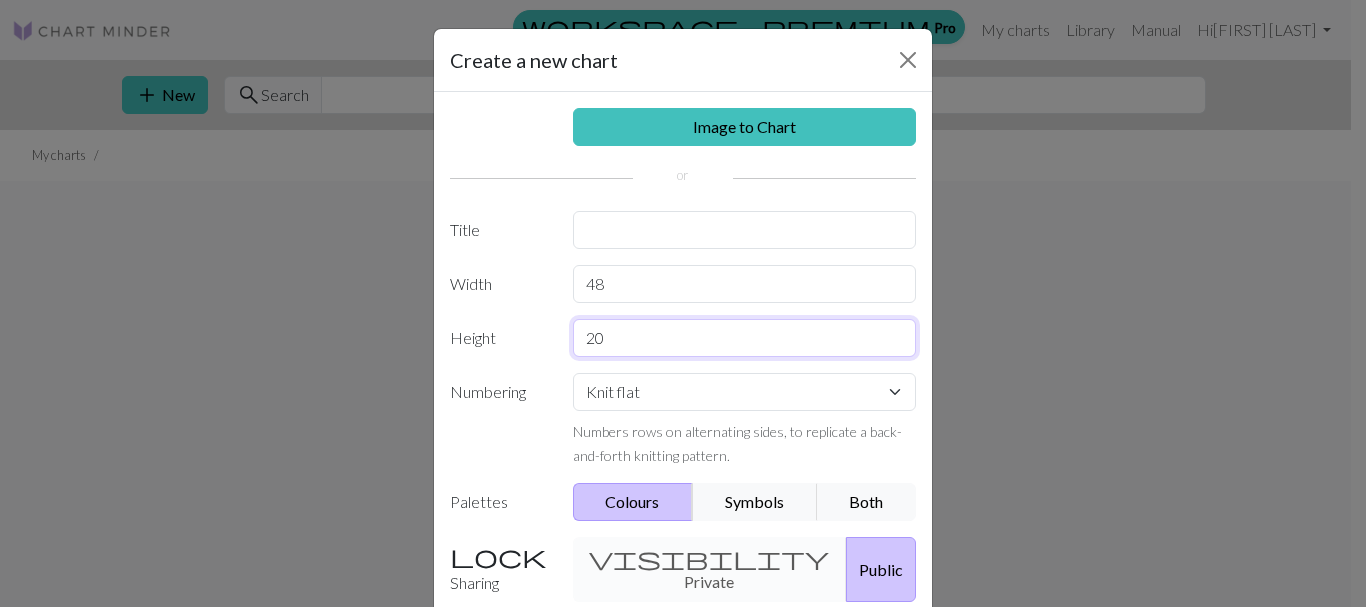 type on "2" 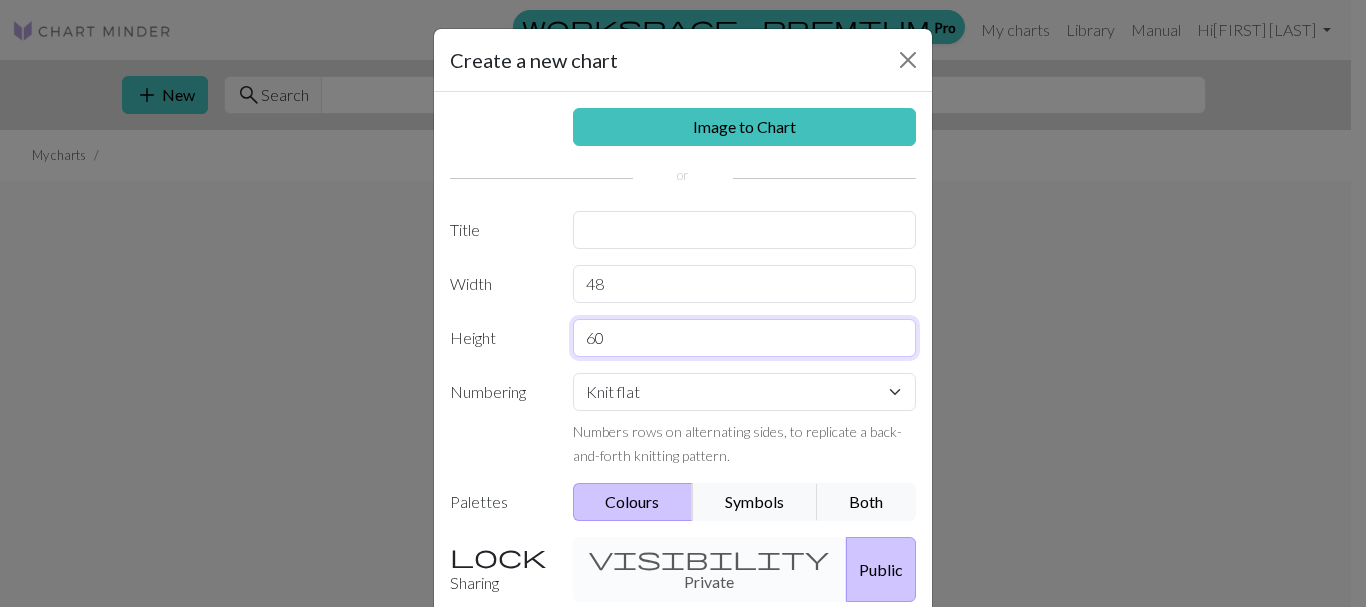 type on "60" 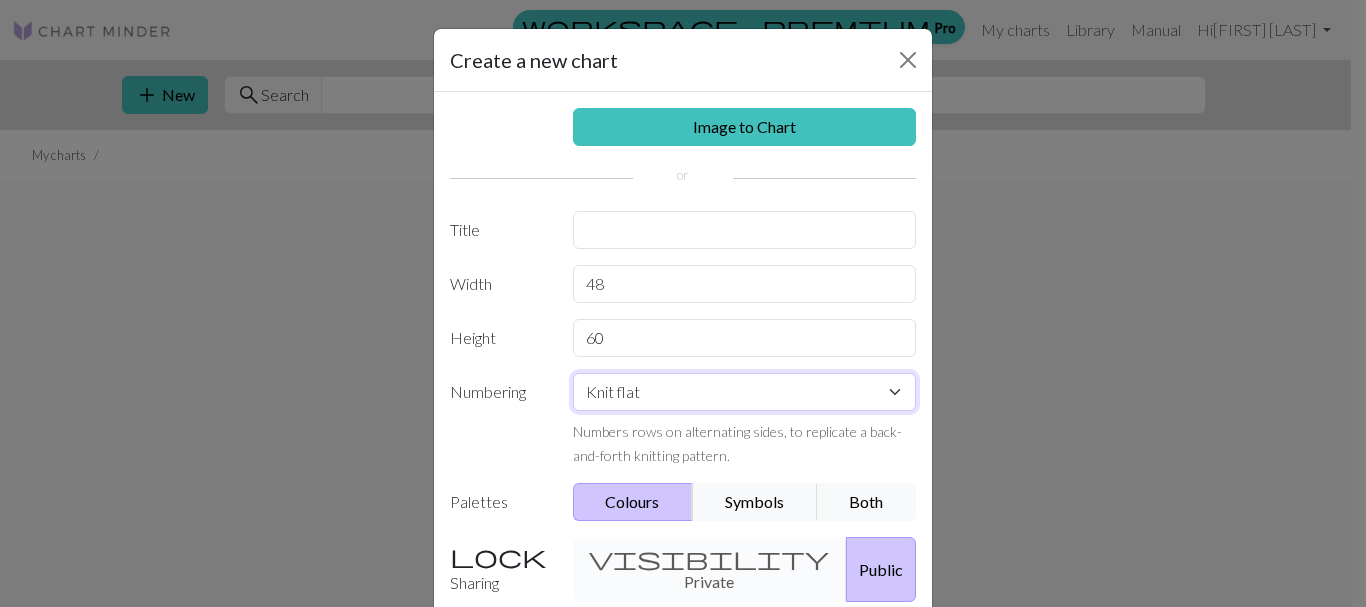 click on "Knit flat Knit in the round Lace knitting Cross stitch" at bounding box center [745, 392] 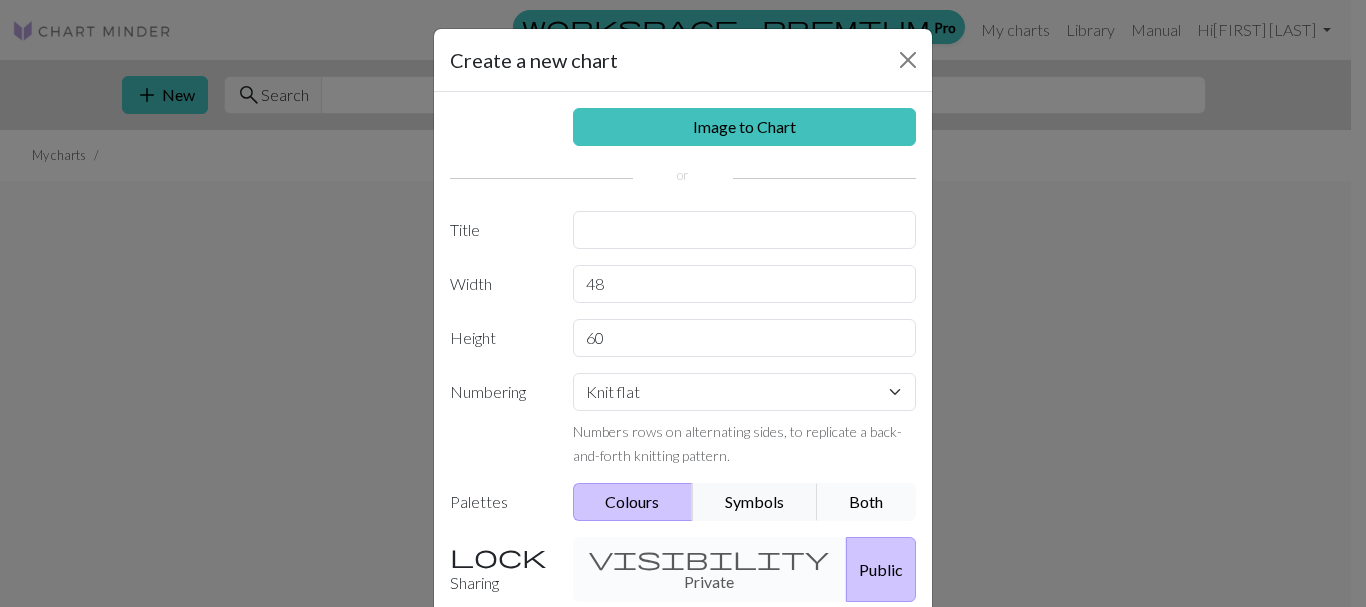 click on "Both" at bounding box center [867, 502] 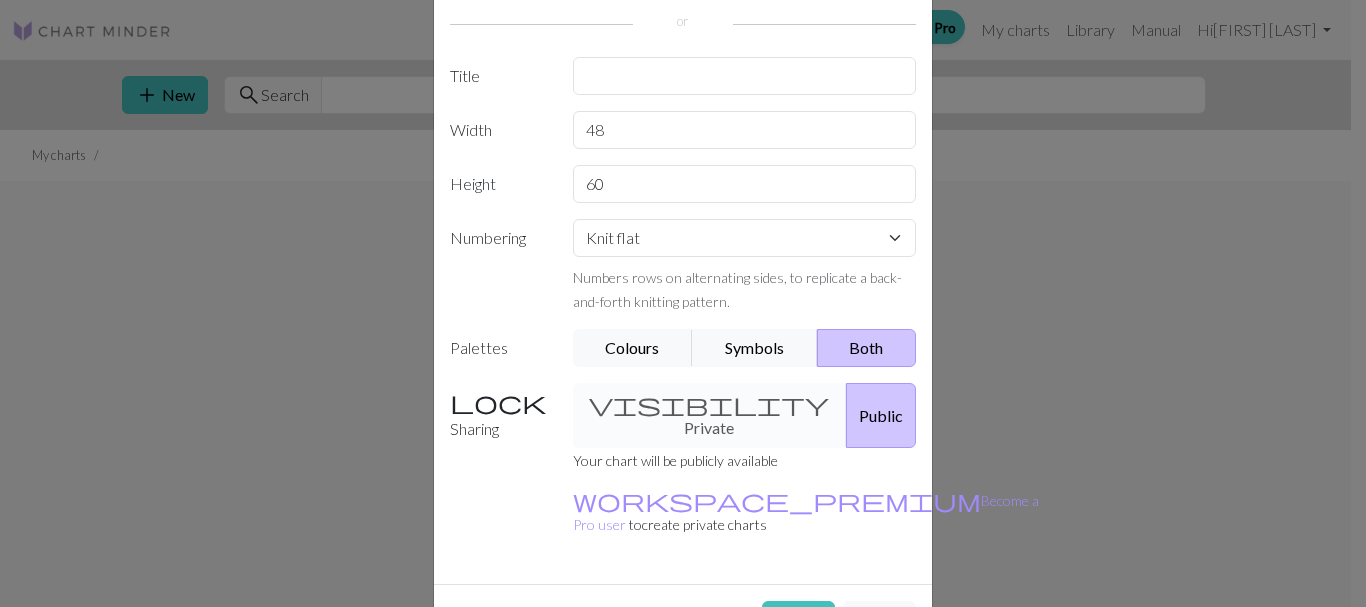 scroll, scrollTop: 183, scrollLeft: 0, axis: vertical 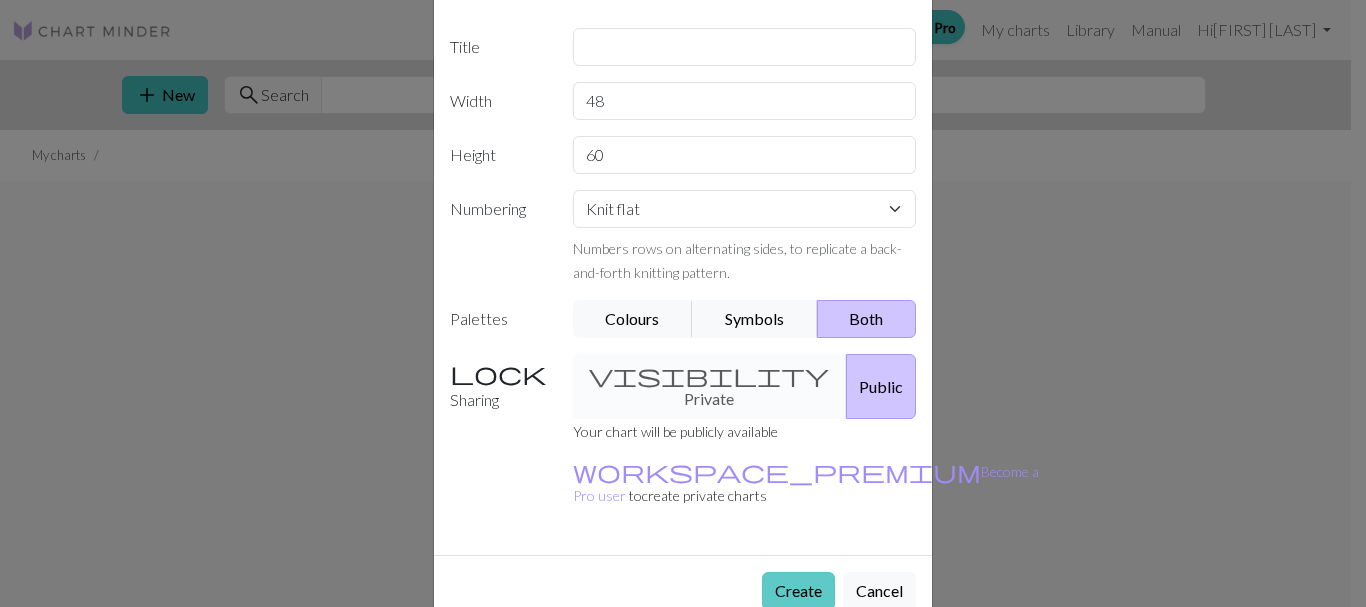 click on "Create" at bounding box center [798, 591] 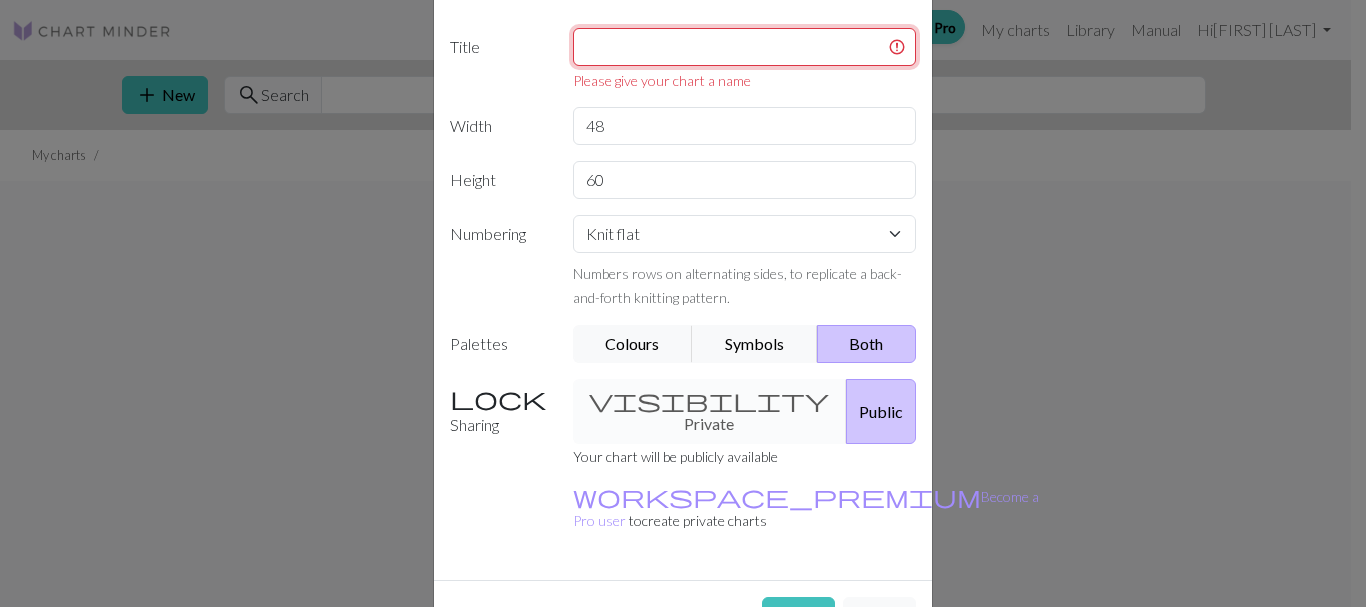 click at bounding box center (745, 47) 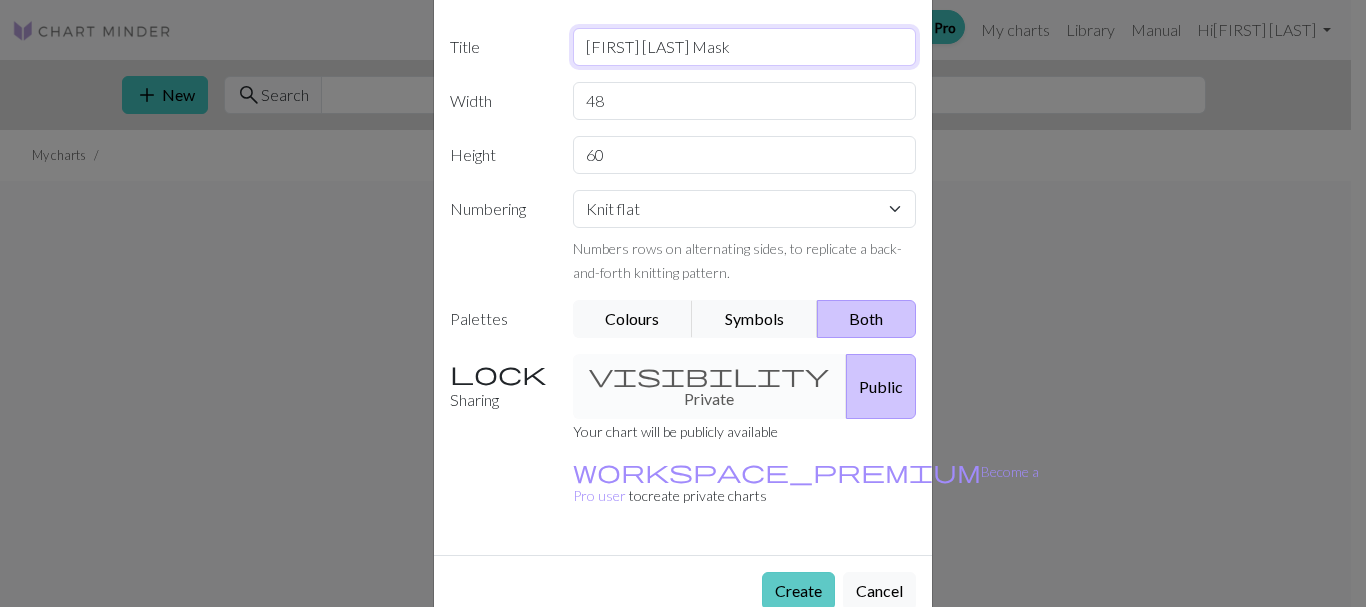 type on "Darth Vader Mask" 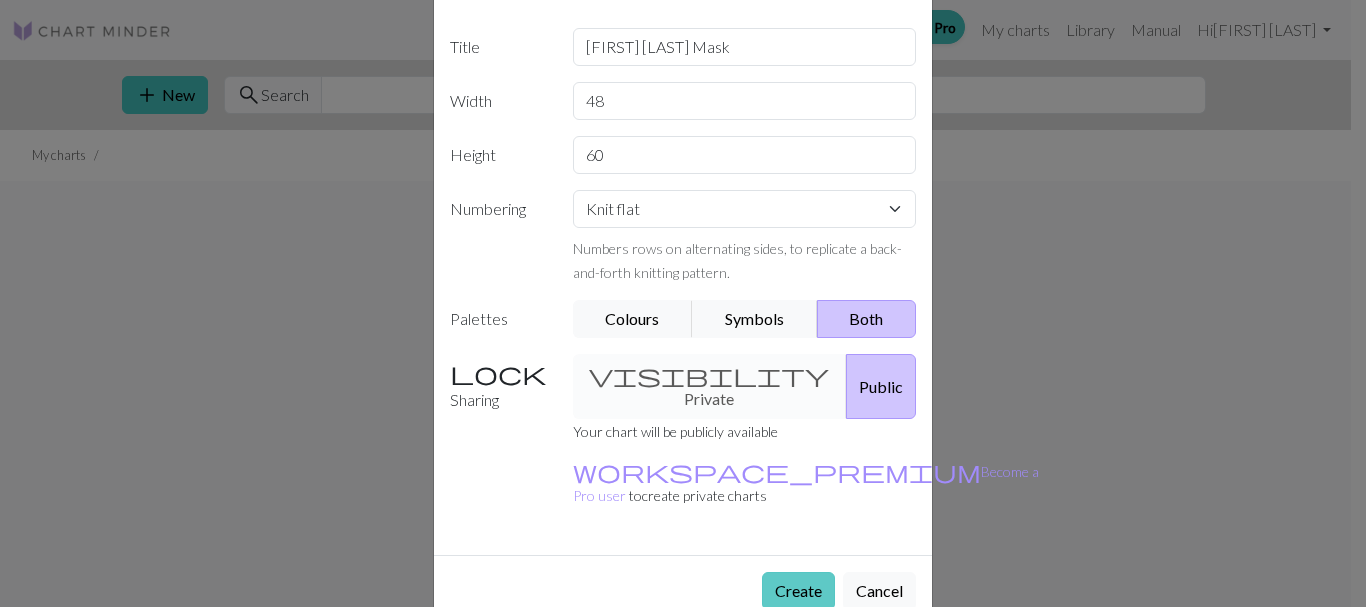 click on "Create" at bounding box center [798, 591] 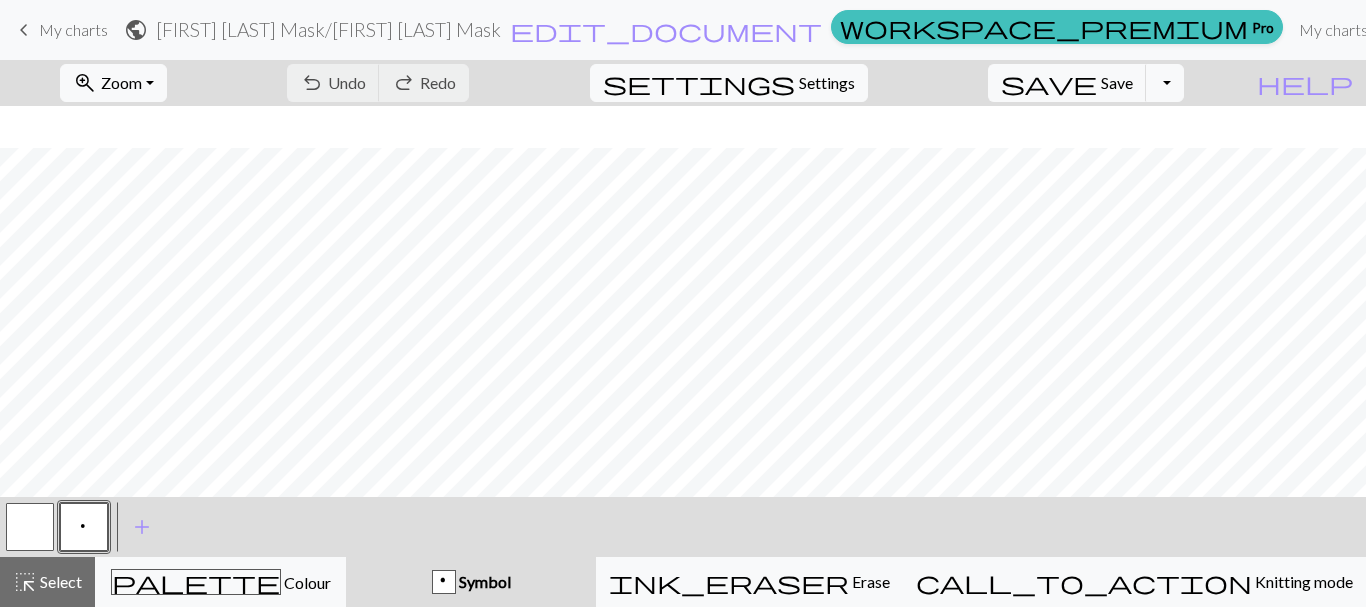 scroll, scrollTop: 300, scrollLeft: 0, axis: vertical 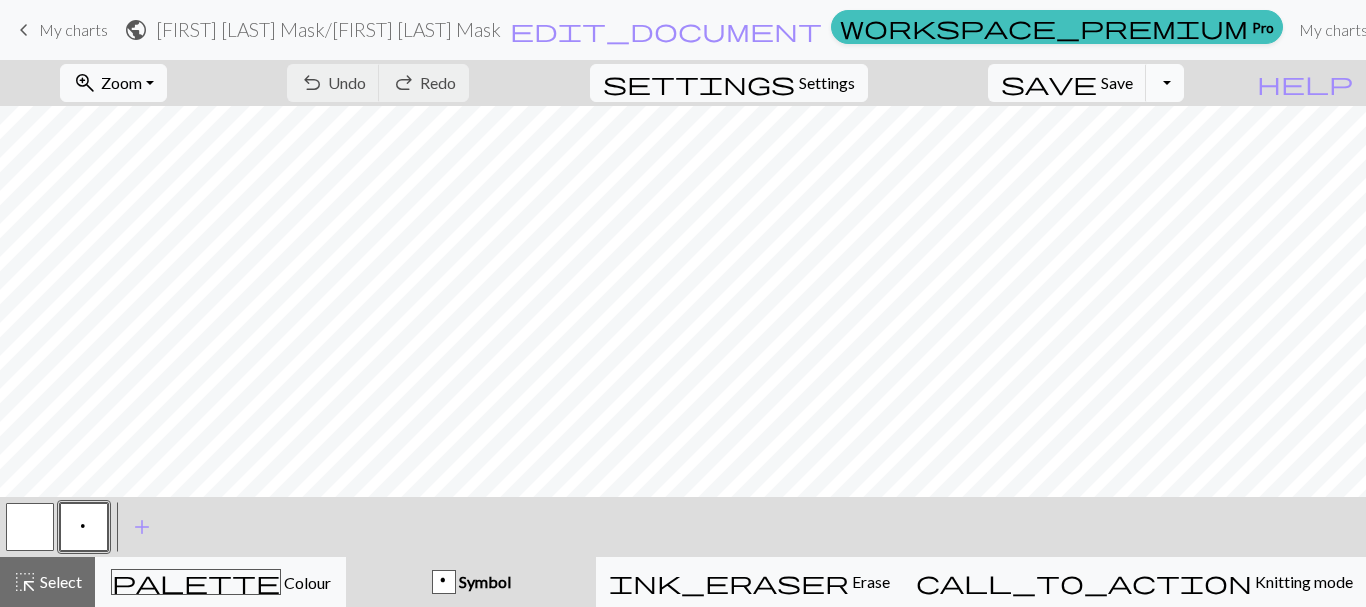 click on "Toggle Dropdown" at bounding box center [1165, 83] 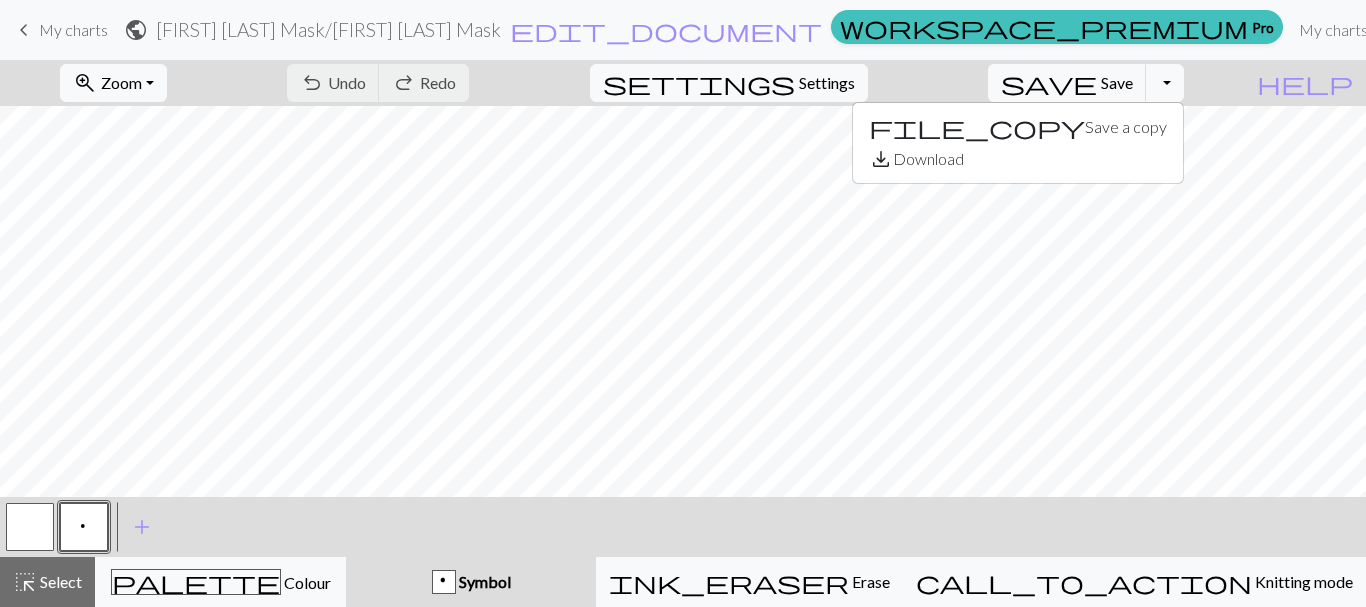 click on "p" at bounding box center (84, 527) 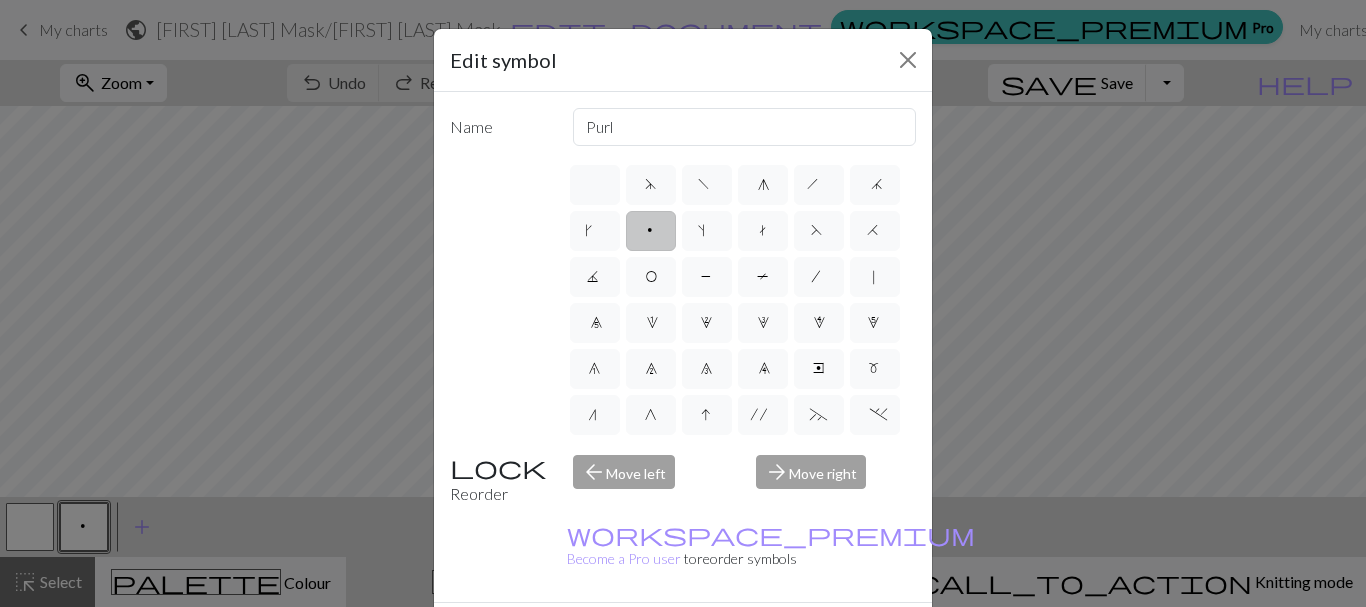 click on "Done" at bounding box center (803, 638) 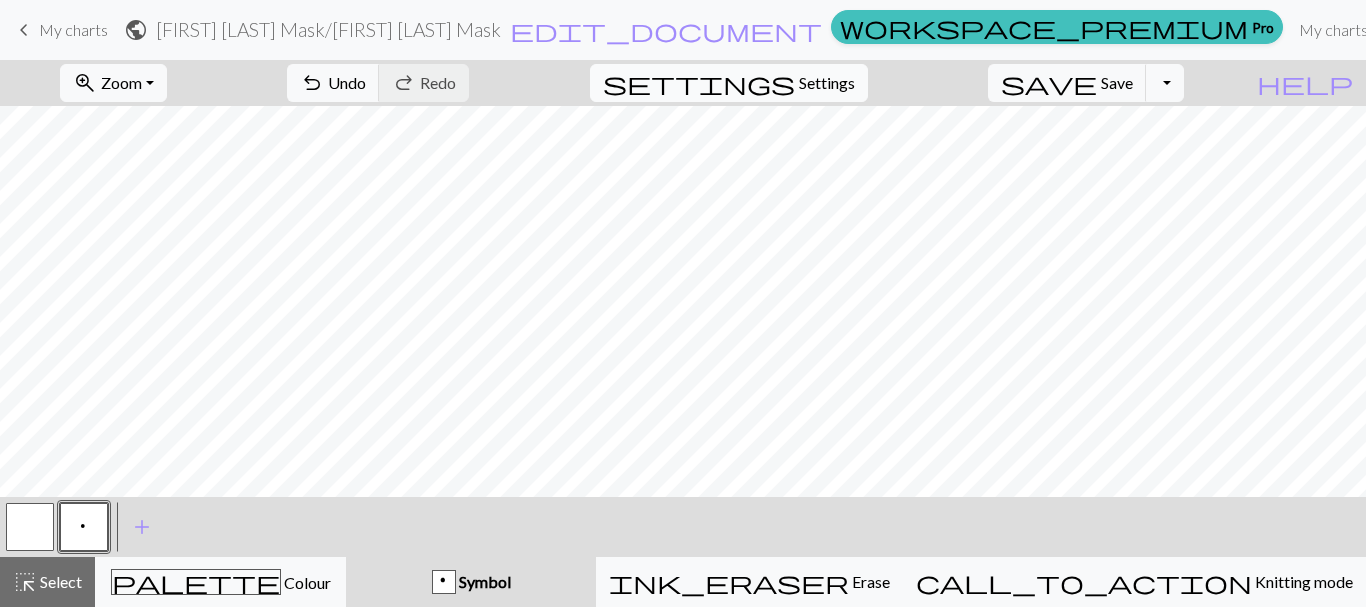 click on "Settings" at bounding box center (827, 83) 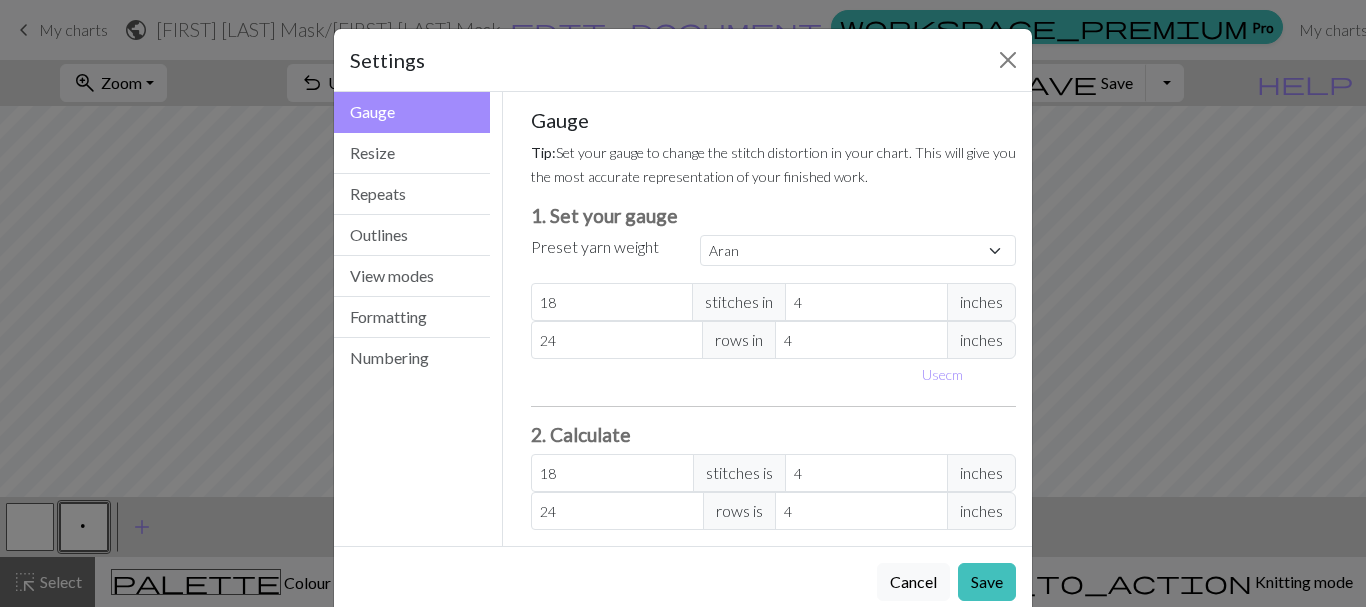 click on "inches" at bounding box center (981, 302) 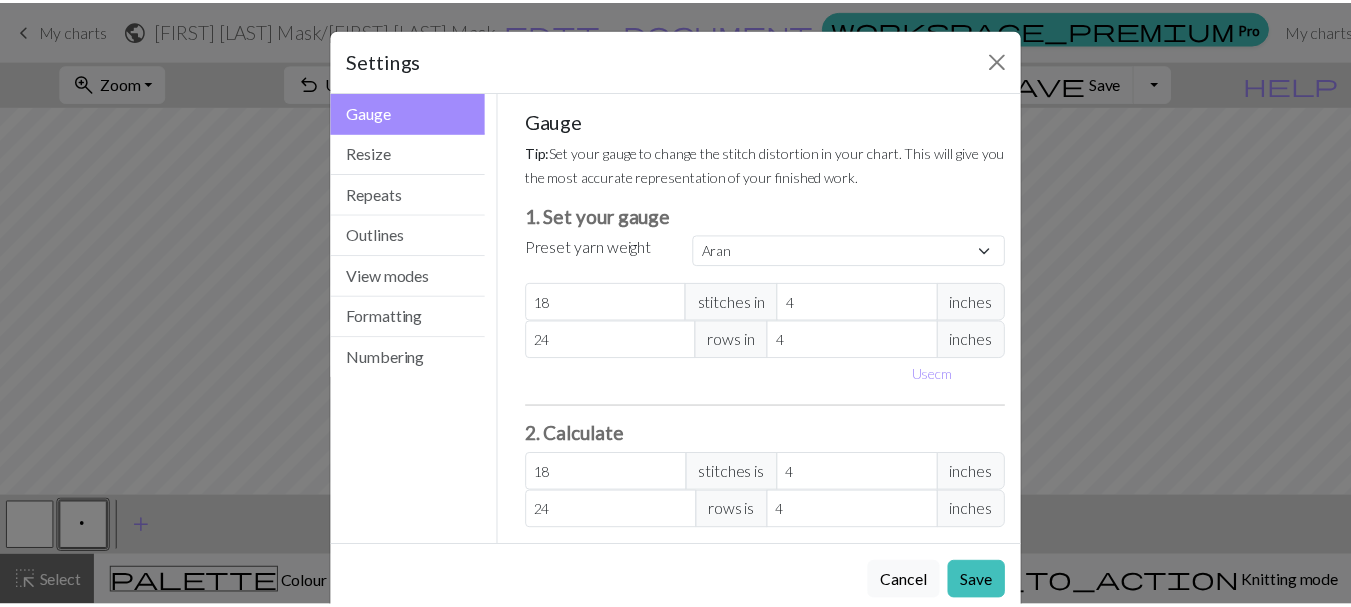scroll, scrollTop: 39, scrollLeft: 0, axis: vertical 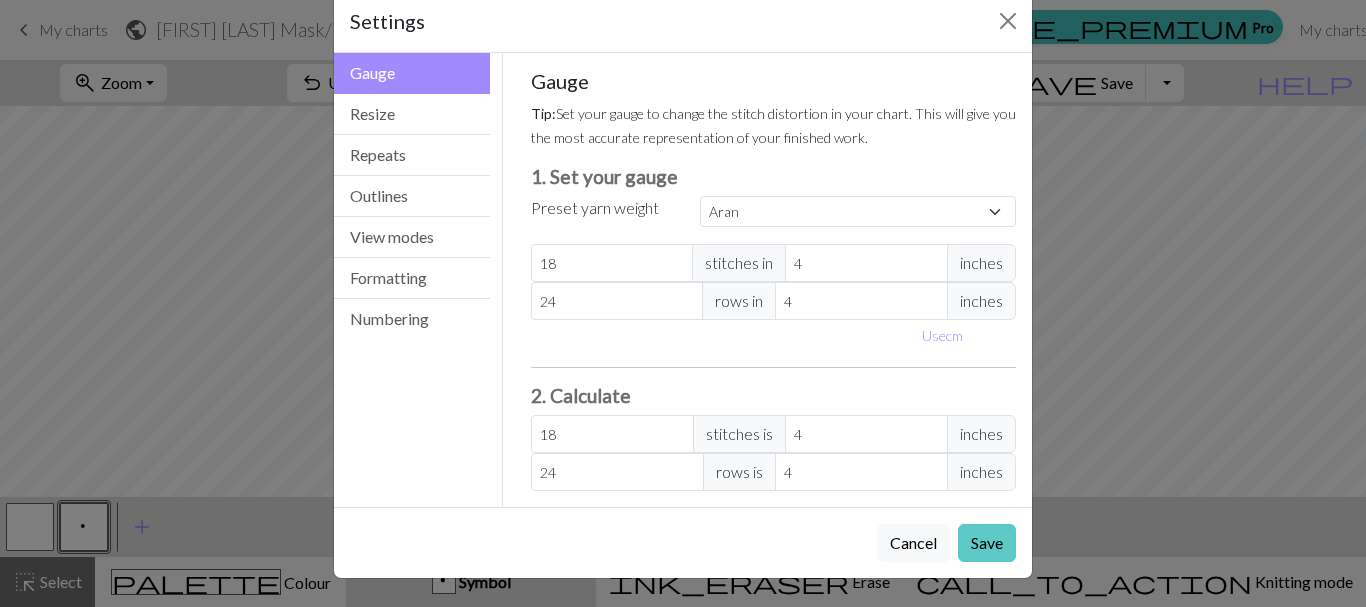 click on "Save" at bounding box center [987, 543] 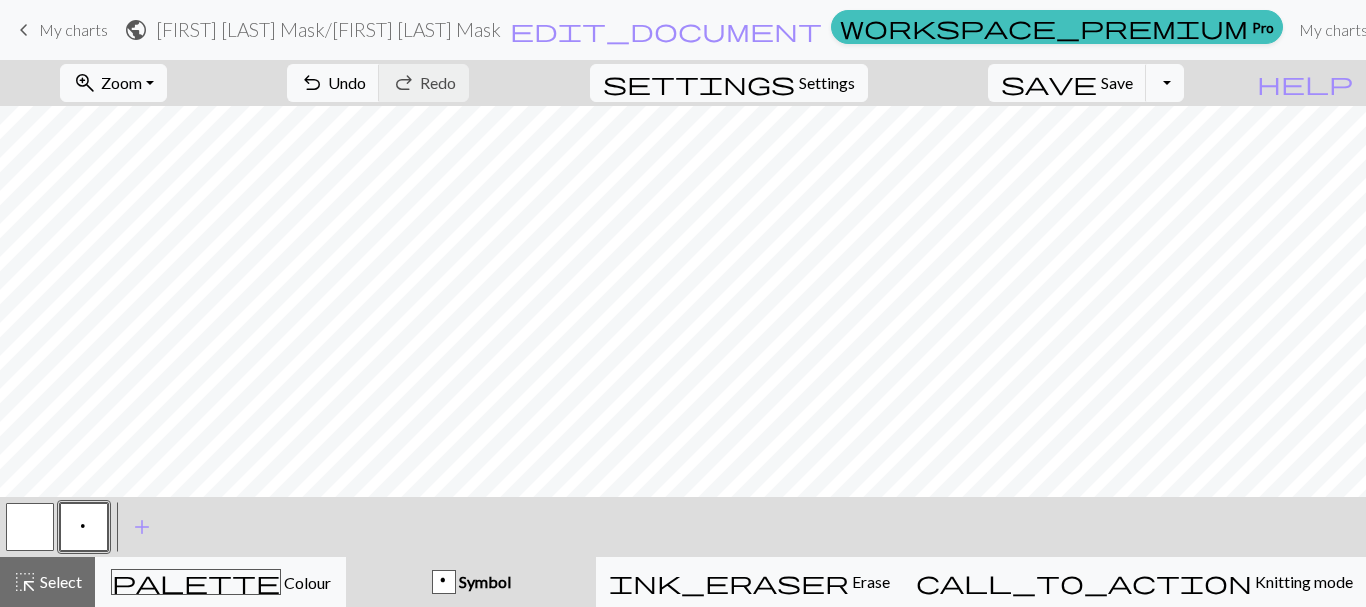 click on "Library" at bounding box center [1408, 30] 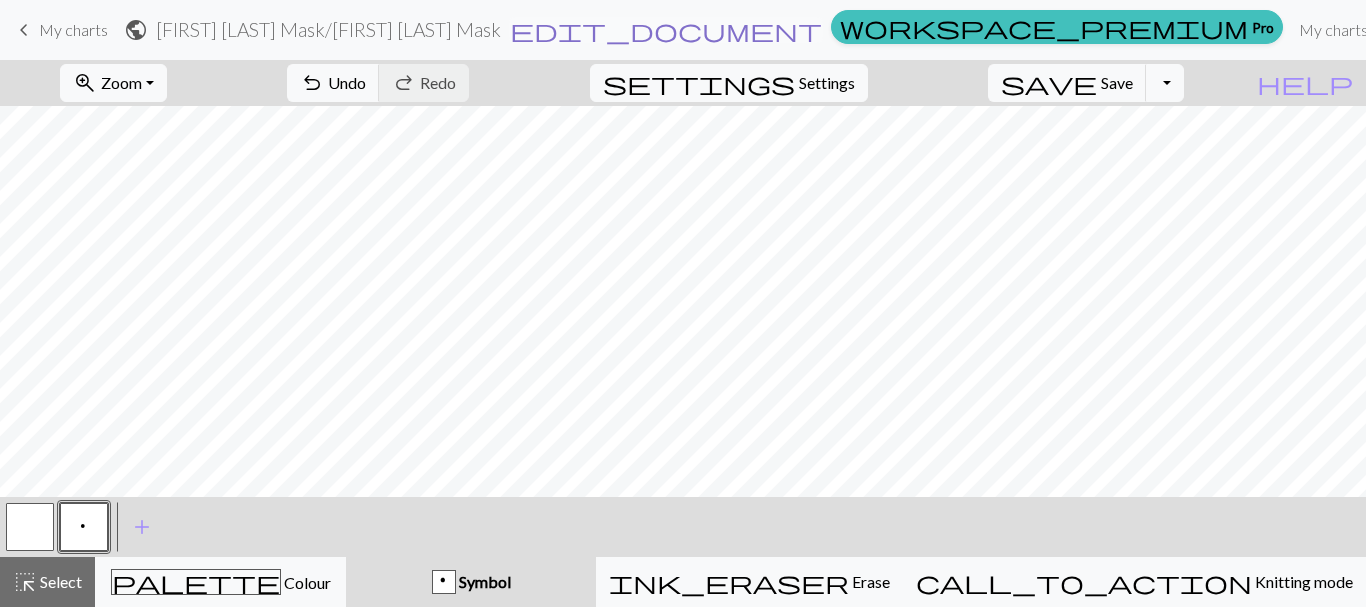 click on "edit_document" at bounding box center [666, 30] 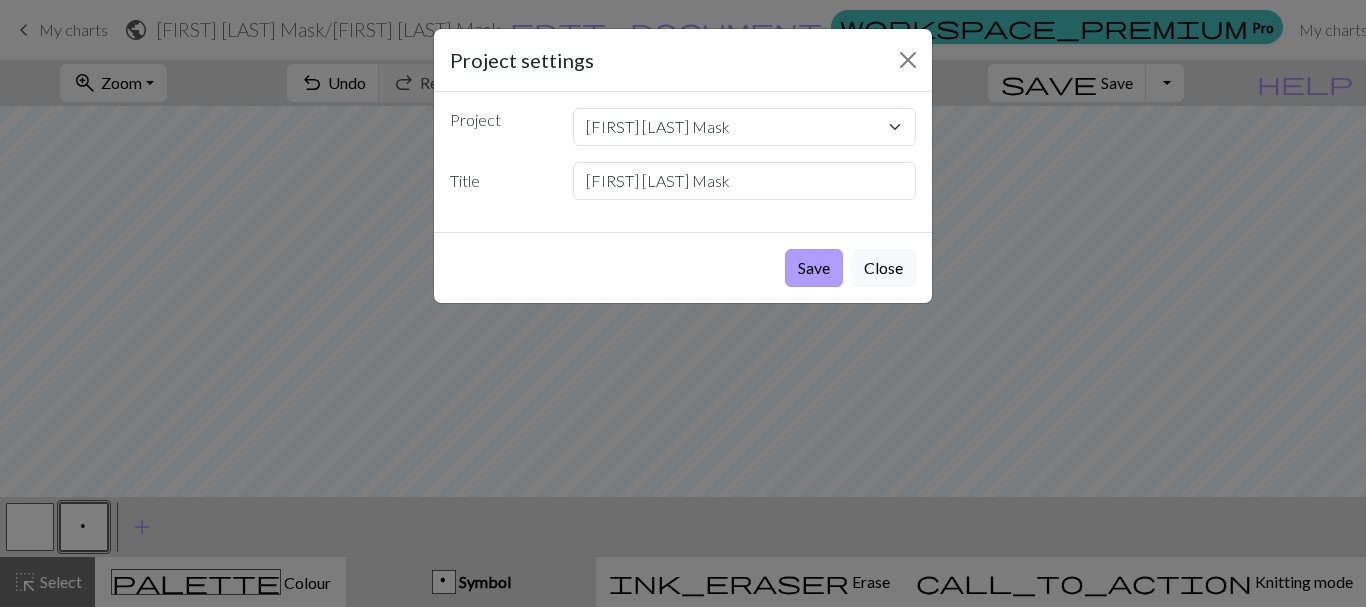click on "Save" at bounding box center (814, 268) 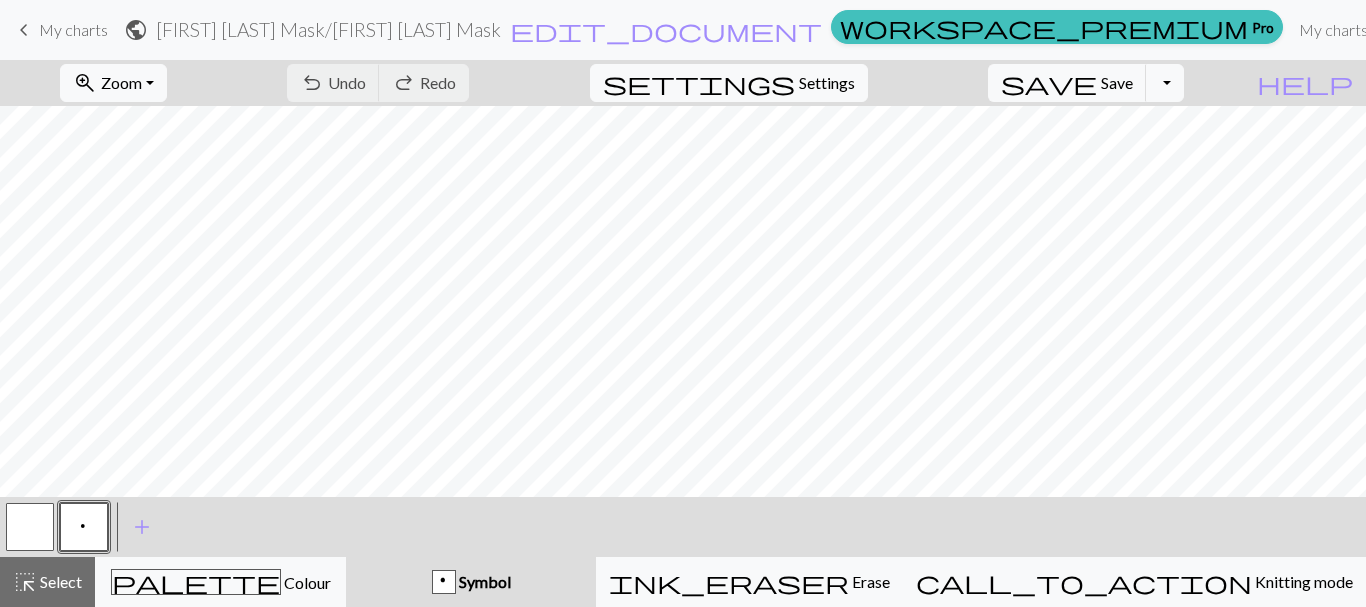 click on "Hi  Lorna Bishop" at bounding box center (1582, 30) 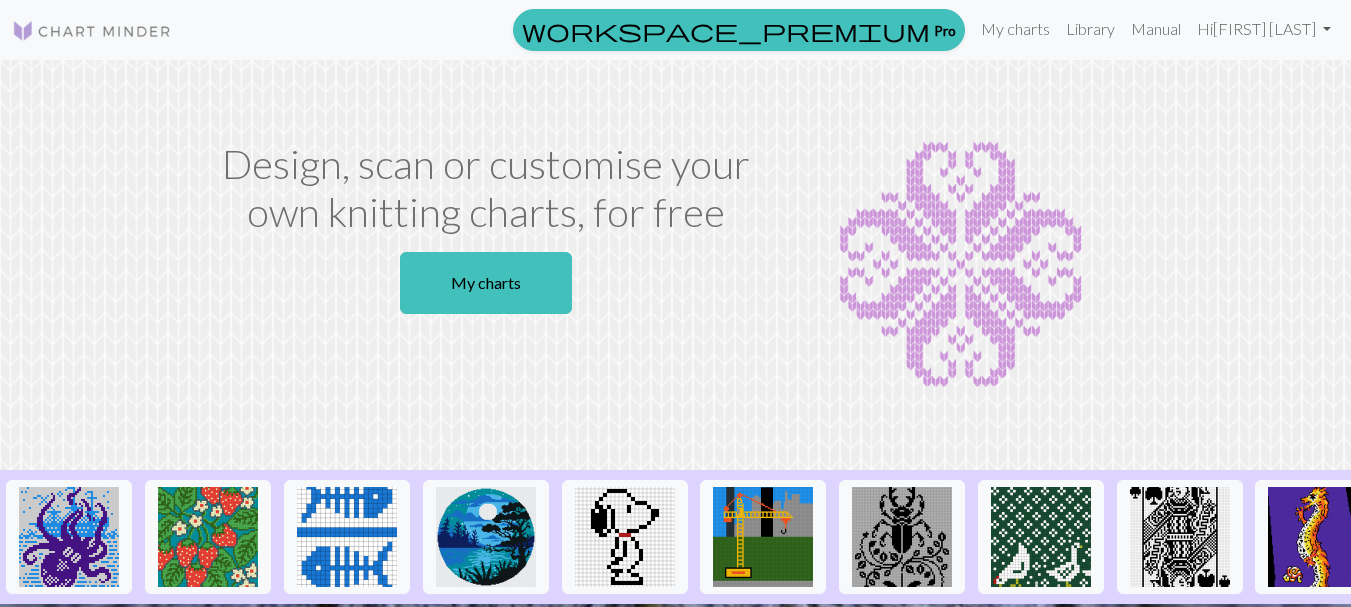 scroll, scrollTop: 0, scrollLeft: 0, axis: both 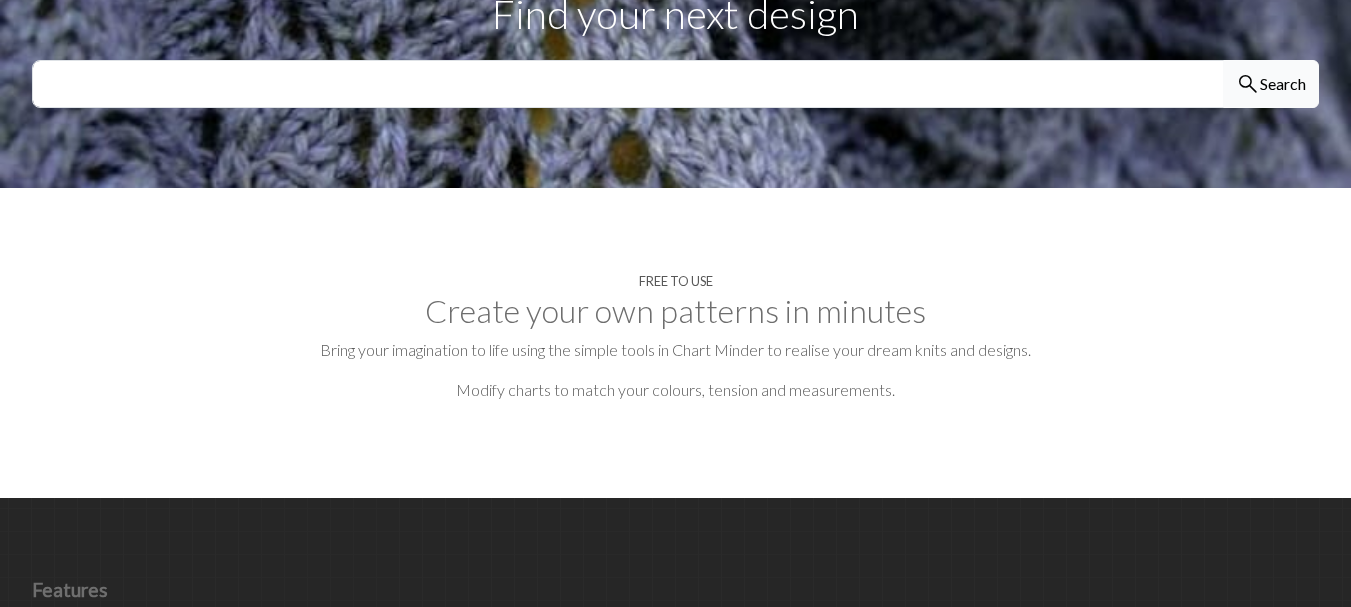 click on "search" at bounding box center [1248, 84] 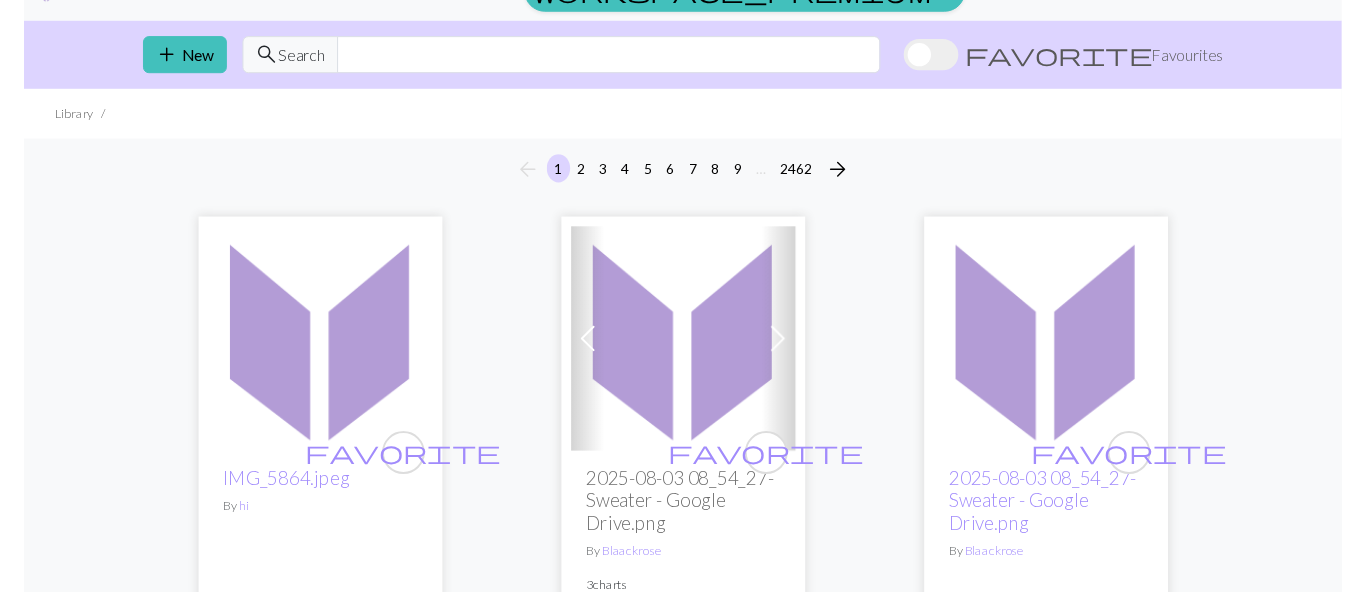 scroll, scrollTop: 0, scrollLeft: 0, axis: both 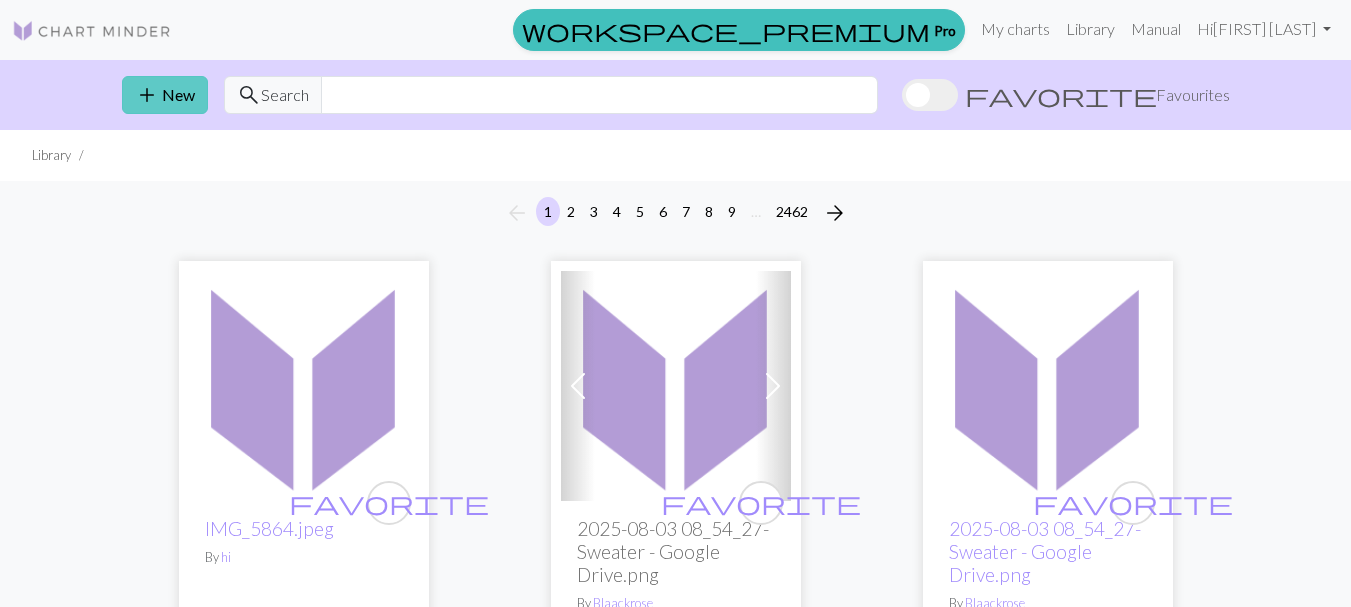 click on "add" at bounding box center (147, 95) 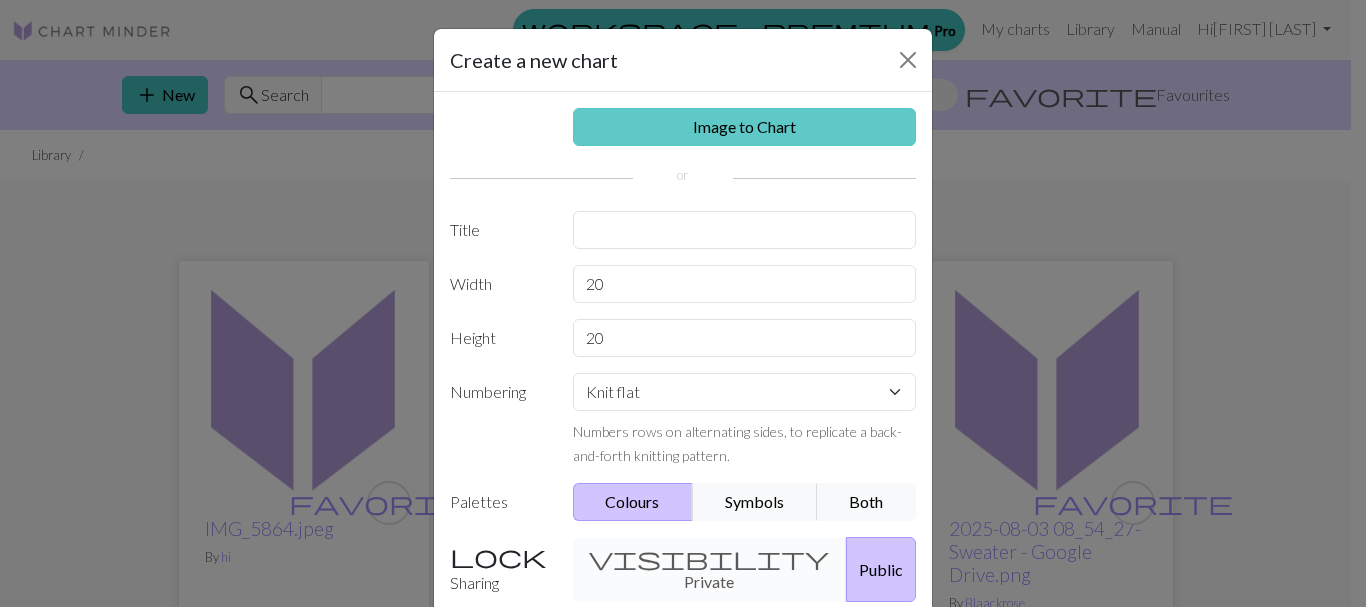 click on "Image to Chart" at bounding box center [745, 127] 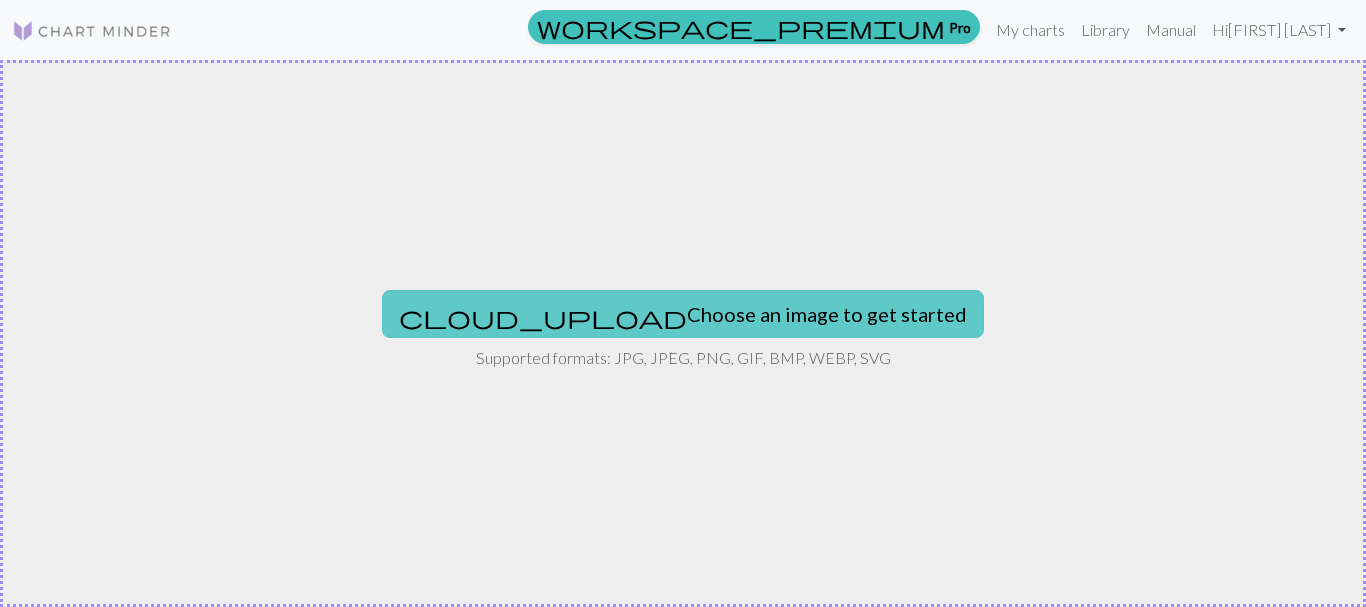 click on "cloud_upload  Choose an image to get started" at bounding box center (683, 314) 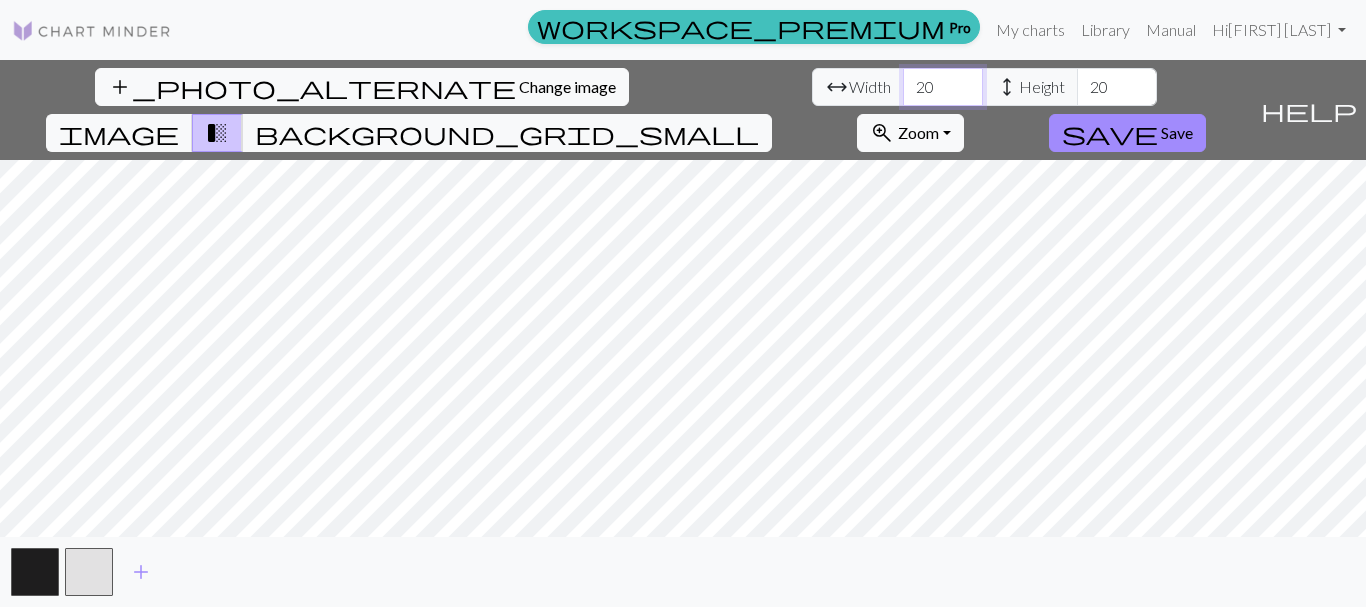 click on "20" at bounding box center [943, 87] 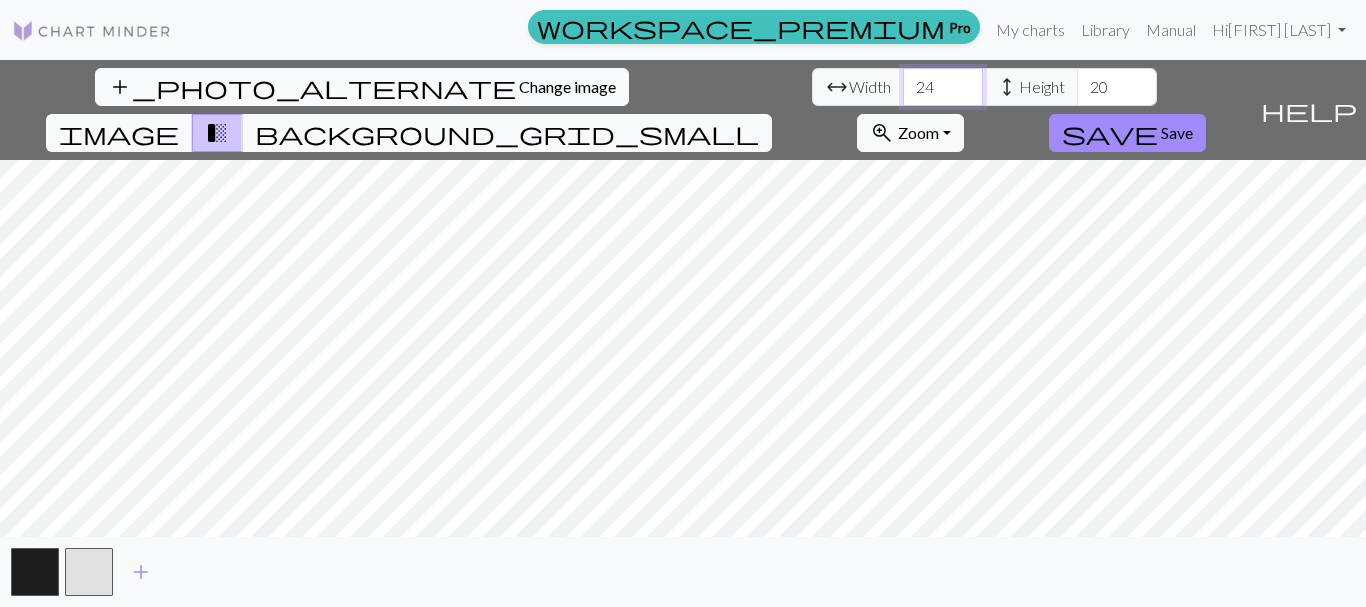 click on "24" at bounding box center (943, 87) 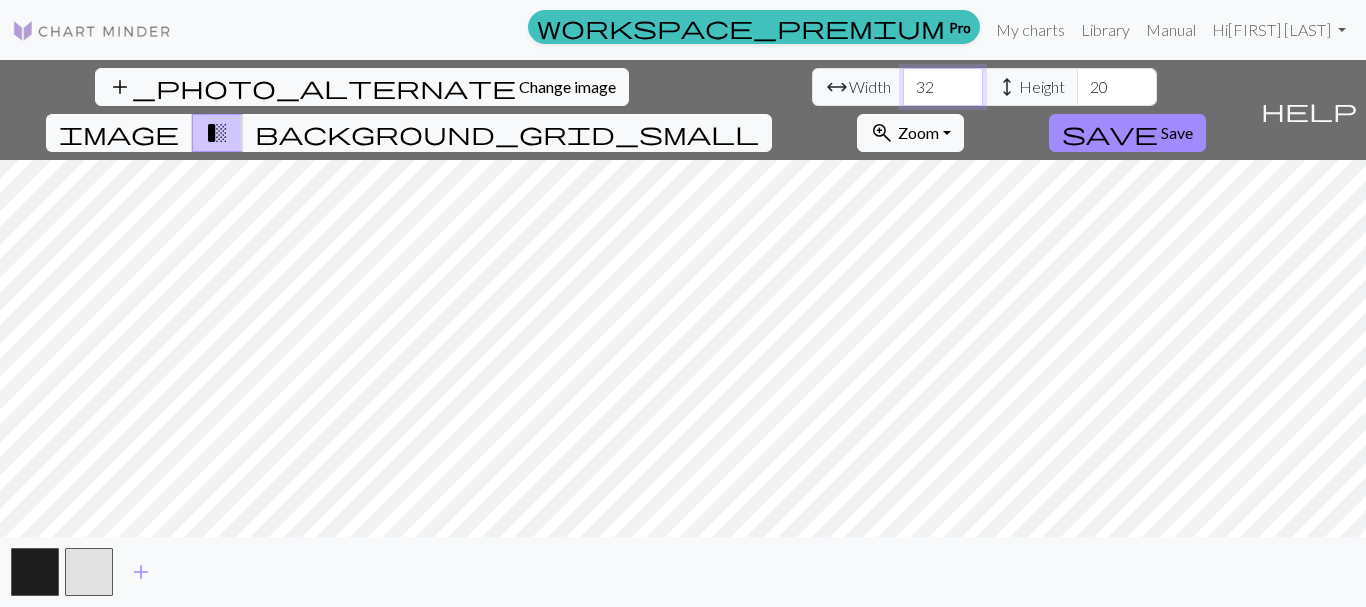 click on "32" at bounding box center [943, 87] 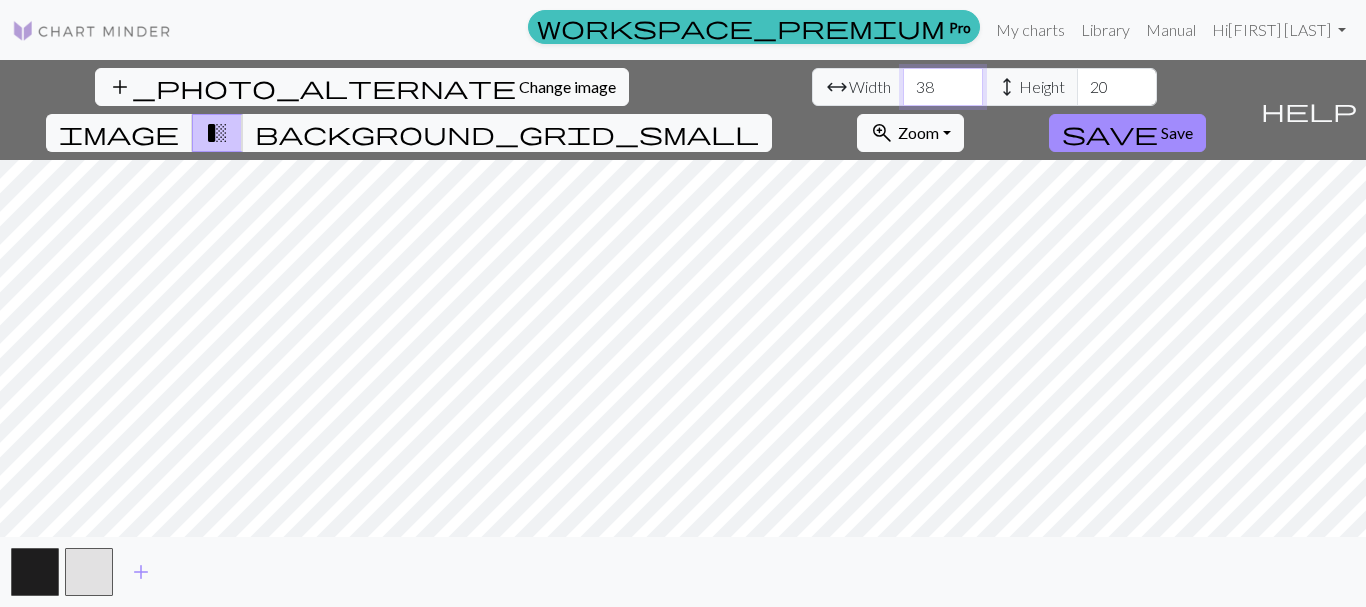 click on "39" at bounding box center (943, 87) 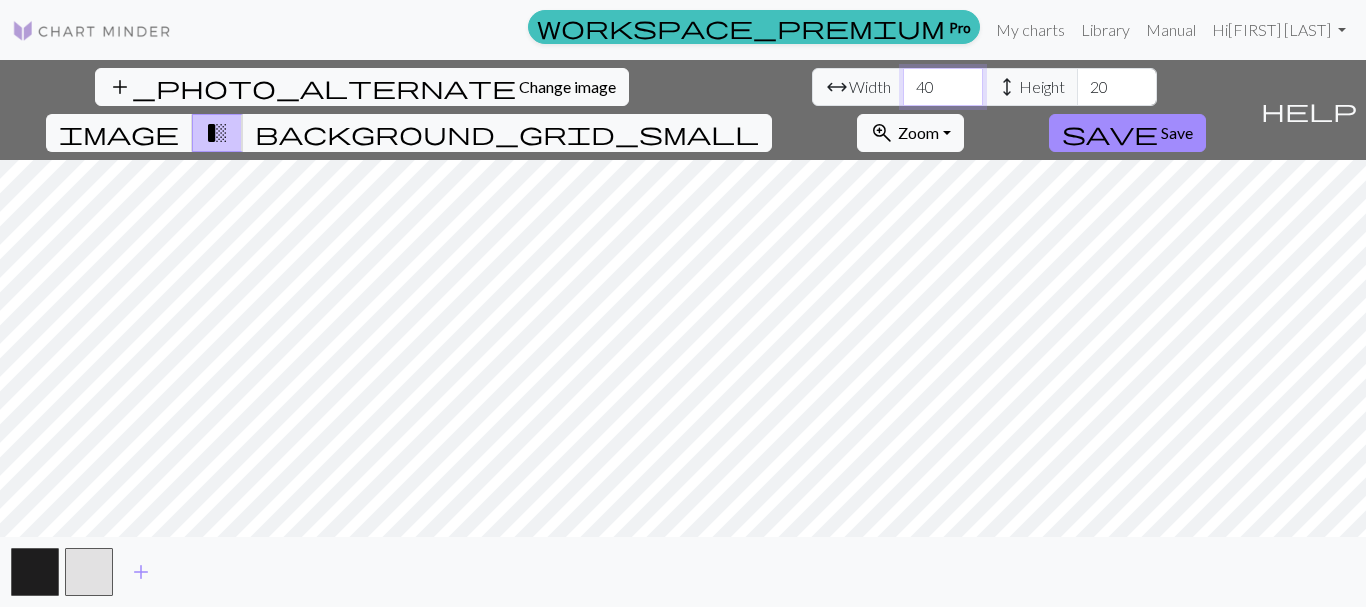 click on "40" at bounding box center [943, 87] 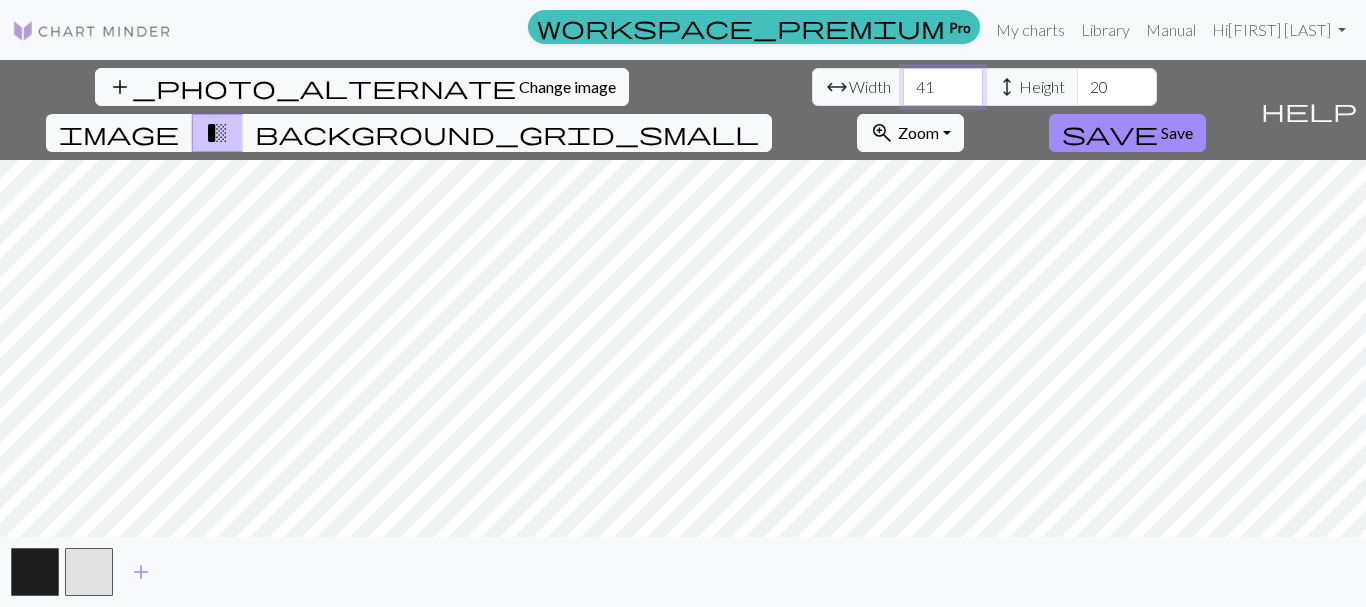 click on "41" at bounding box center (943, 87) 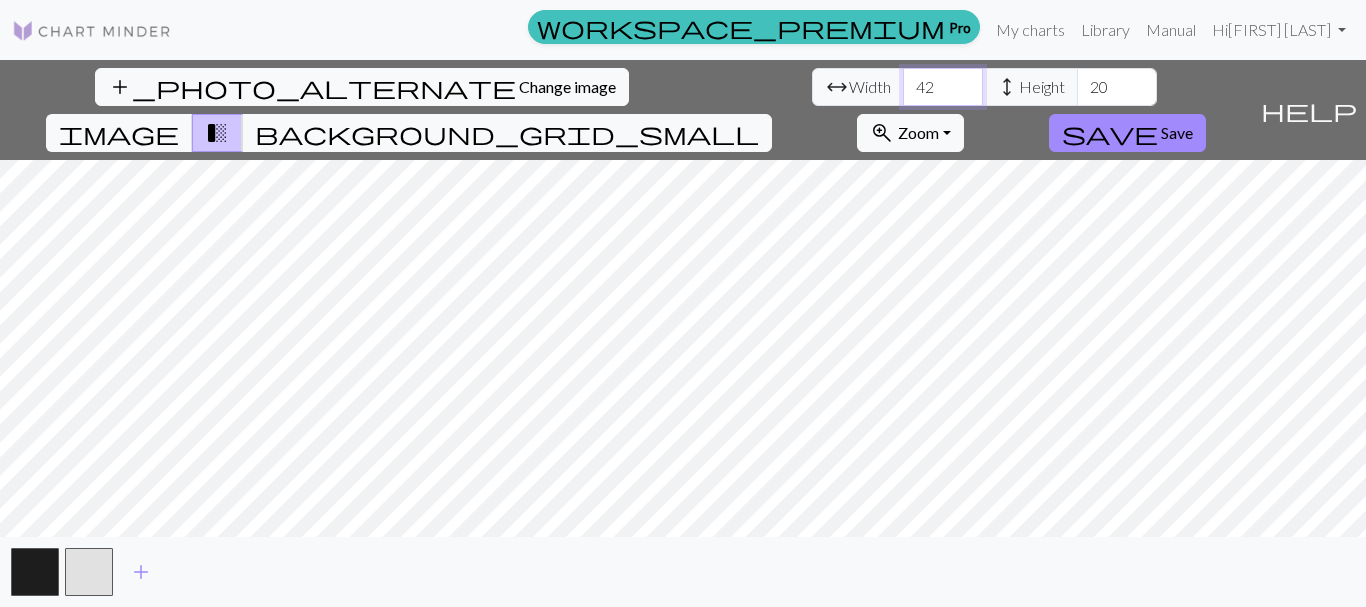 click on "42" at bounding box center [943, 87] 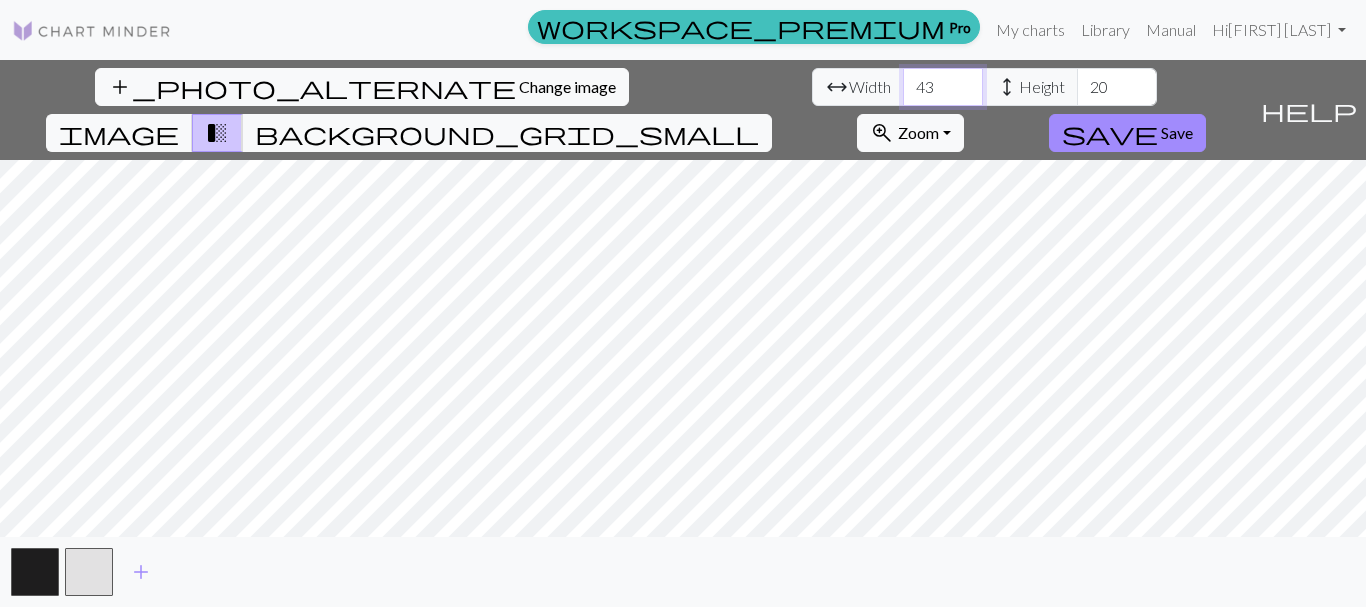 click on "43" at bounding box center [943, 87] 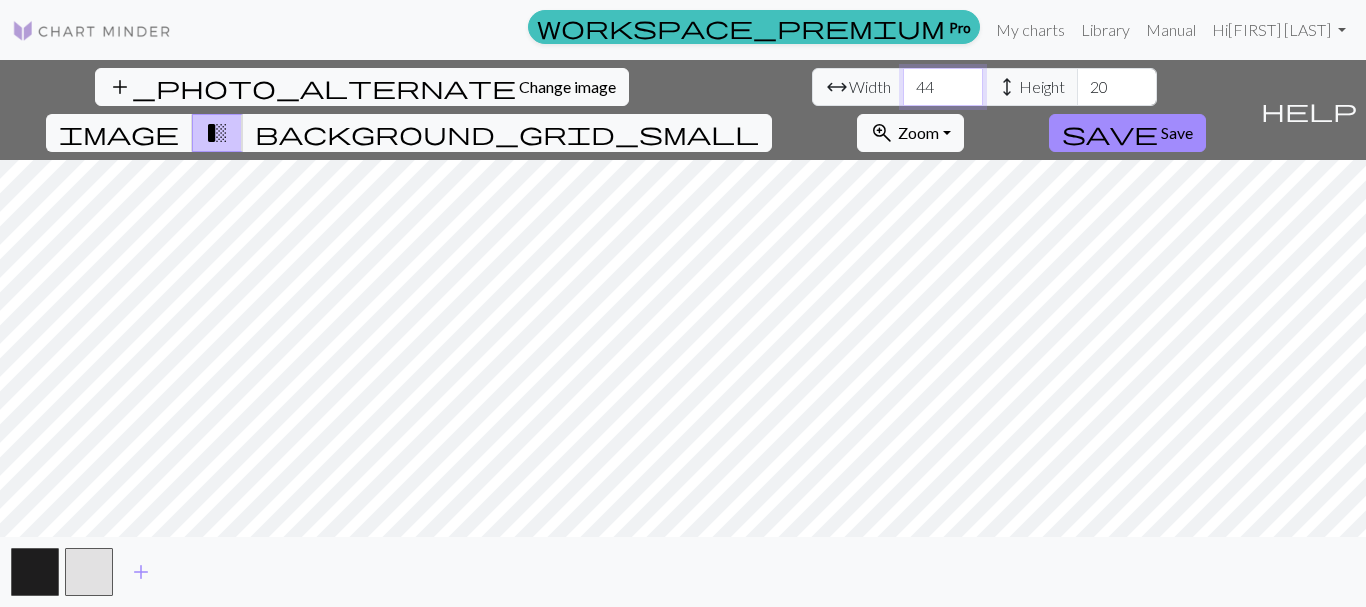 click on "44" at bounding box center [943, 87] 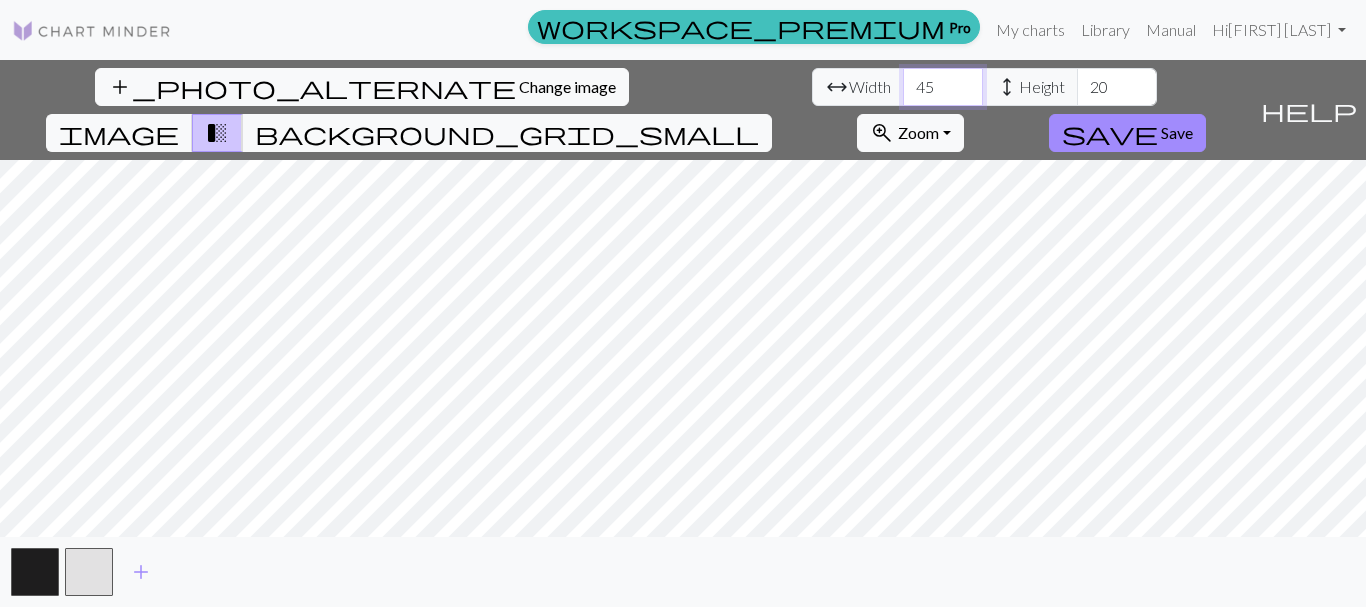 click on "45" at bounding box center (943, 87) 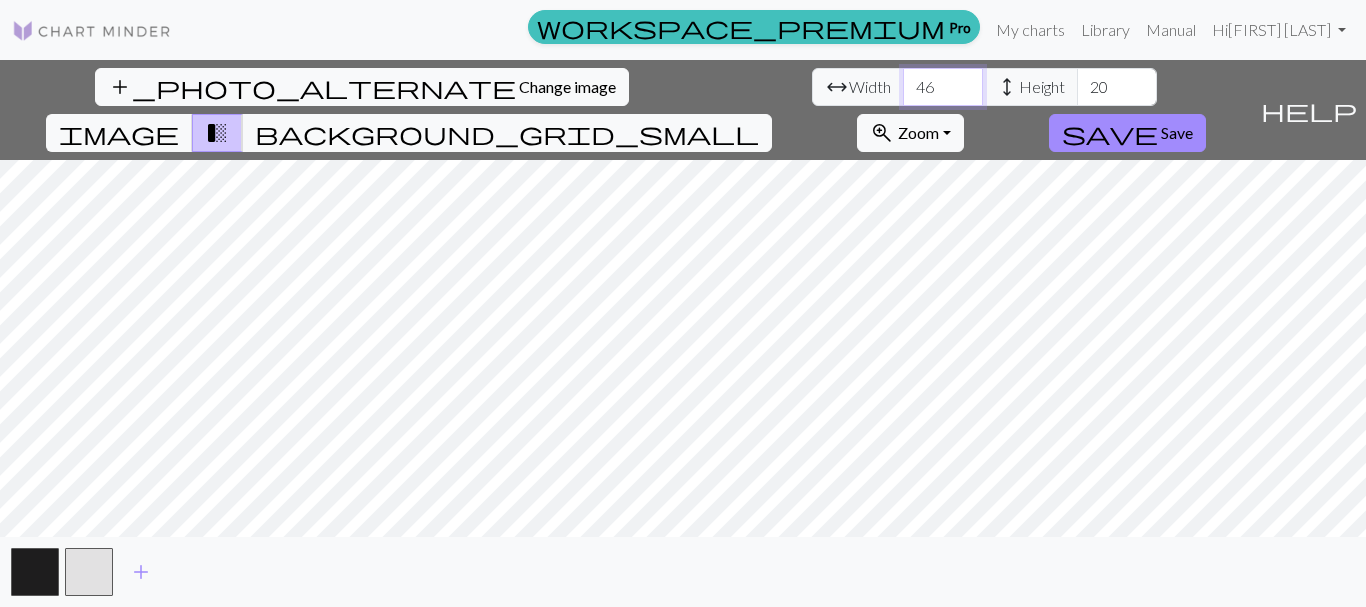 click on "46" at bounding box center [943, 87] 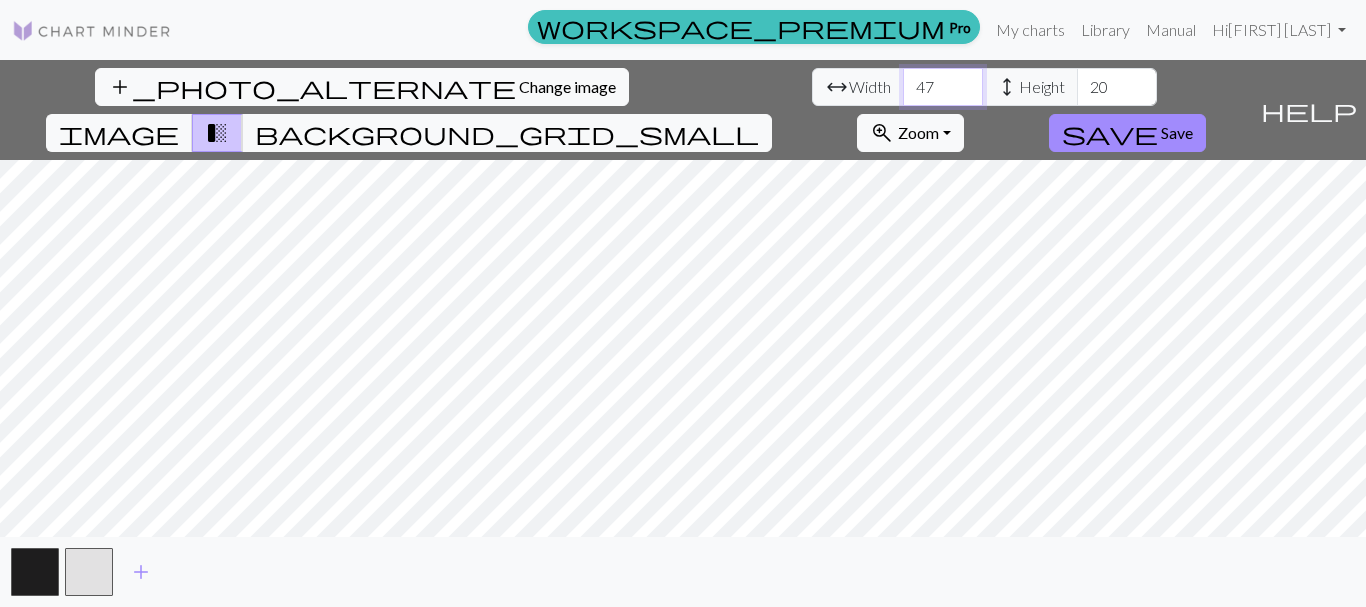 click on "47" at bounding box center [943, 87] 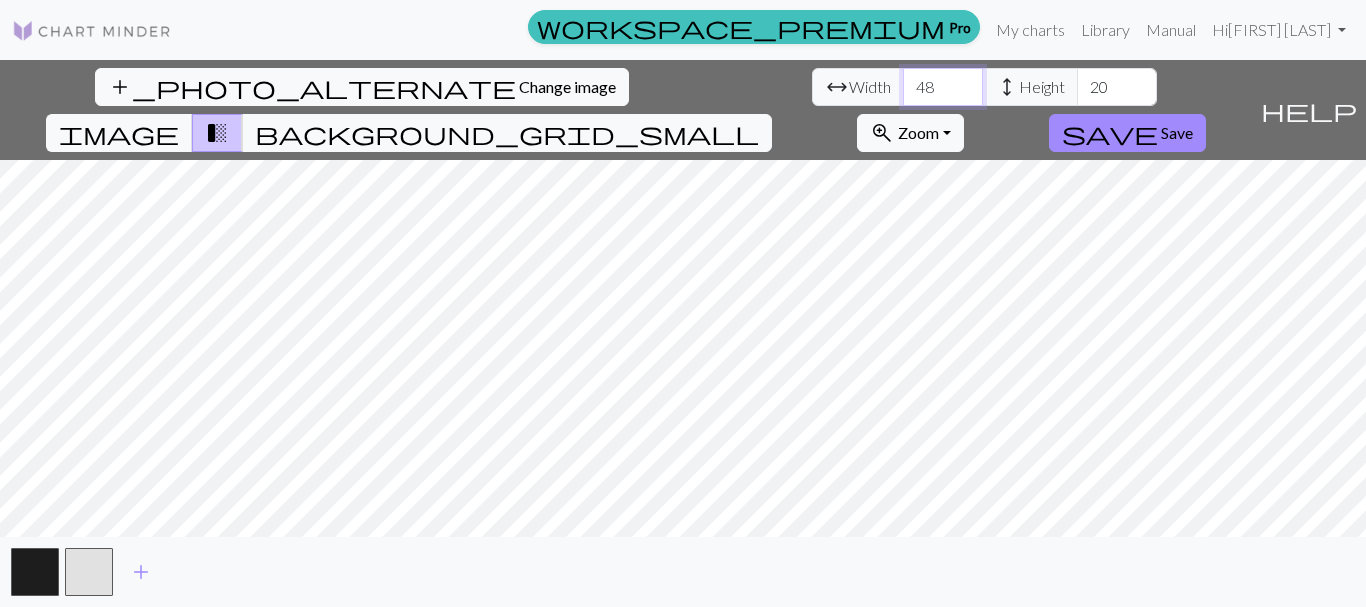 type on "48" 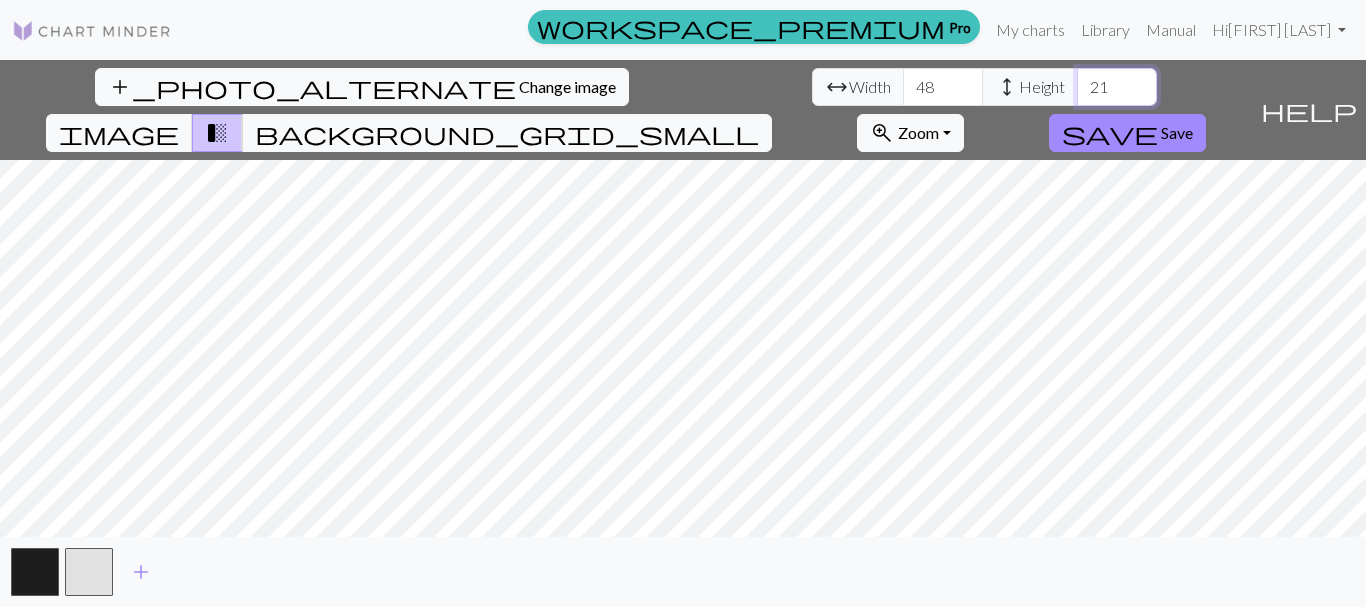 click on "21" at bounding box center [1117, 87] 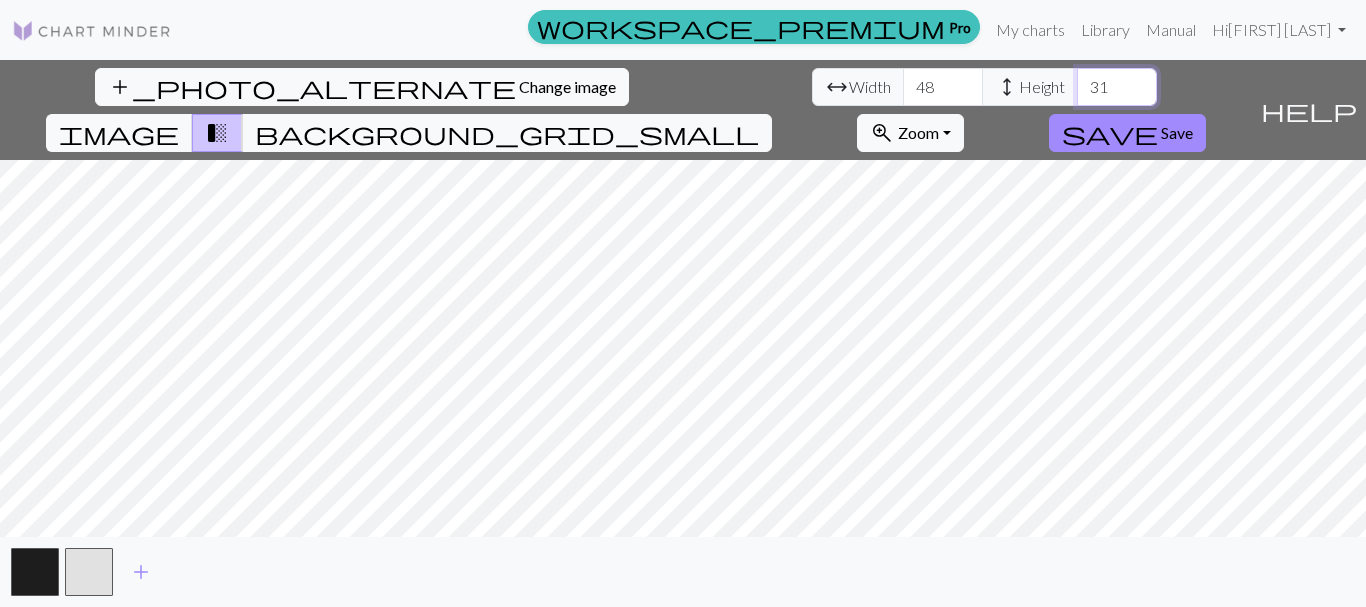 click on "31" at bounding box center [1117, 87] 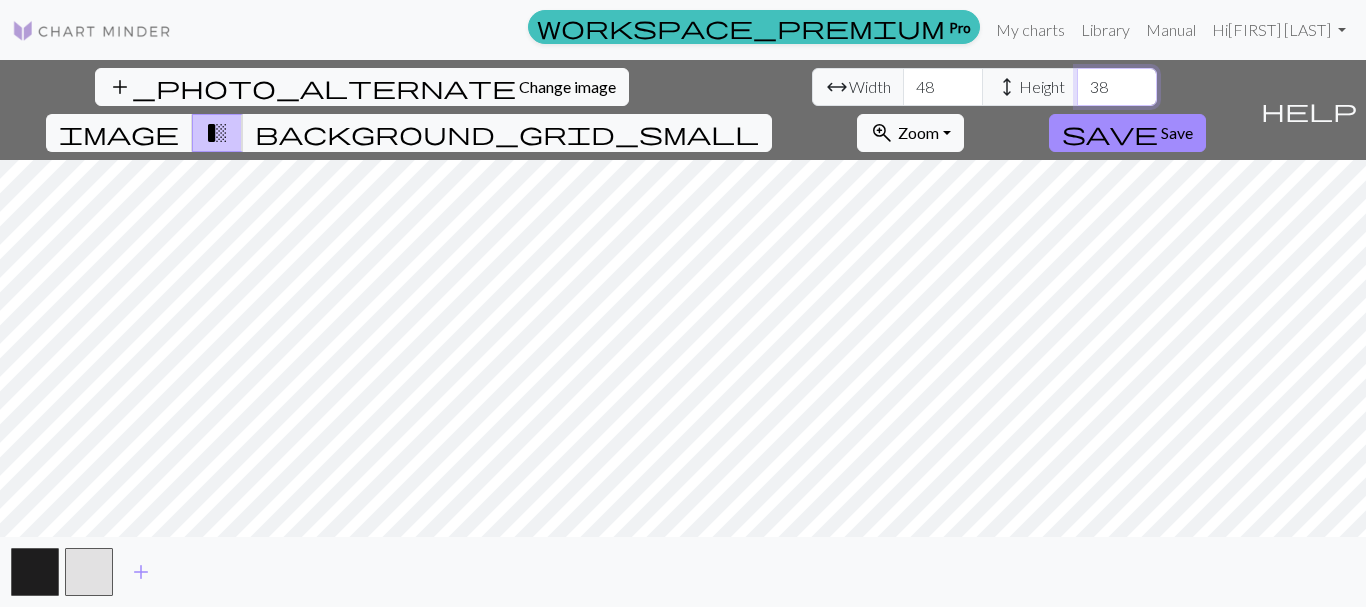 click on "38" at bounding box center (1117, 87) 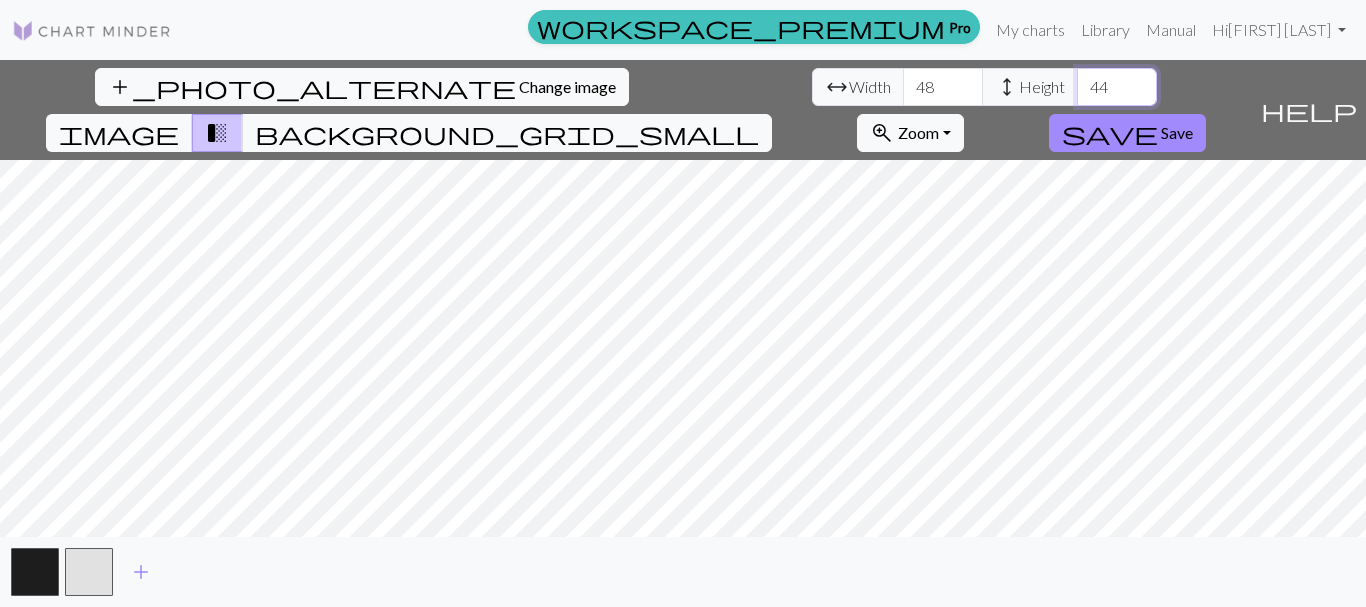 click on "45" at bounding box center (1117, 87) 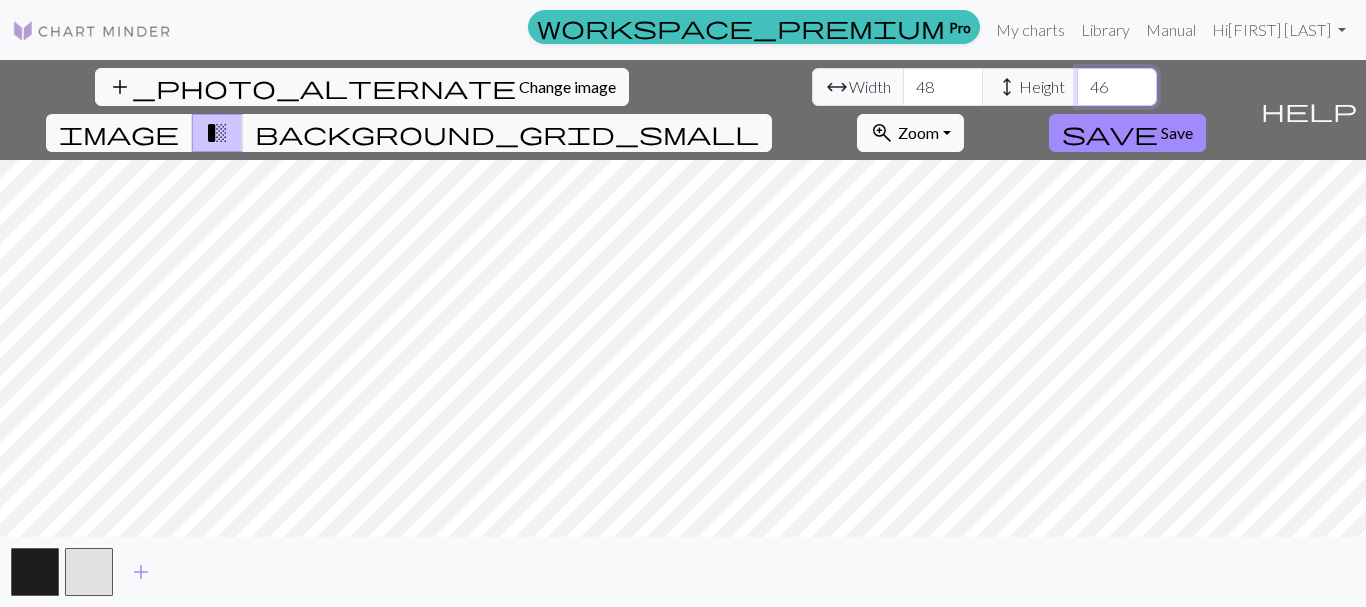 click on "46" at bounding box center [1117, 87] 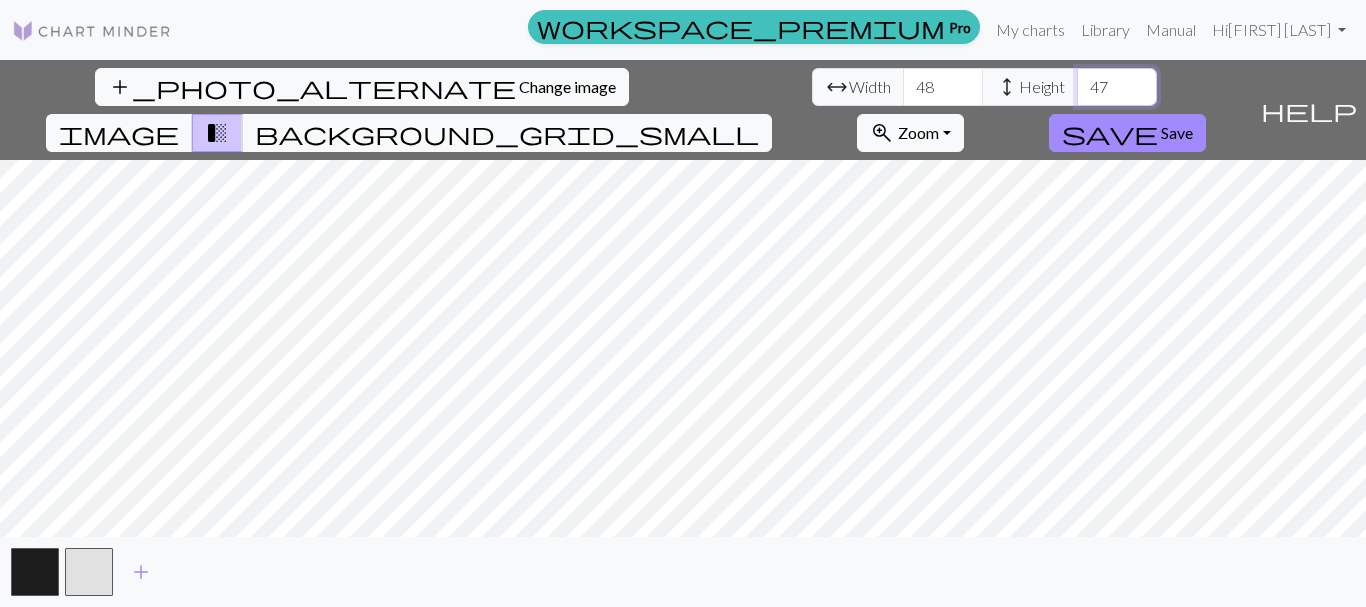 click on "47" at bounding box center (1117, 87) 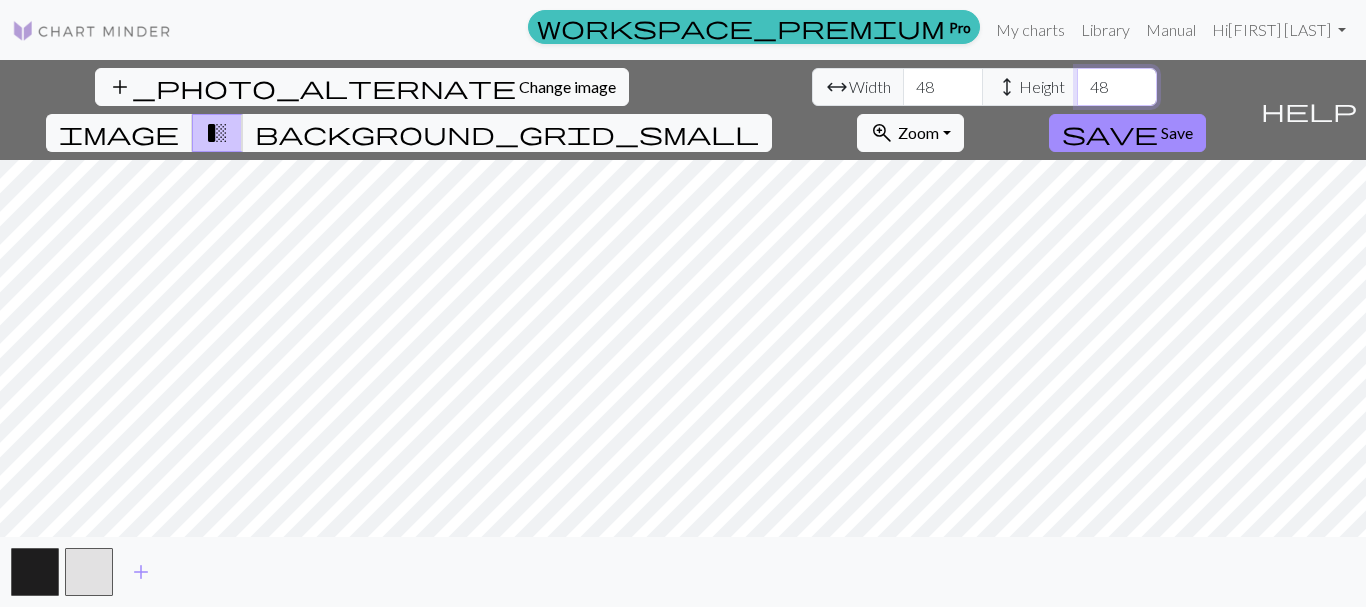 click on "48" at bounding box center (1117, 87) 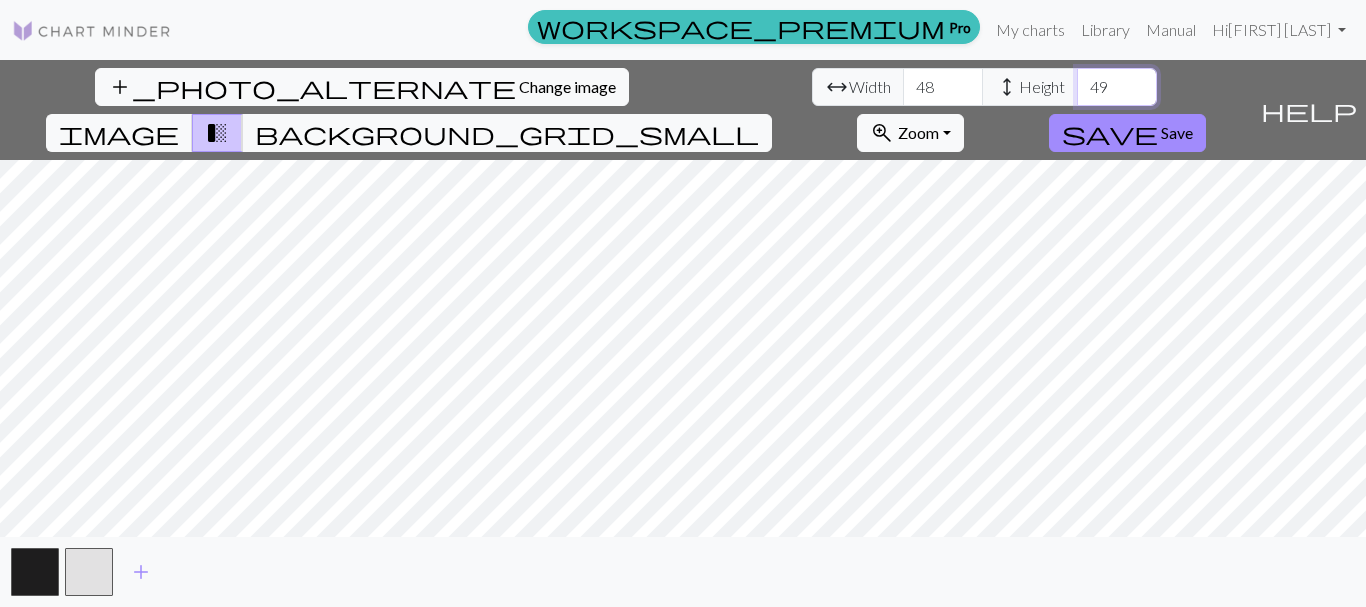 click on "49" at bounding box center (1117, 87) 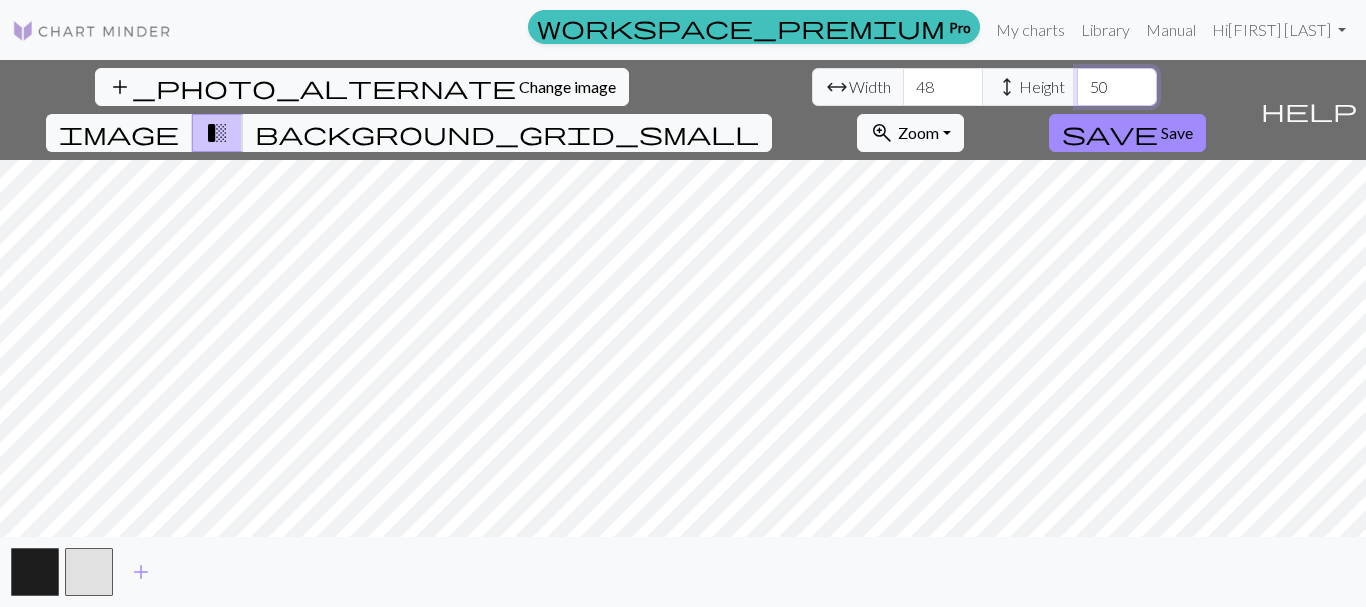 click on "50" at bounding box center [1117, 87] 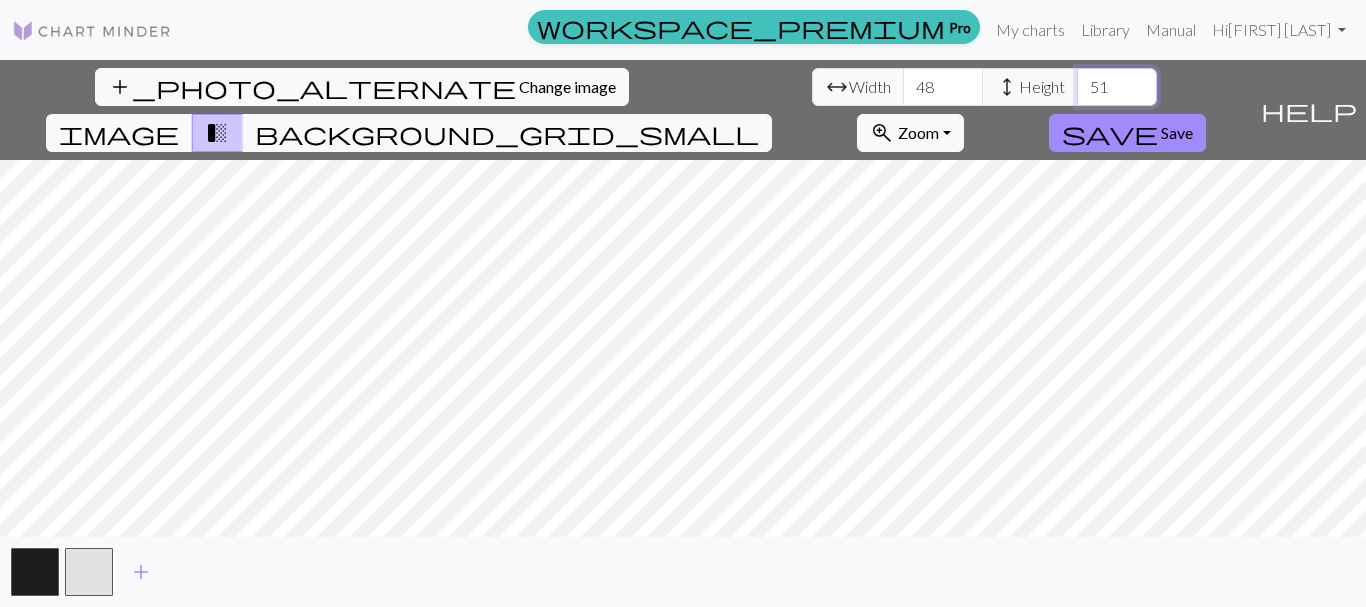 click on "51" at bounding box center [1117, 87] 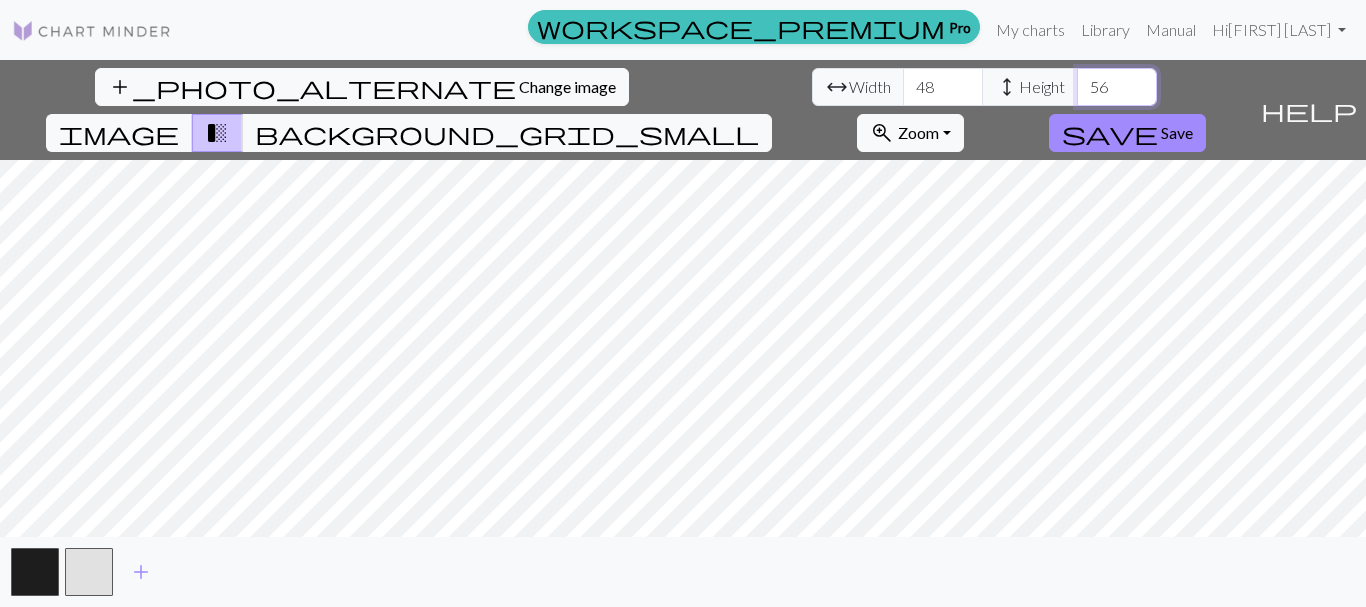 click on "56" at bounding box center [1117, 87] 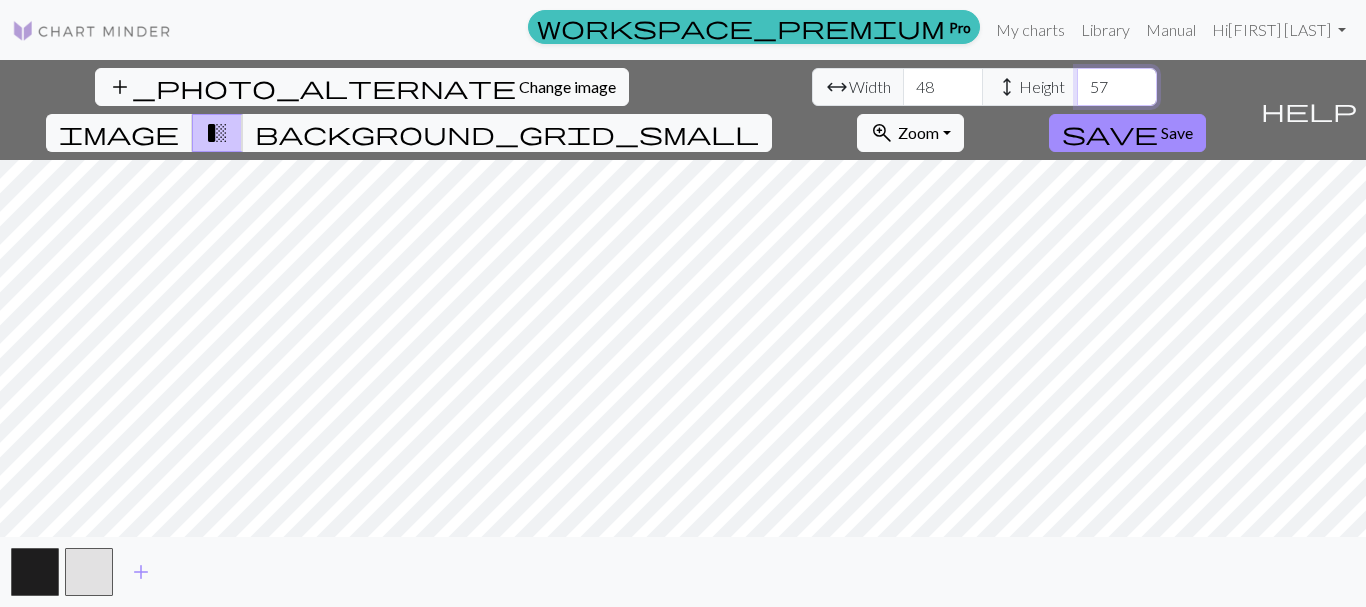 click on "57" at bounding box center [1117, 87] 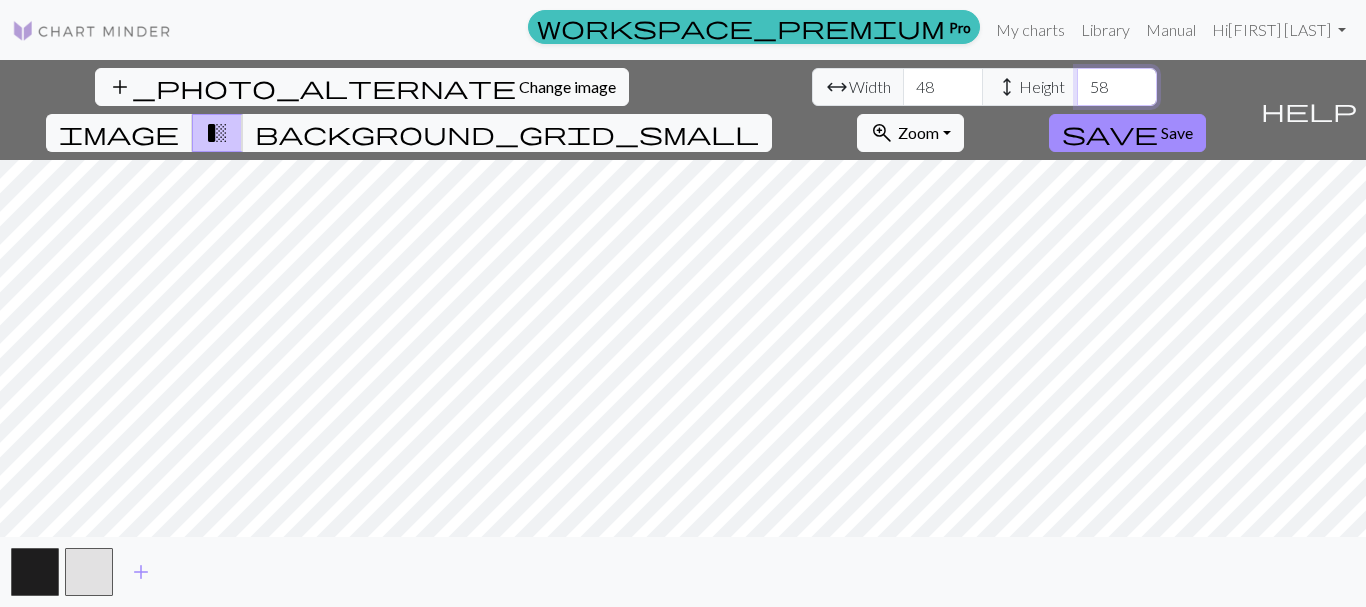 click on "58" at bounding box center [1117, 87] 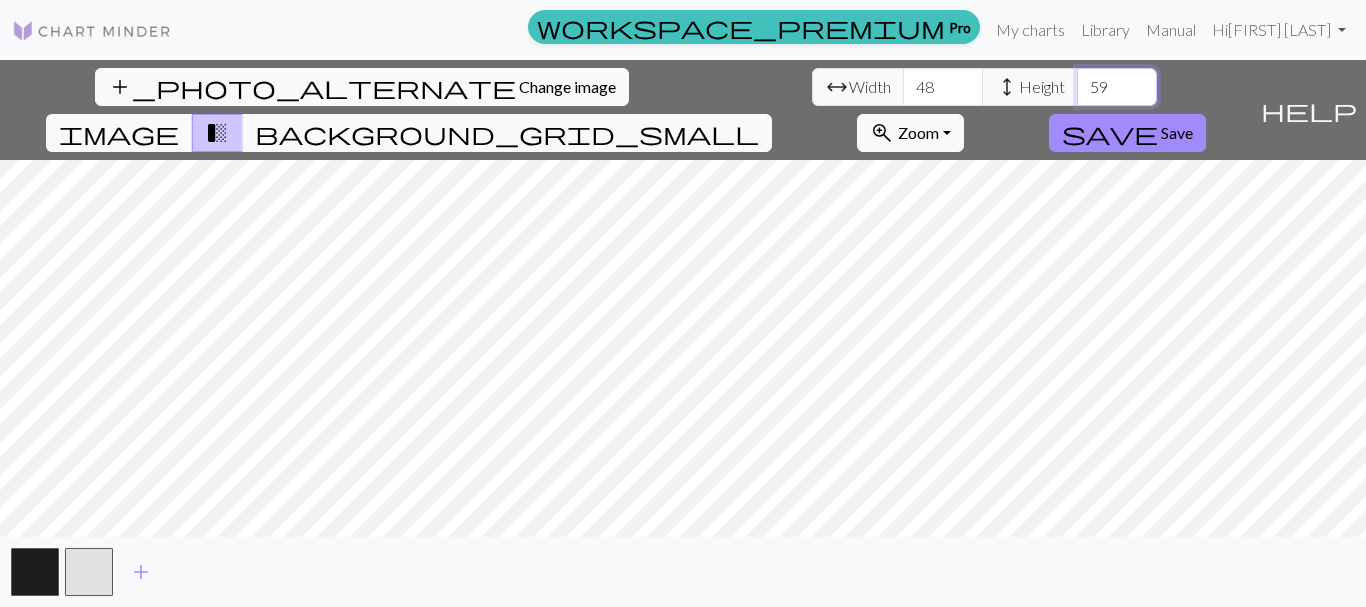 click on "59" at bounding box center (1117, 87) 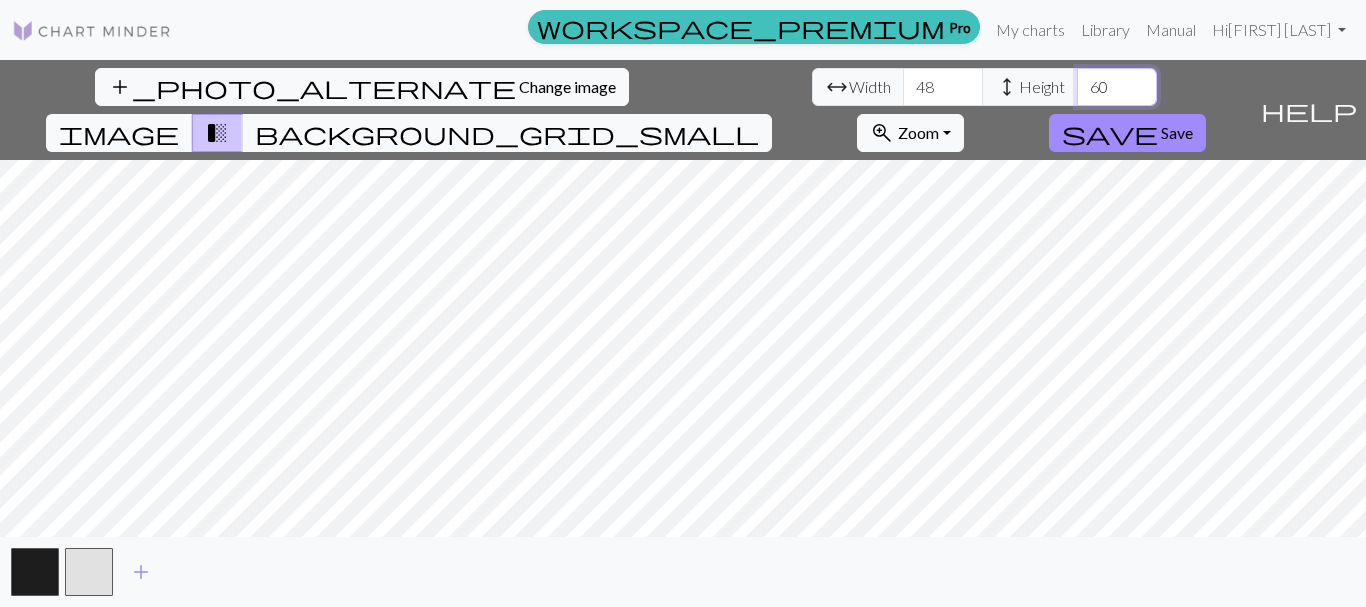 type on "60" 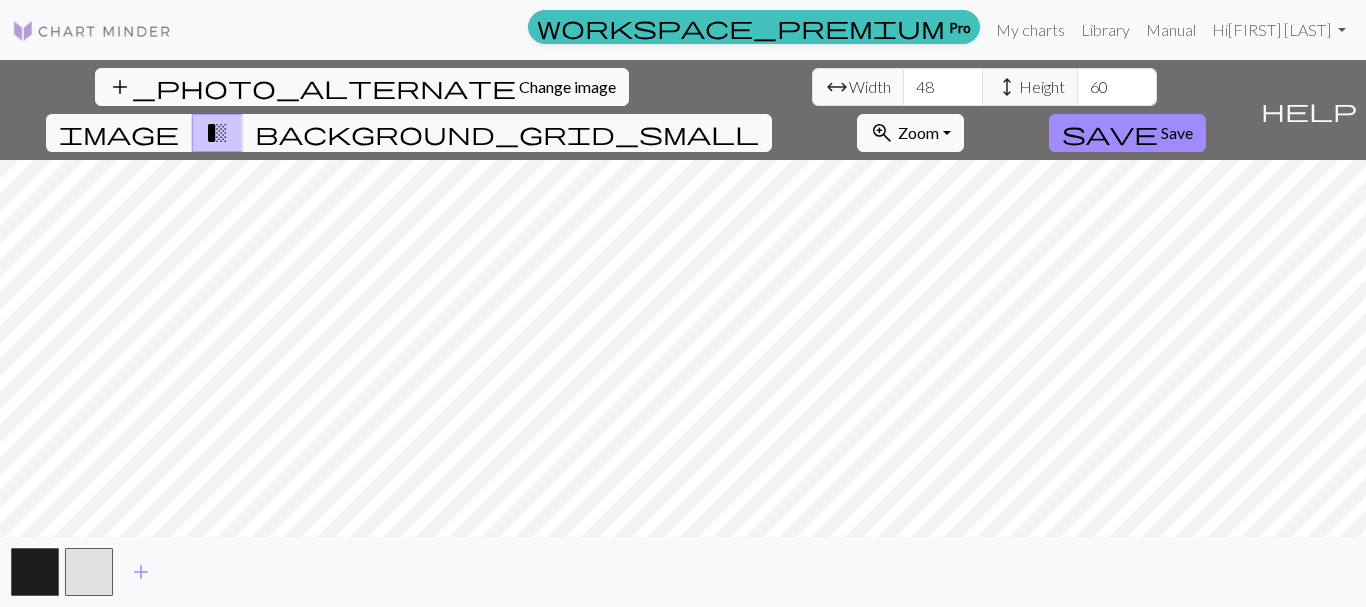 click on "add_photo_alternate   Change image arrow_range   Width 48 height   Height 60 image transition_fade background_grid_small zoom_in Zoom Zoom Fit all Fit width Fit height 50% 100% 150% 200% save   Save help Show me around add" at bounding box center [683, 333] 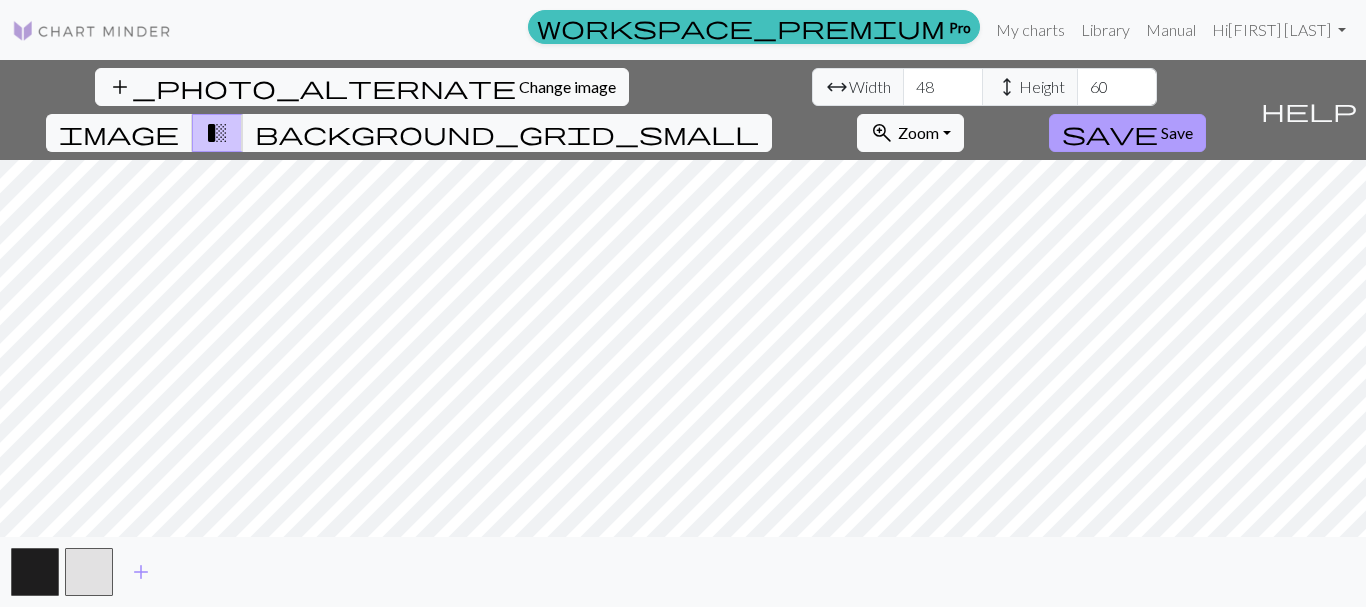 click on "Save" at bounding box center (1177, 132) 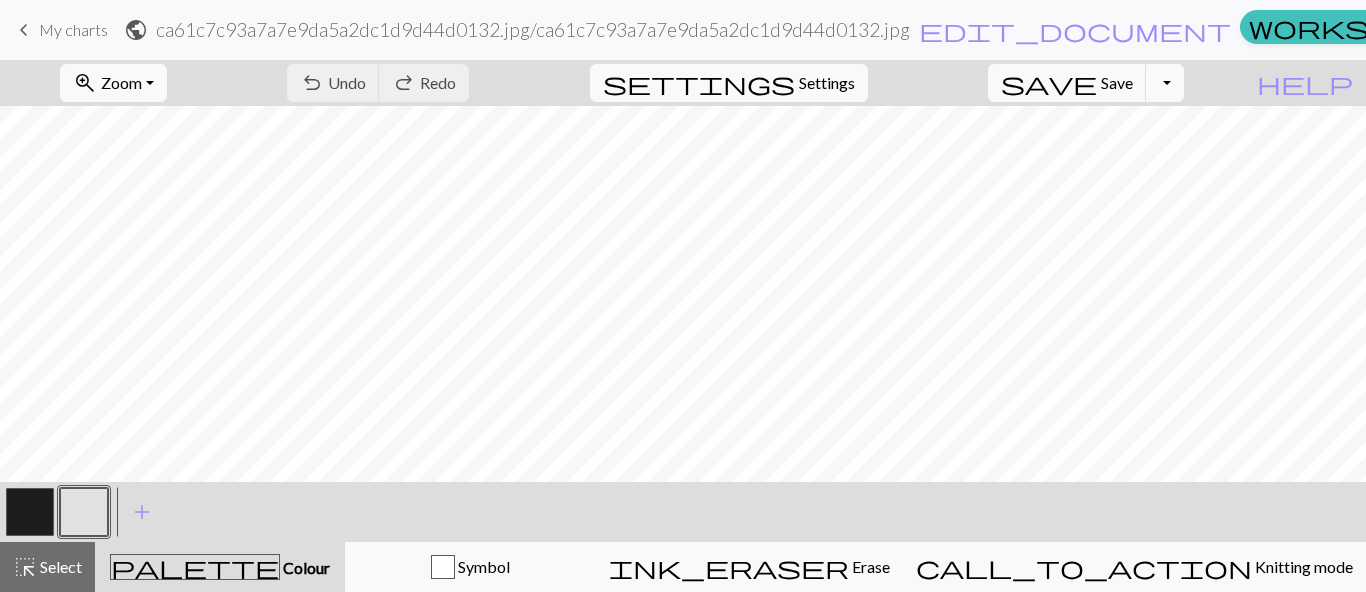 scroll, scrollTop: 900, scrollLeft: 0, axis: vertical 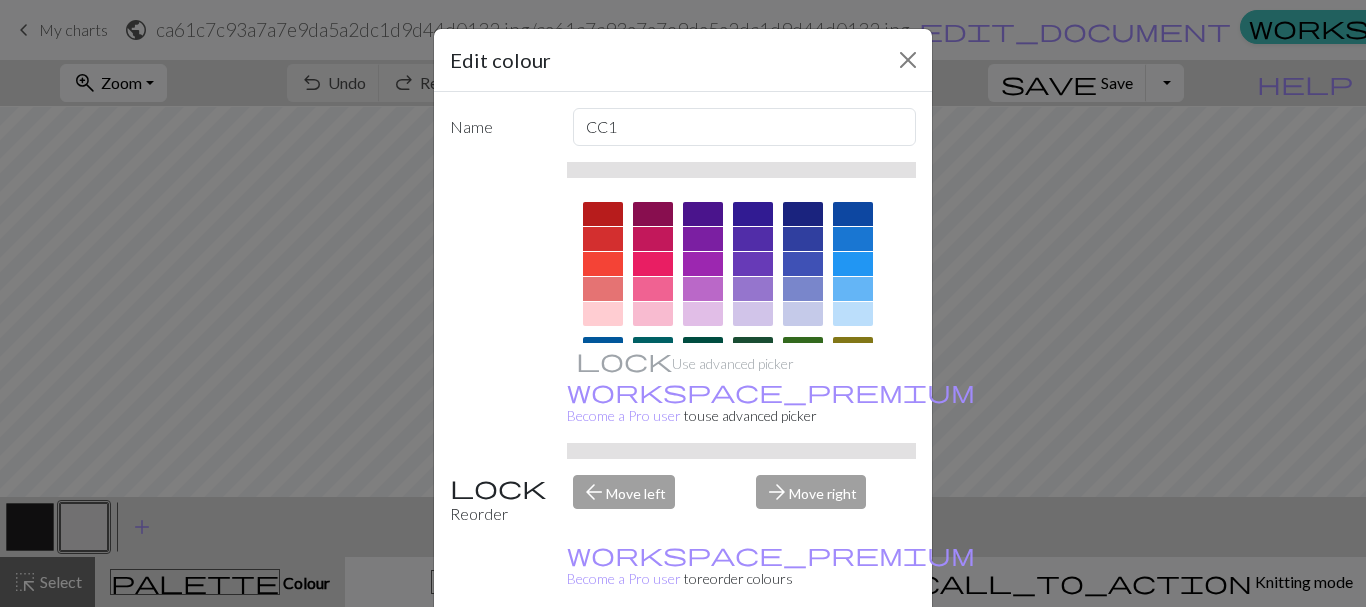 click on "Cancel" at bounding box center [879, 658] 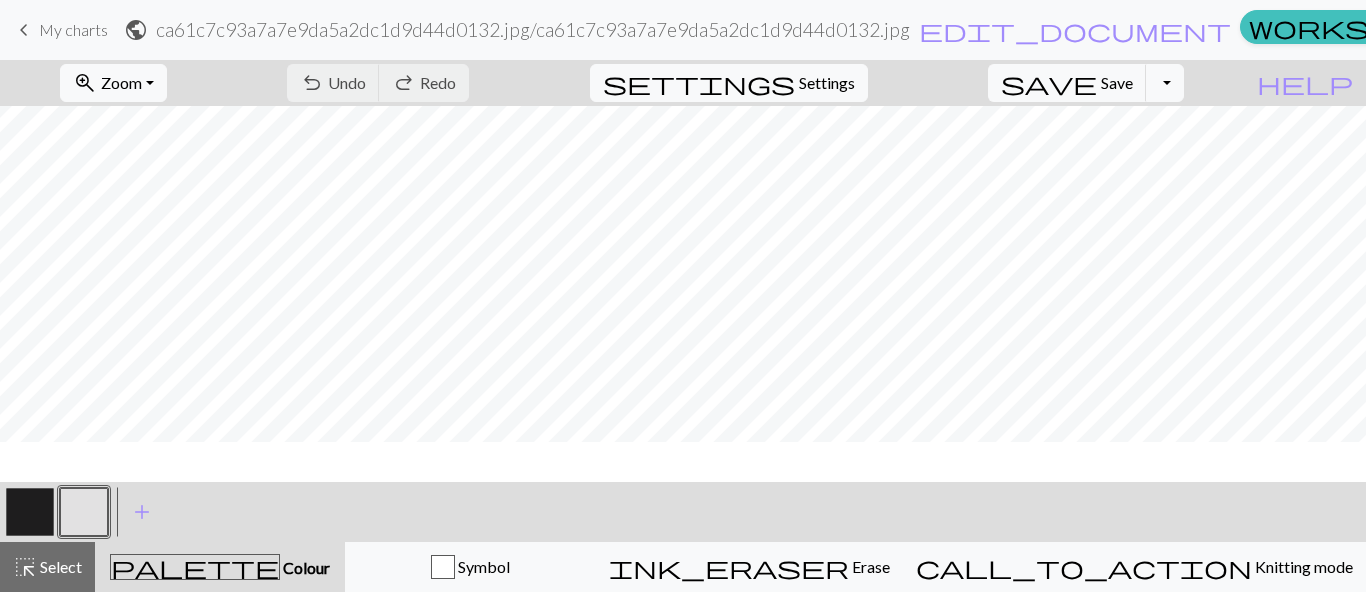scroll, scrollTop: 200, scrollLeft: 0, axis: vertical 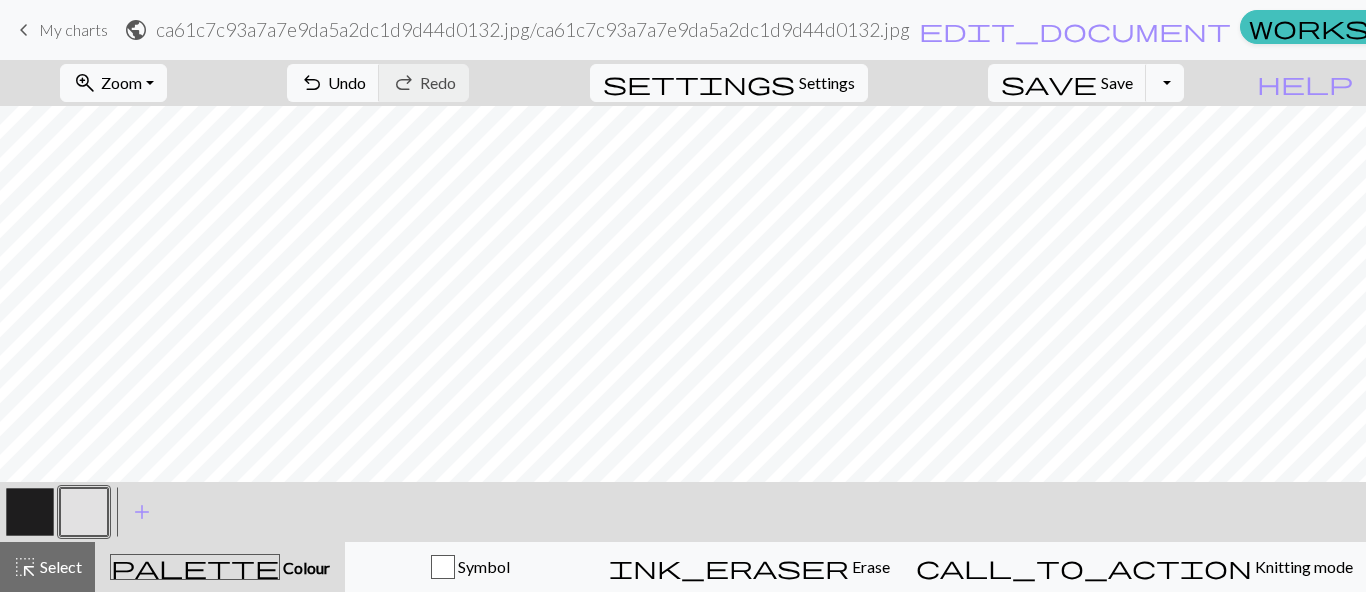 drag, startPoint x: 39, startPoint y: 523, endPoint x: 79, endPoint y: 508, distance: 42.72002 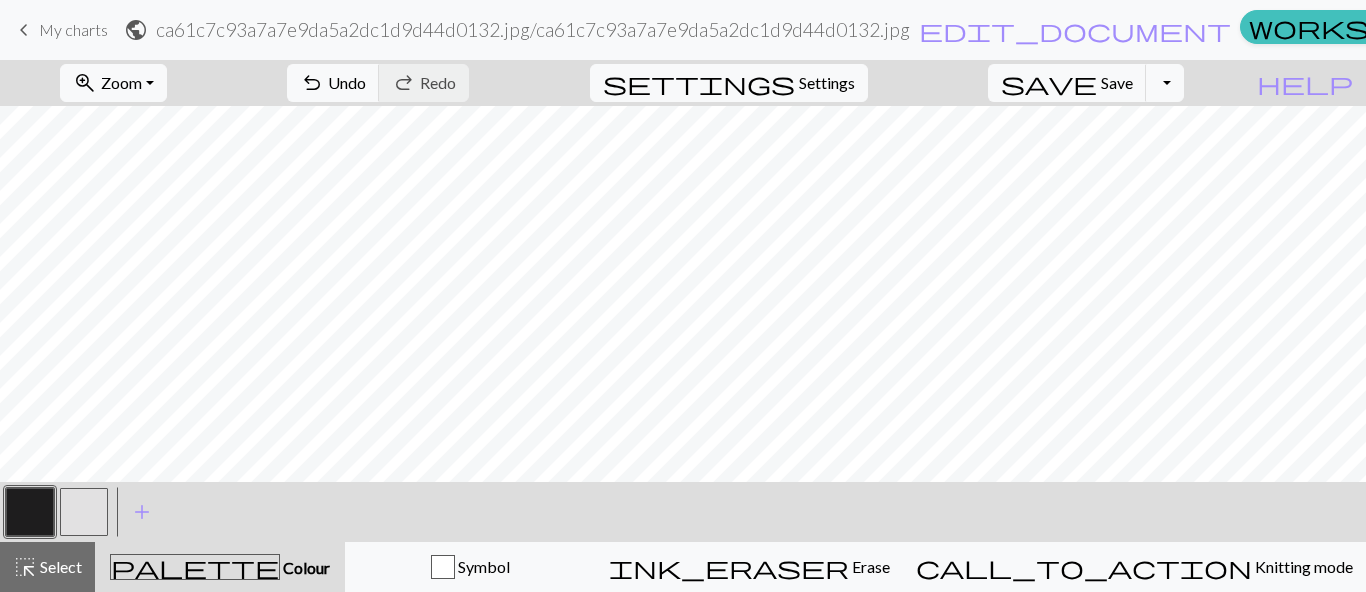 click at bounding box center (84, 512) 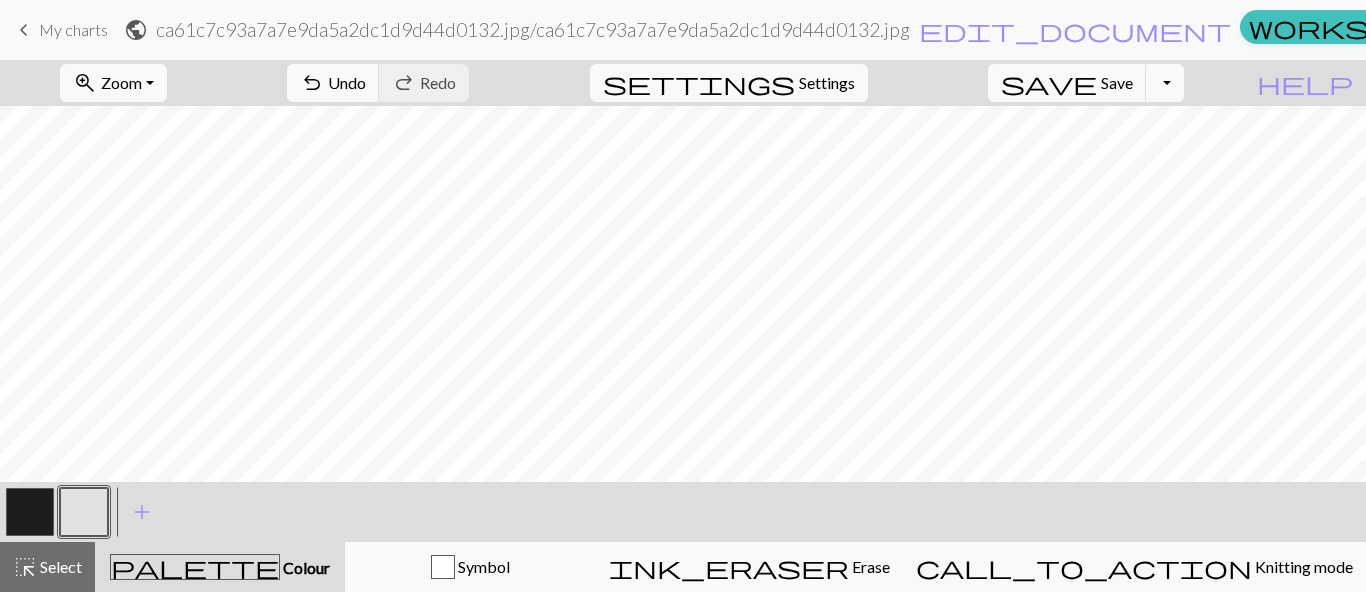 drag, startPoint x: 26, startPoint y: 511, endPoint x: 63, endPoint y: 484, distance: 45.80393 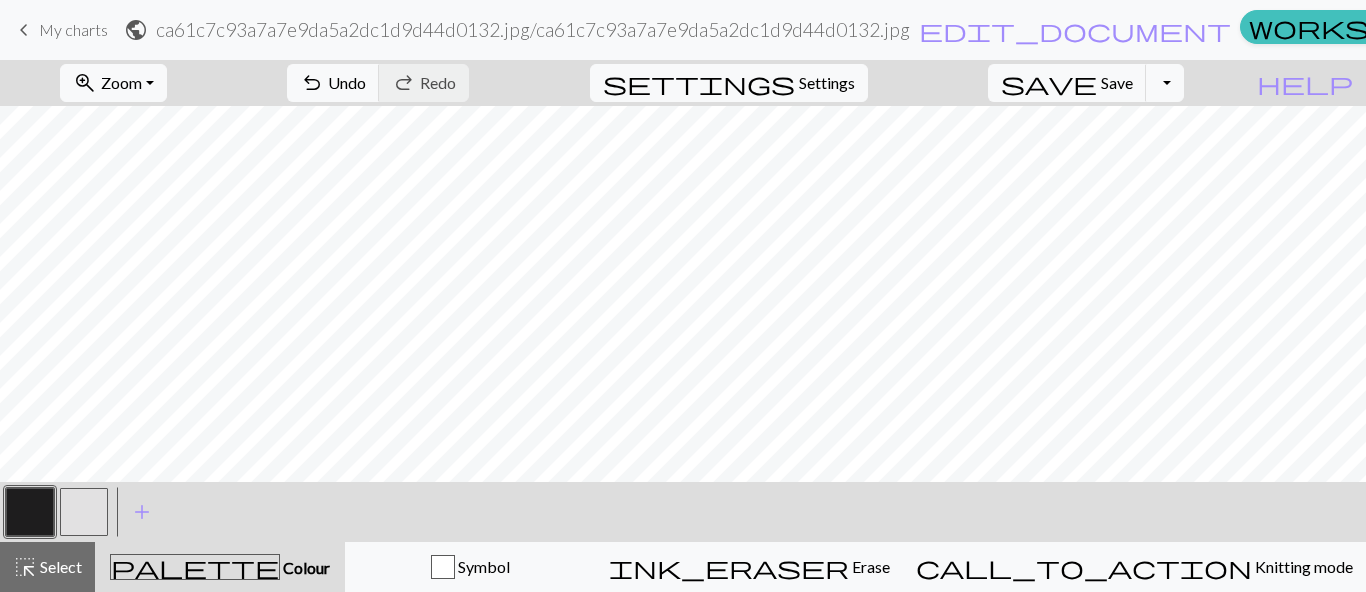 click at bounding box center (84, 512) 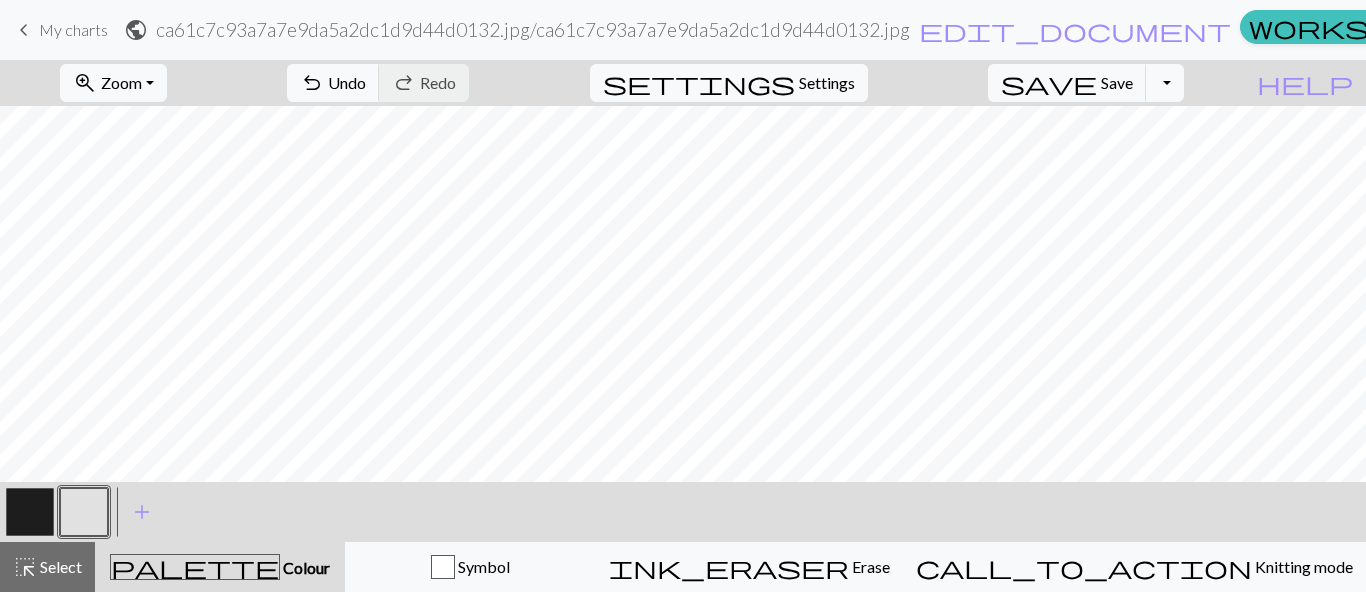 drag, startPoint x: 46, startPoint y: 506, endPoint x: 70, endPoint y: 479, distance: 36.124783 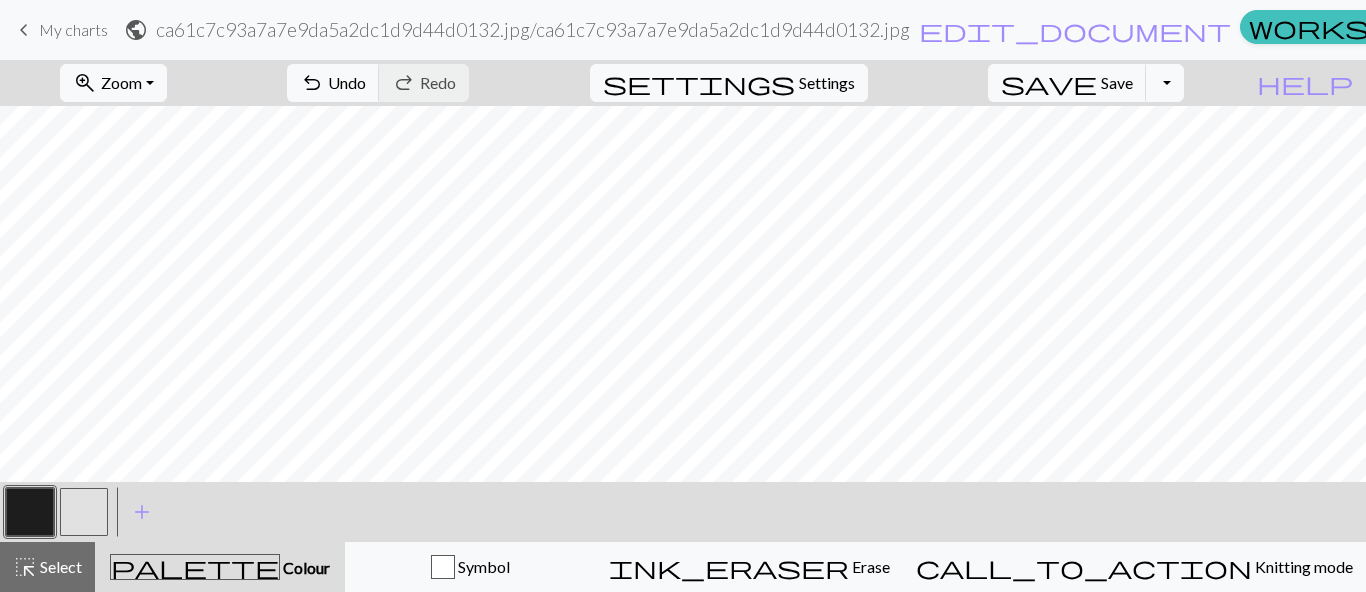 click at bounding box center (84, 512) 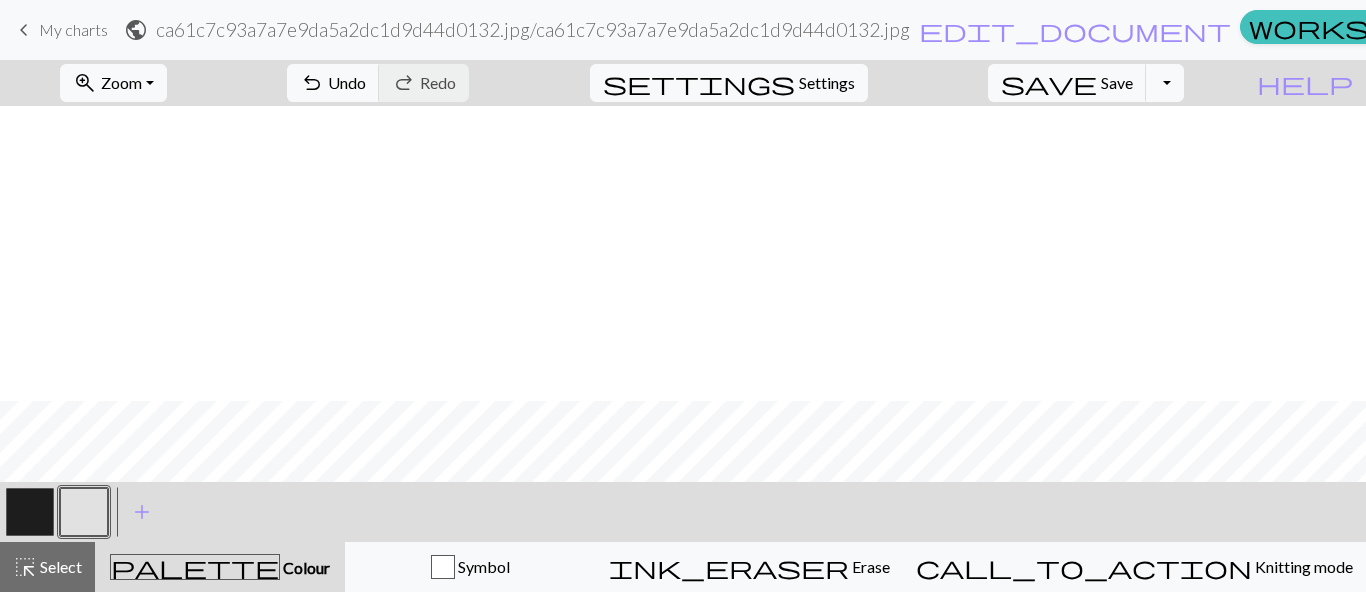 scroll, scrollTop: 800, scrollLeft: 0, axis: vertical 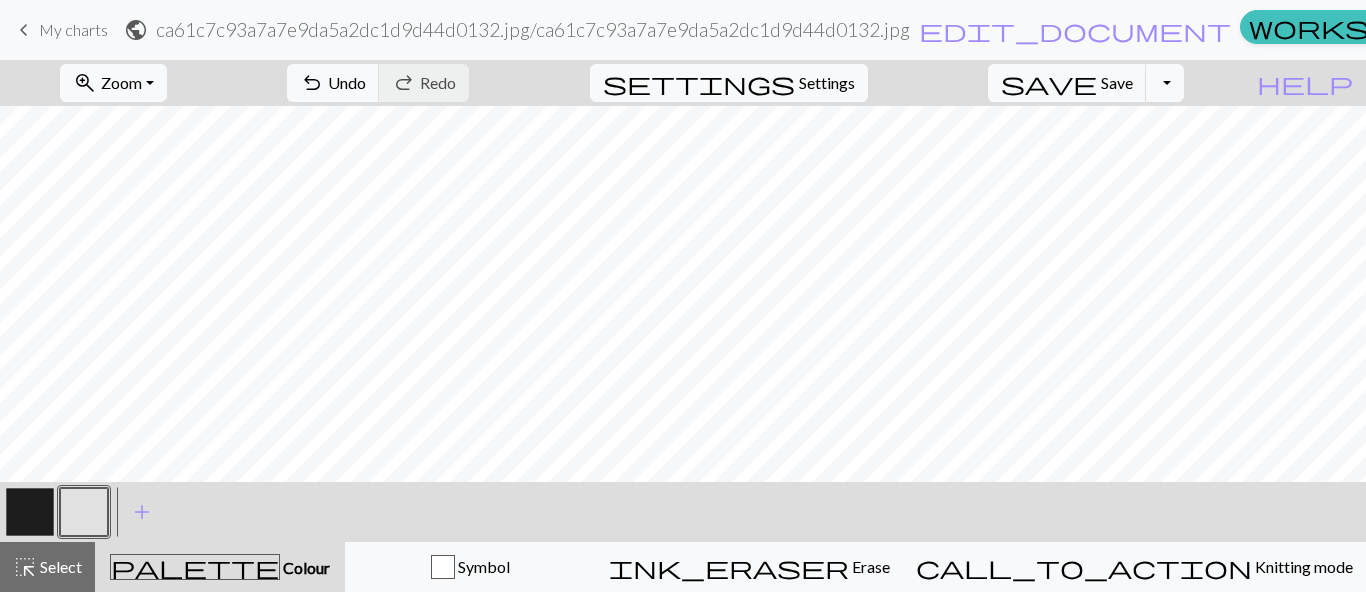 click at bounding box center (30, 512) 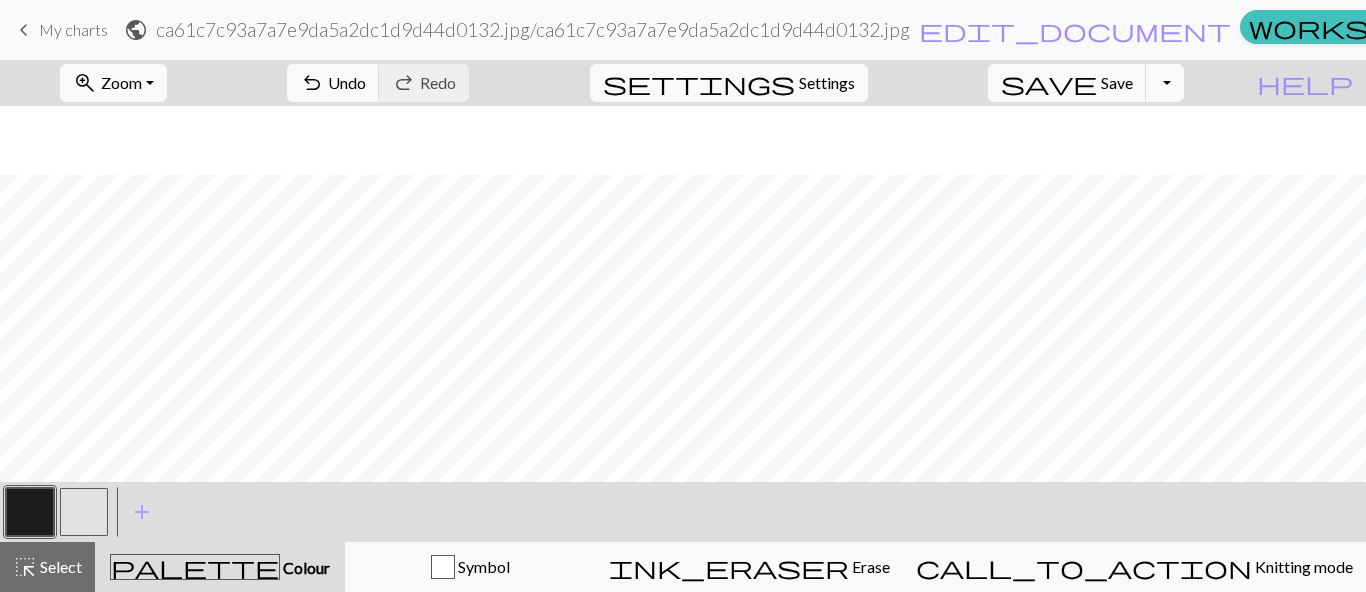 scroll, scrollTop: 500, scrollLeft: 0, axis: vertical 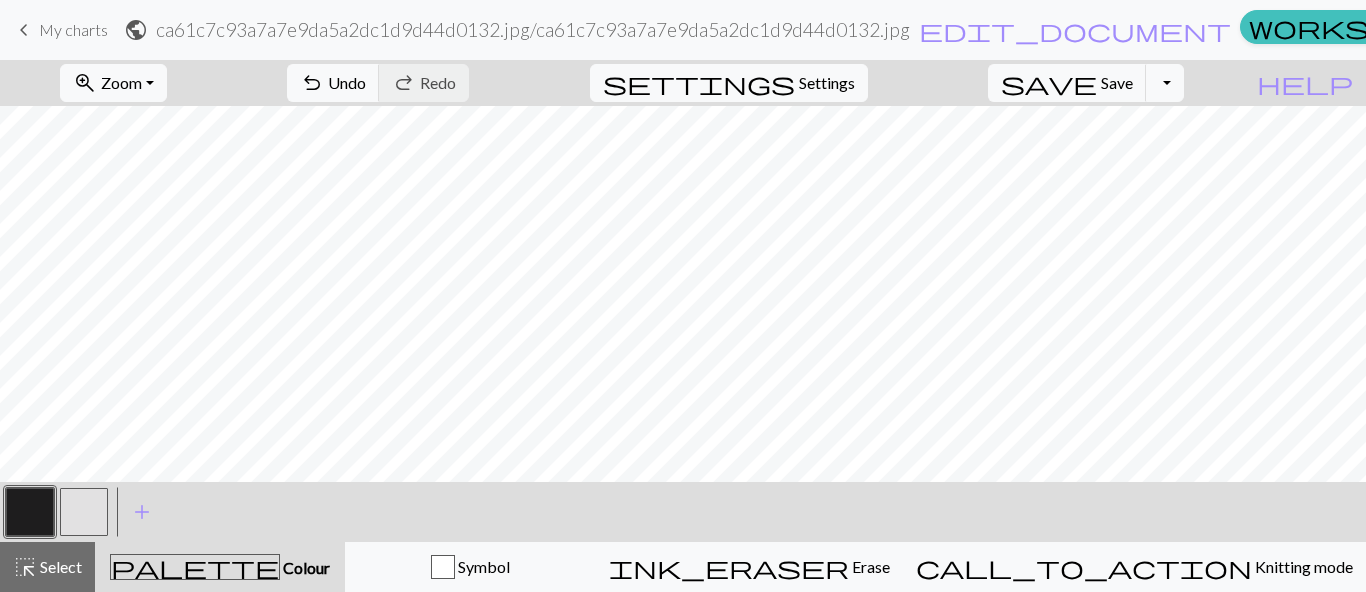 click at bounding box center (84, 512) 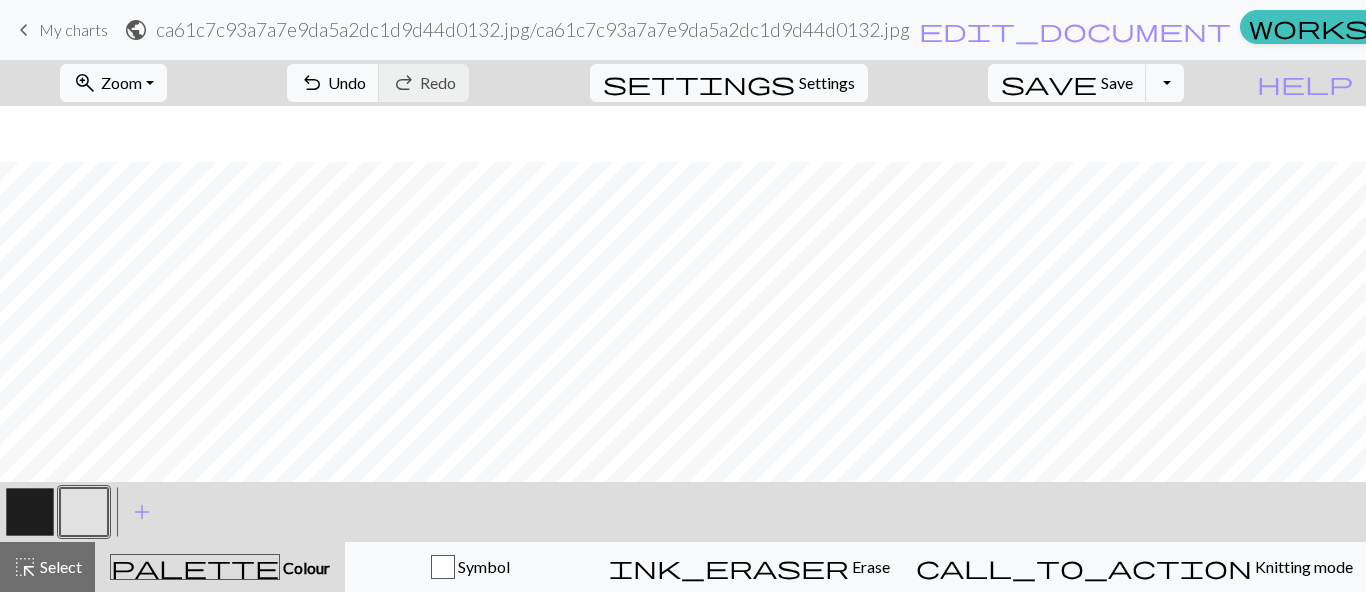 scroll, scrollTop: 700, scrollLeft: 0, axis: vertical 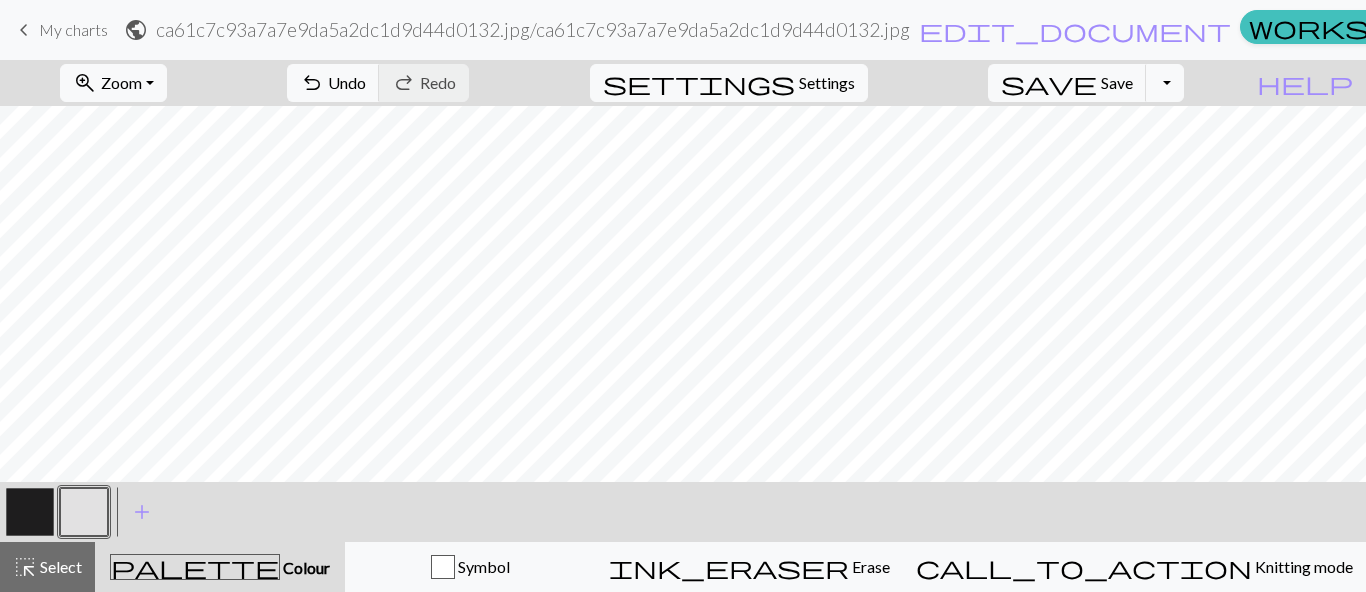 click at bounding box center (30, 512) 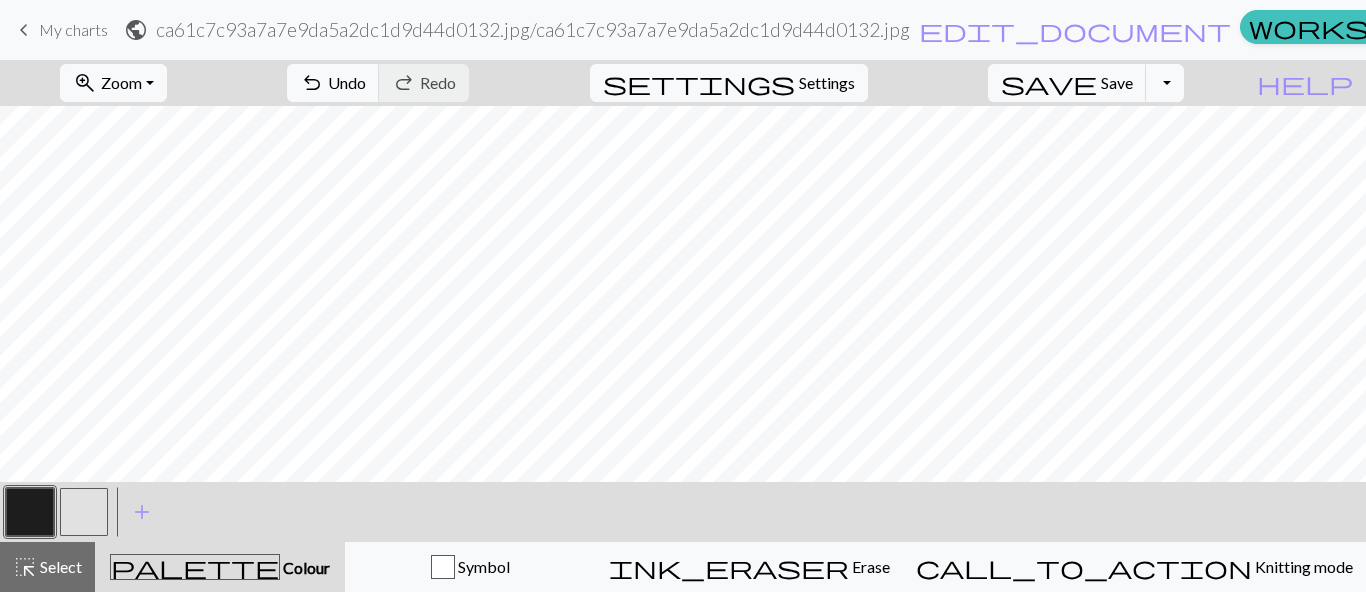 drag, startPoint x: 84, startPoint y: 505, endPoint x: 148, endPoint y: 474, distance: 71.11259 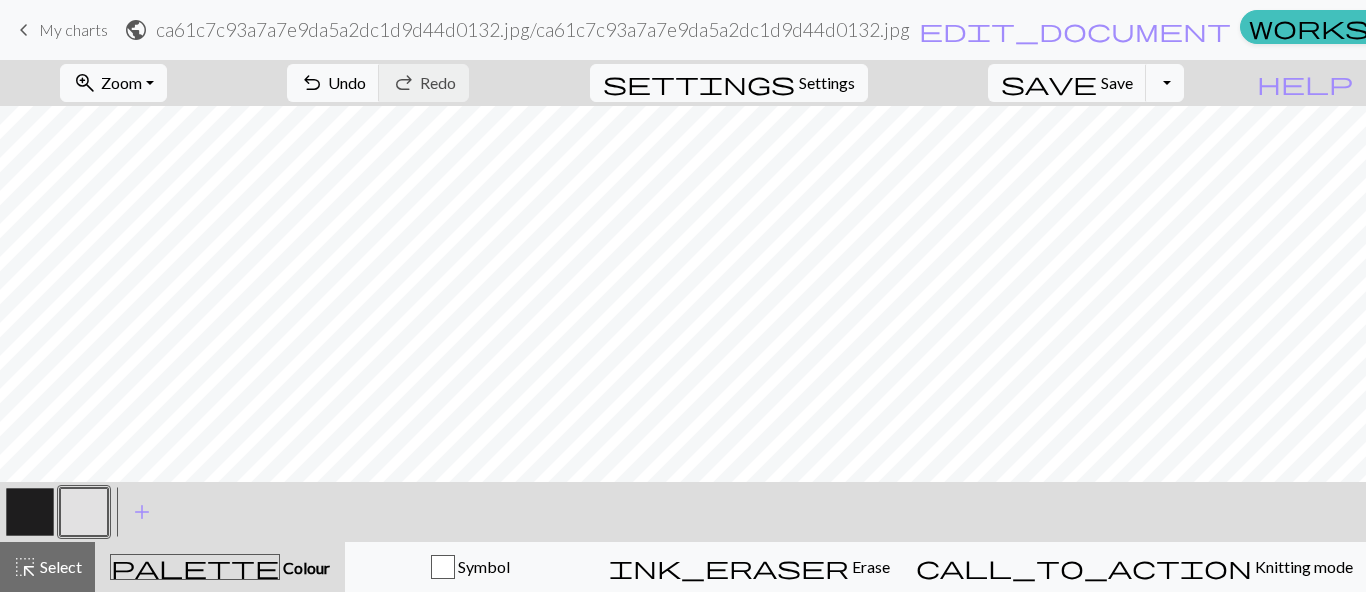 click at bounding box center (30, 512) 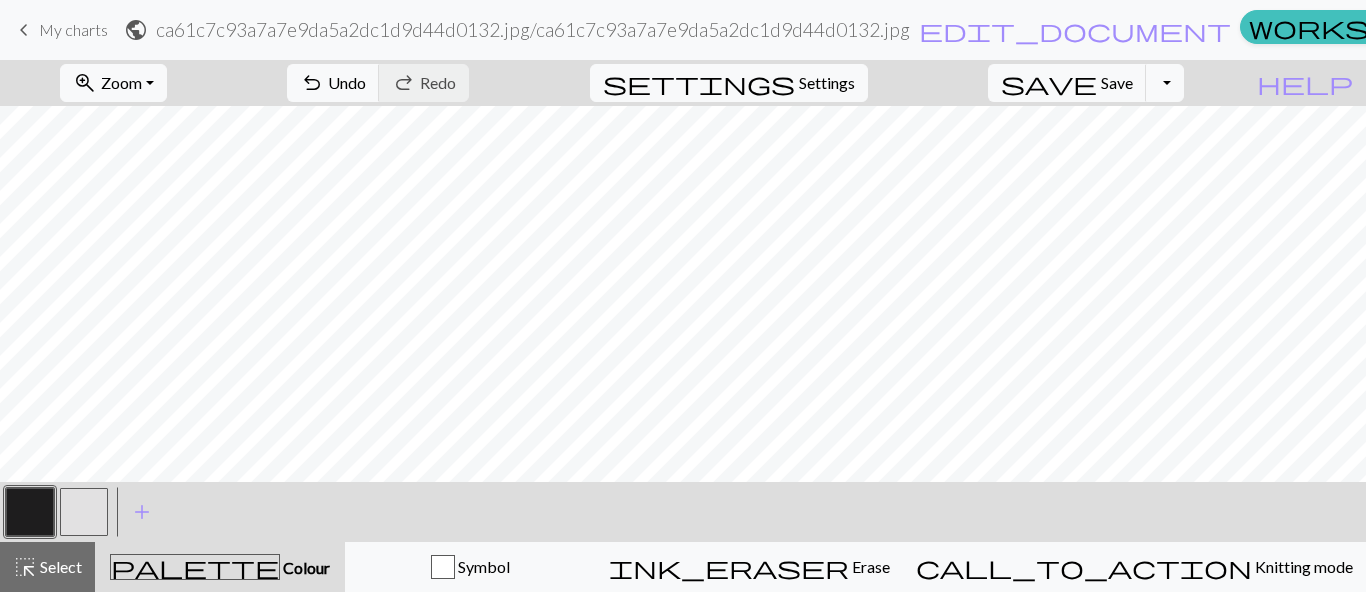 drag, startPoint x: 89, startPoint y: 517, endPoint x: 228, endPoint y: 496, distance: 140.57738 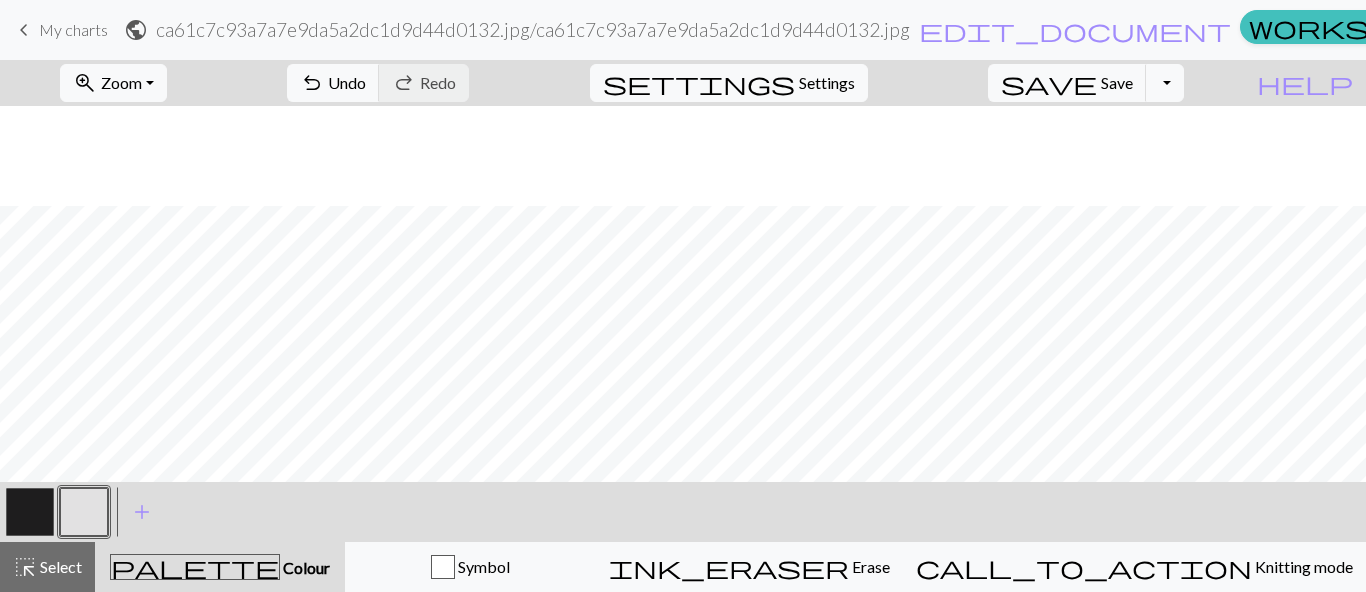 scroll, scrollTop: 800, scrollLeft: 0, axis: vertical 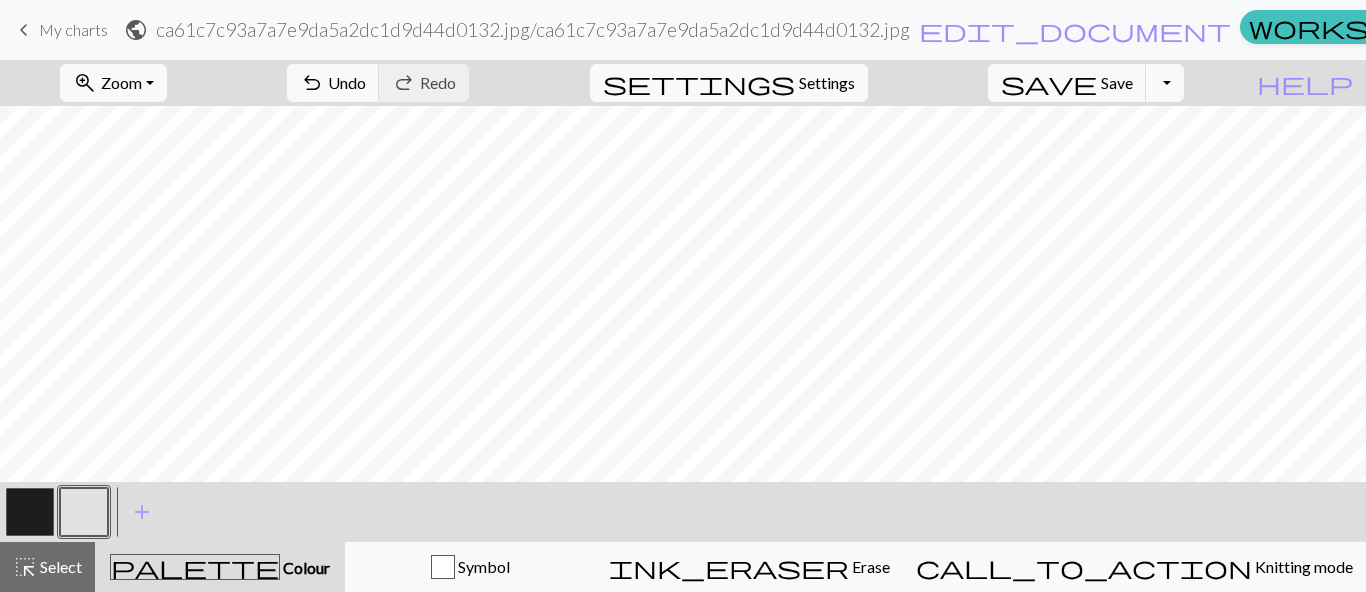 click at bounding box center (30, 512) 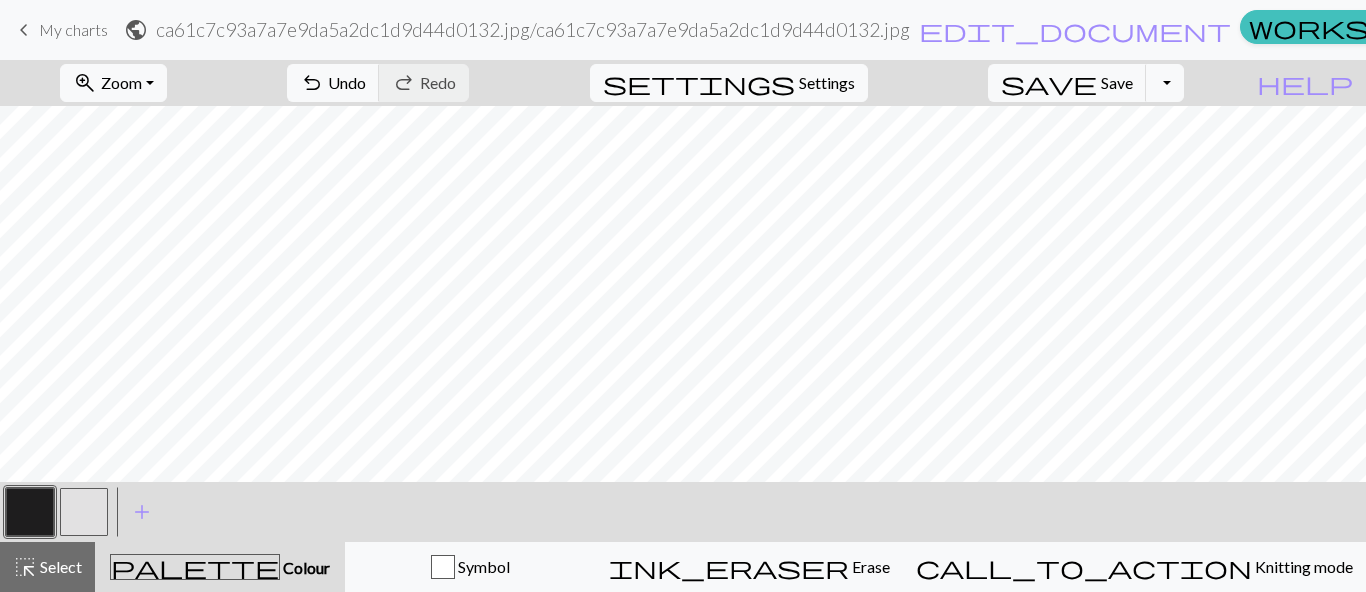 click at bounding box center (84, 512) 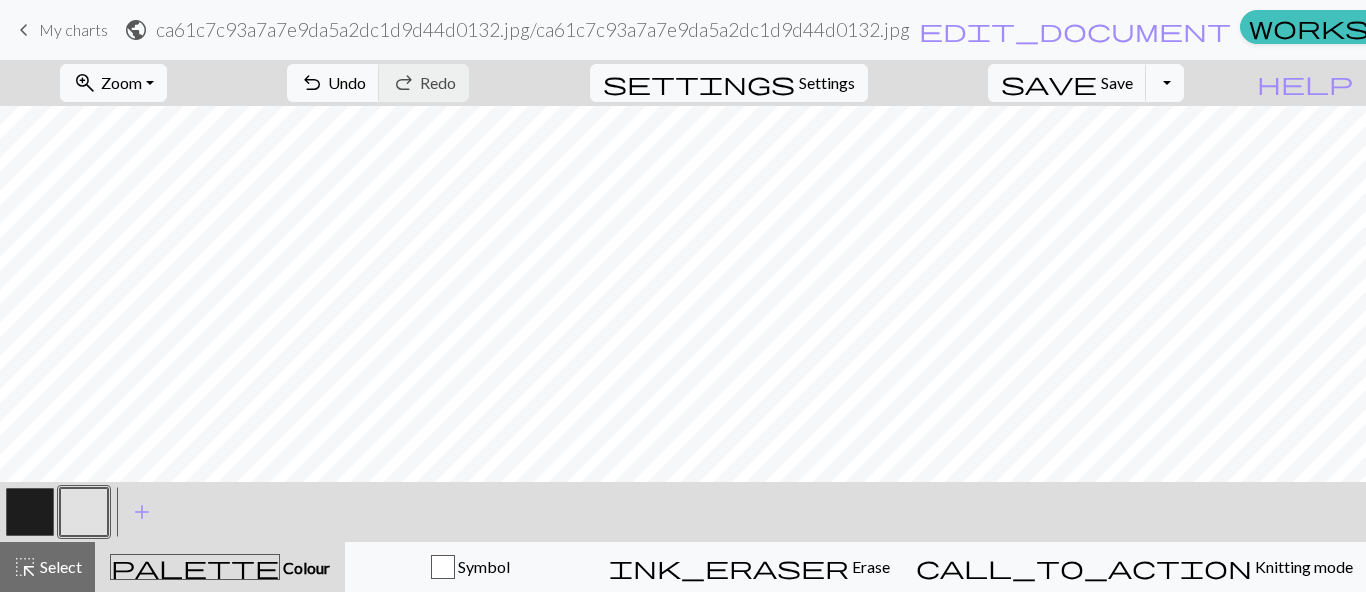 click at bounding box center [30, 512] 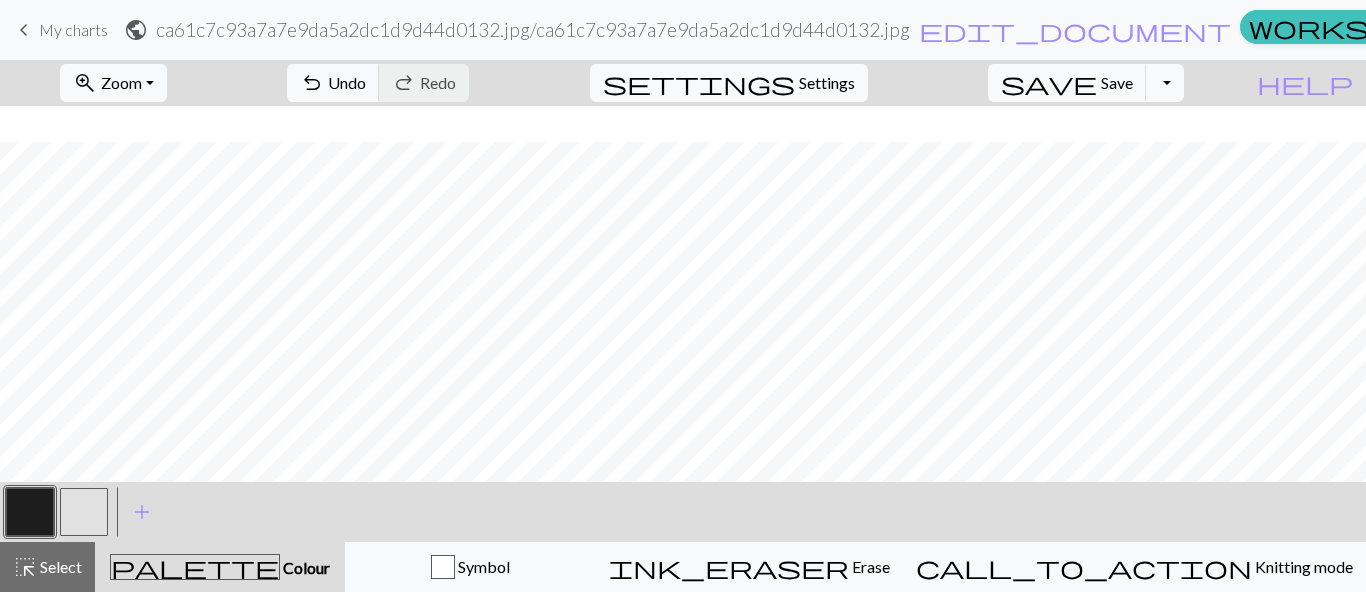scroll, scrollTop: 800, scrollLeft: 0, axis: vertical 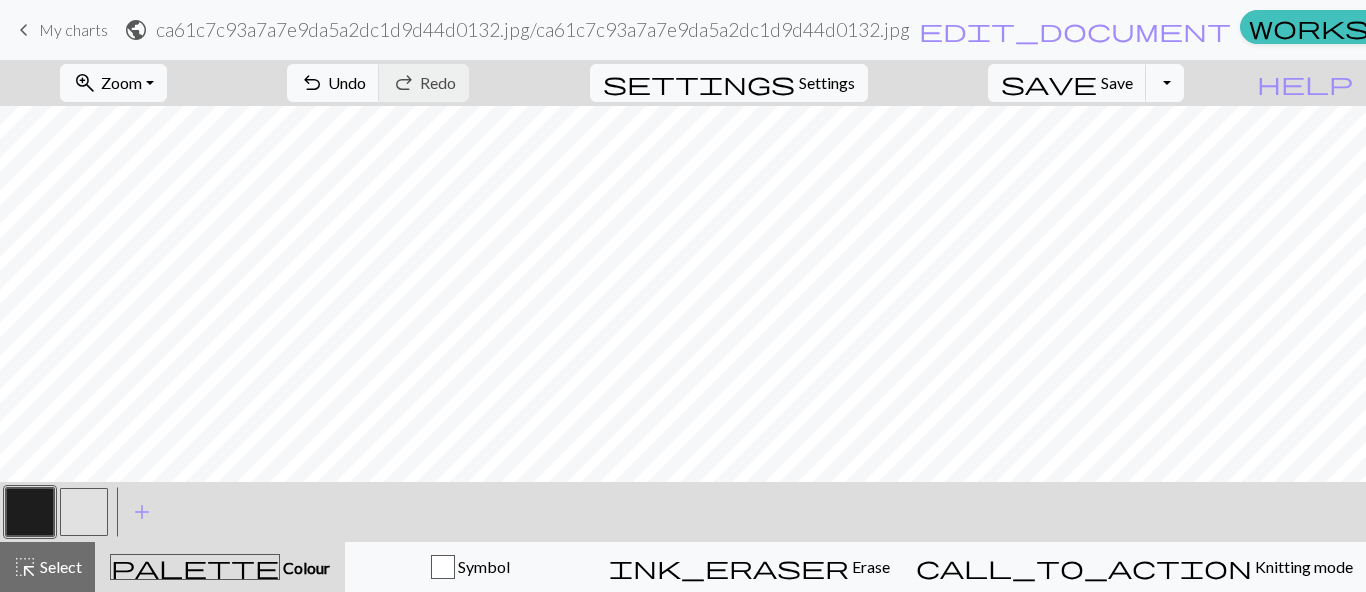 drag, startPoint x: 78, startPoint y: 508, endPoint x: 113, endPoint y: 468, distance: 53.15073 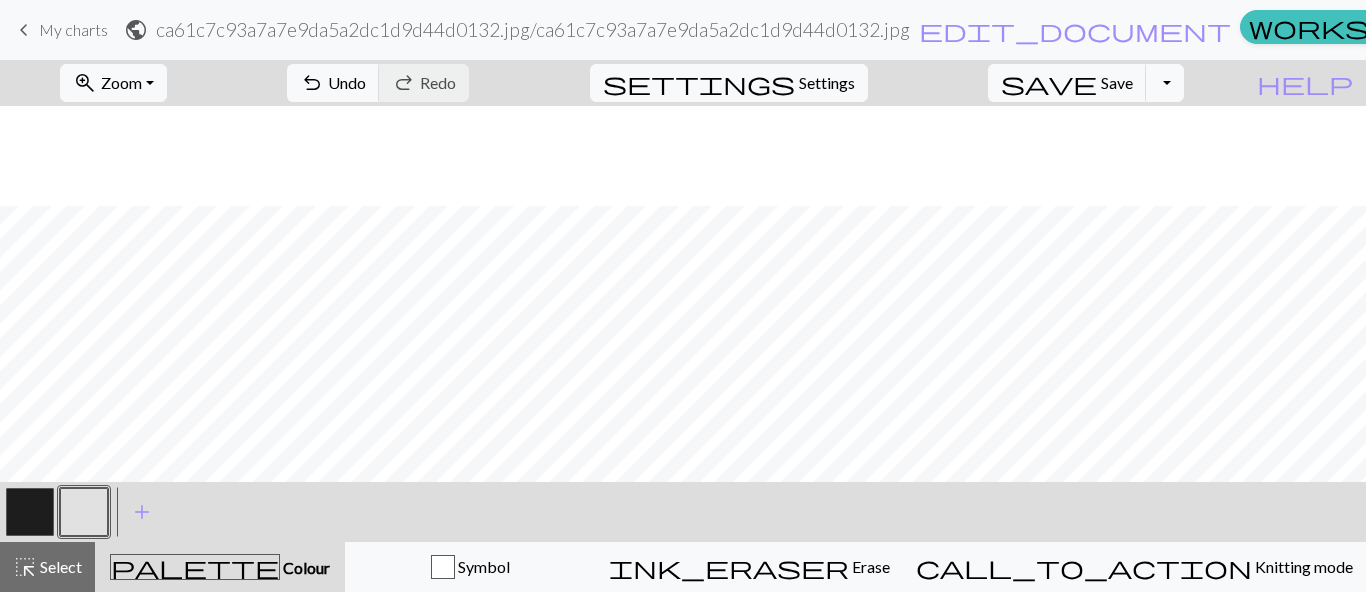 scroll, scrollTop: 600, scrollLeft: 0, axis: vertical 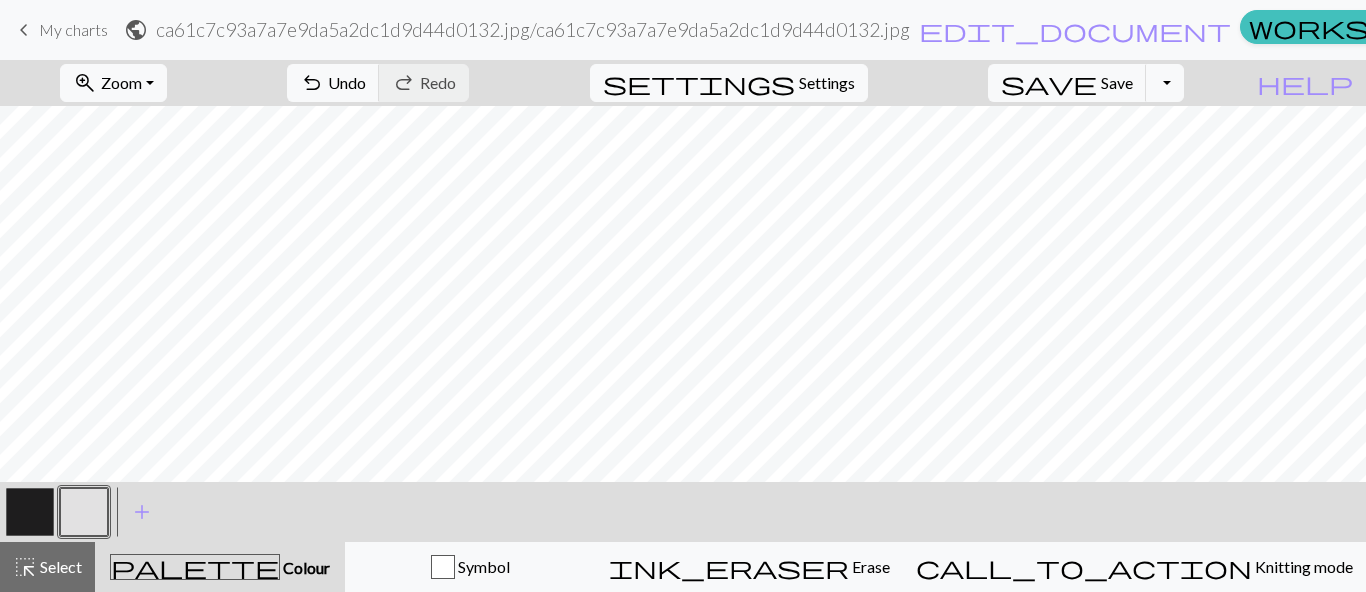 click at bounding box center [30, 512] 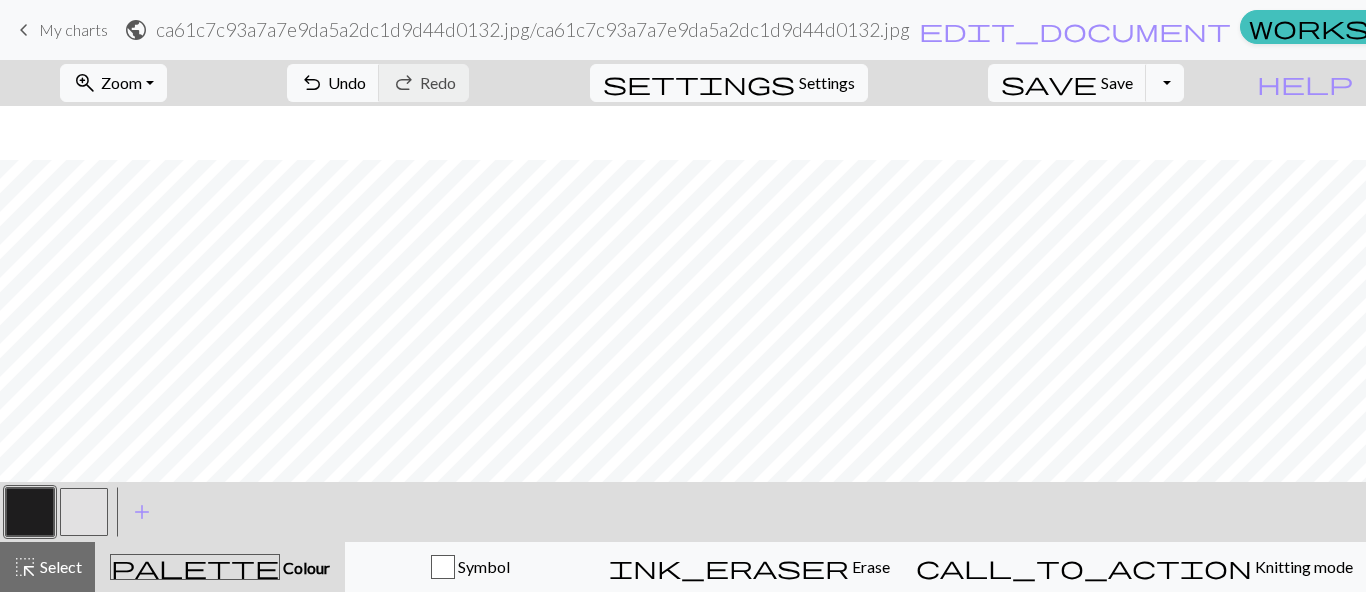 scroll, scrollTop: 700, scrollLeft: 0, axis: vertical 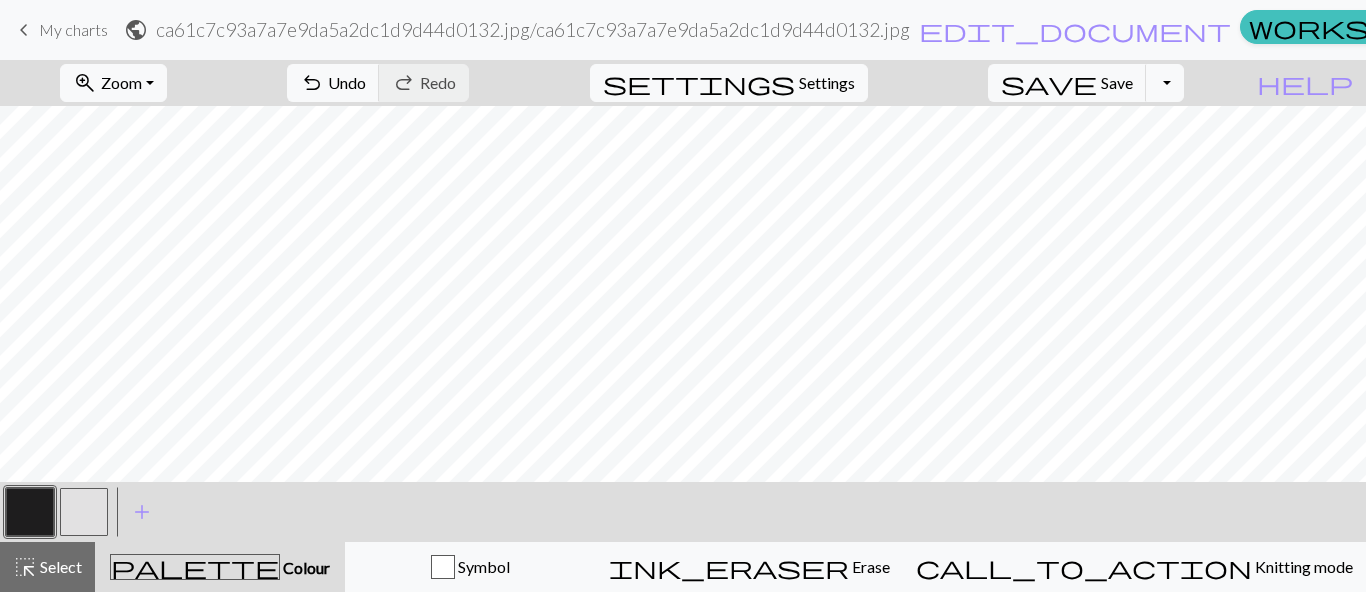 click at bounding box center (84, 512) 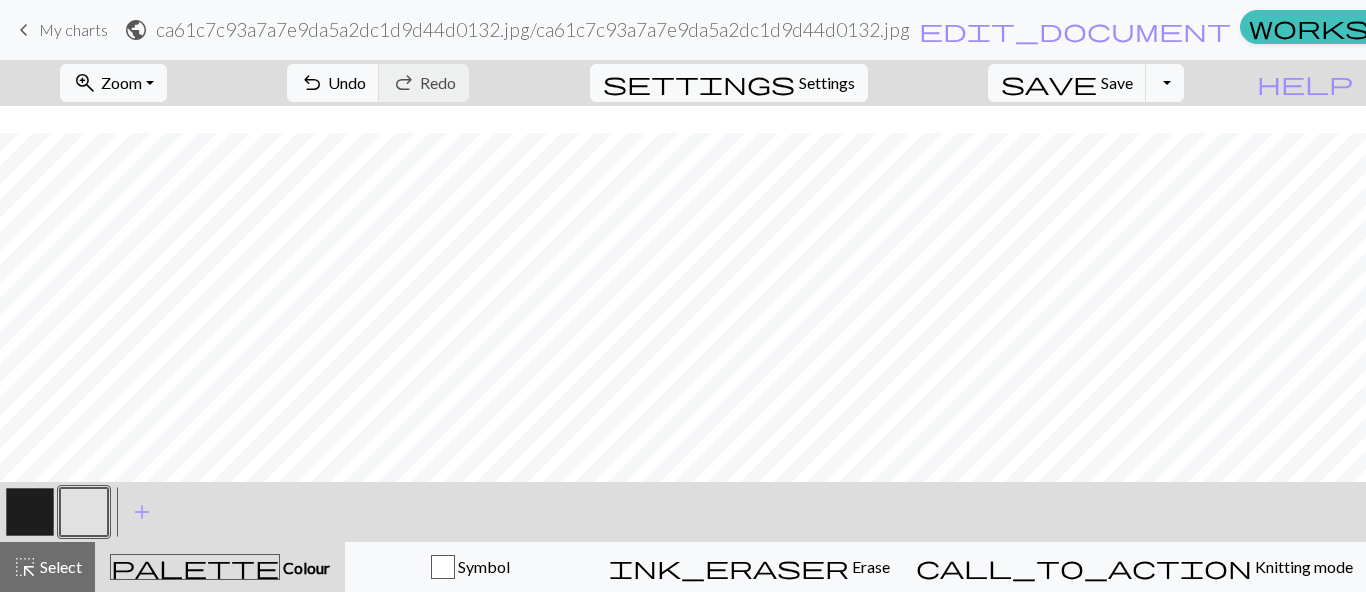 scroll, scrollTop: 929, scrollLeft: 0, axis: vertical 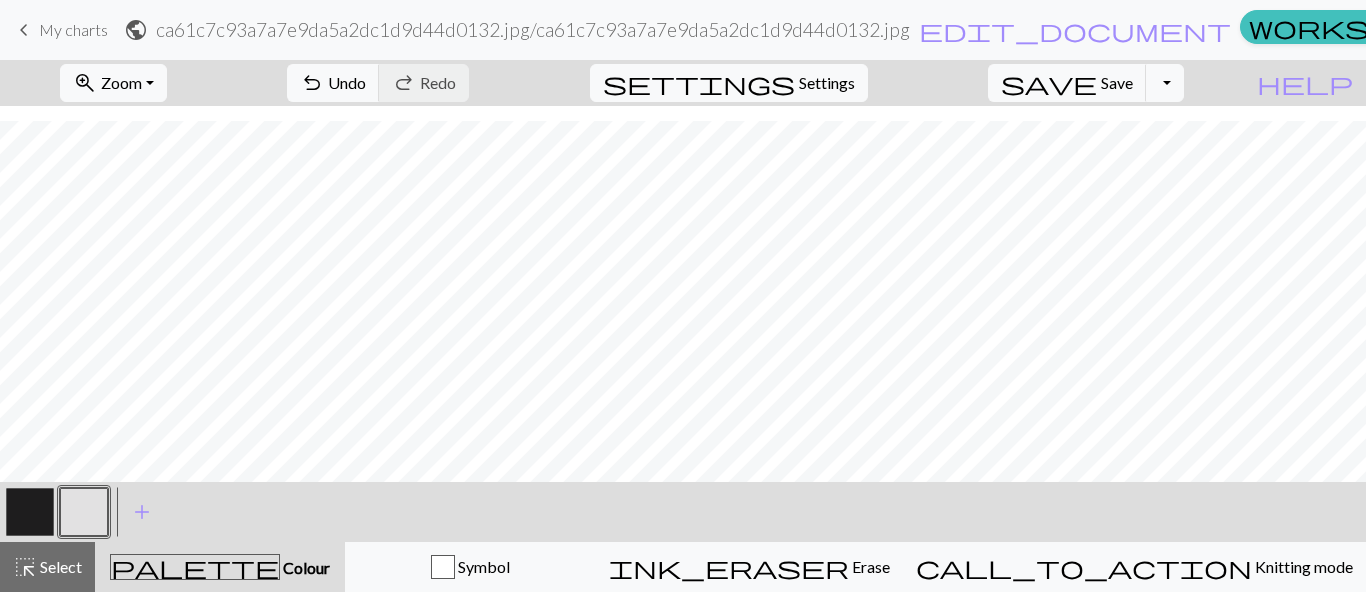 drag, startPoint x: 37, startPoint y: 500, endPoint x: 75, endPoint y: 467, distance: 50.32892 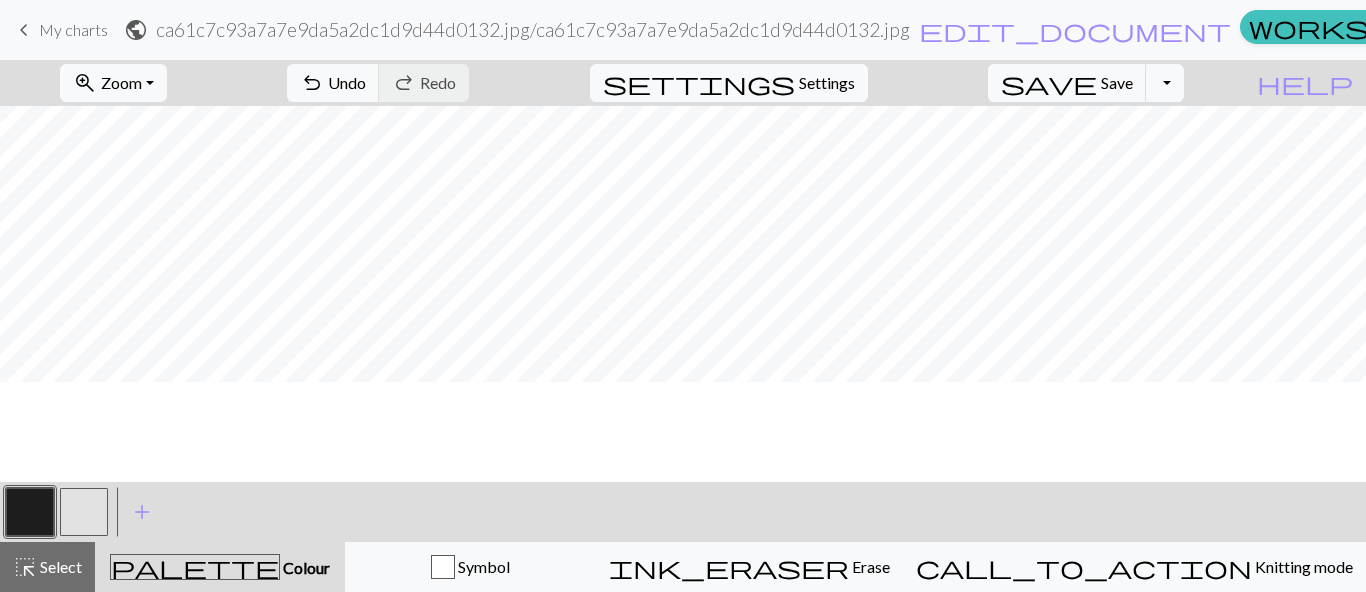 scroll, scrollTop: 429, scrollLeft: 0, axis: vertical 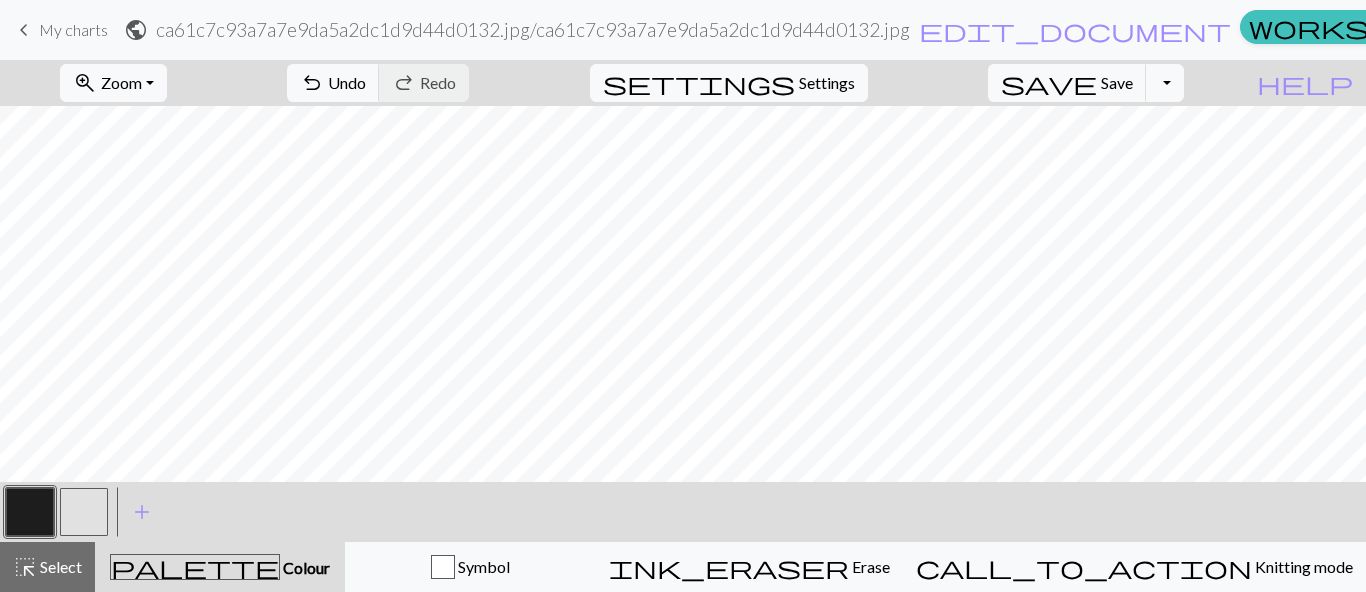 click at bounding box center [84, 512] 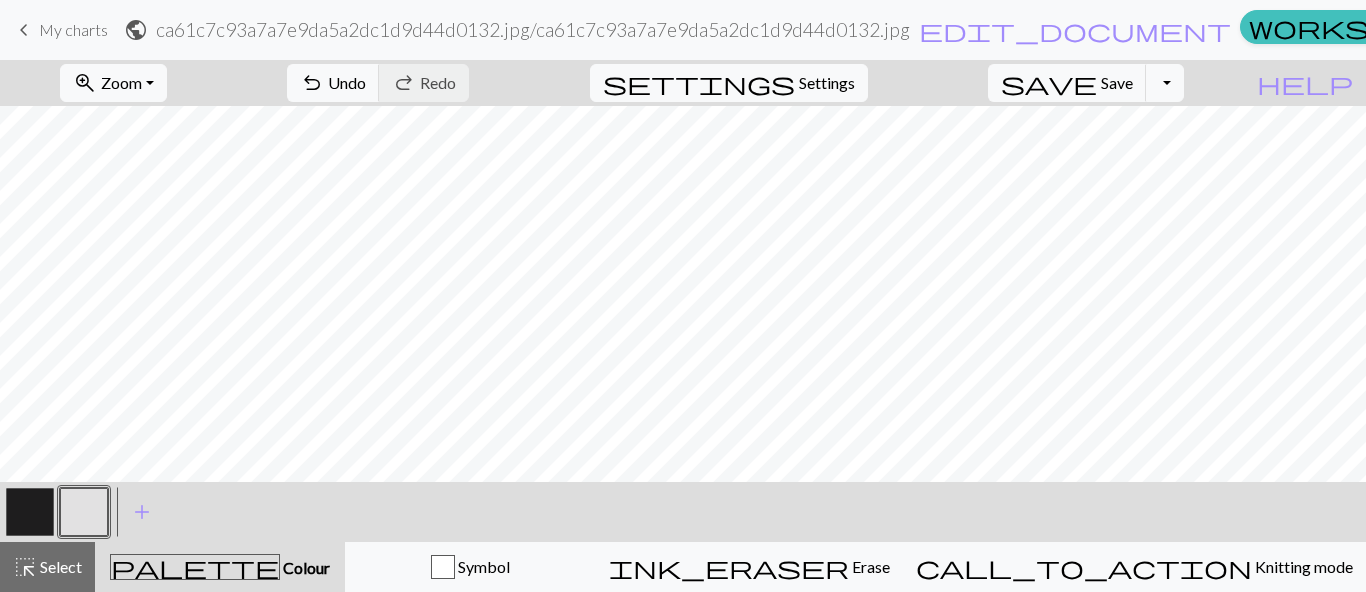click at bounding box center [30, 512] 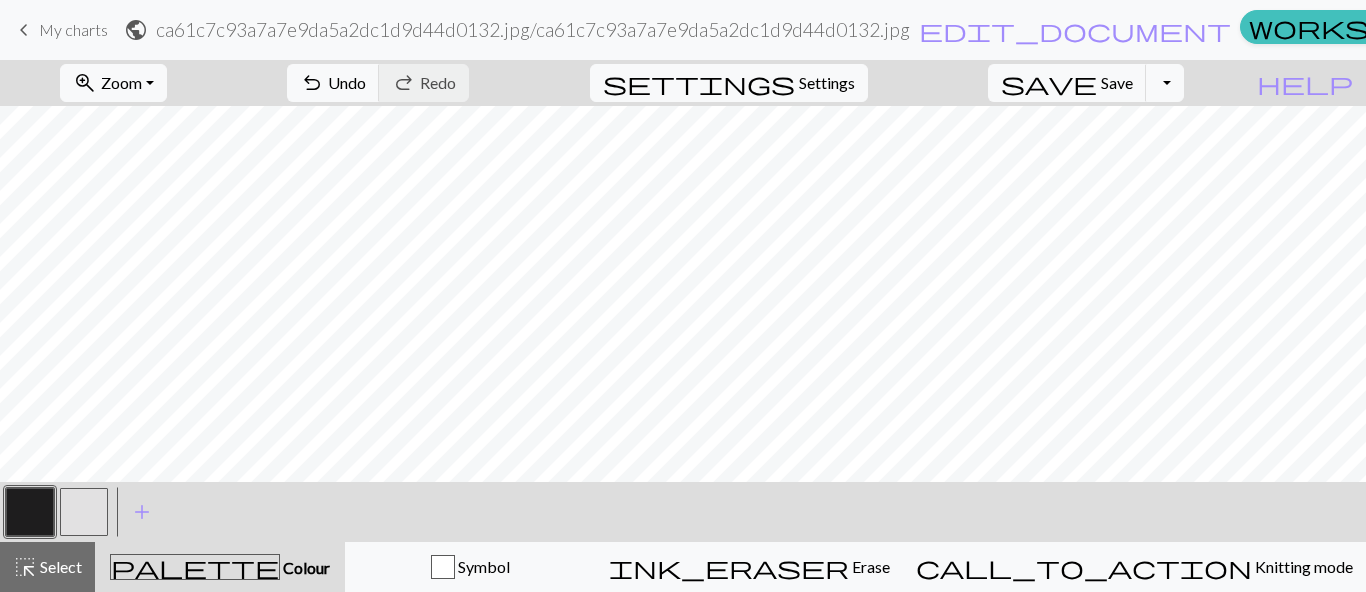 click at bounding box center [84, 512] 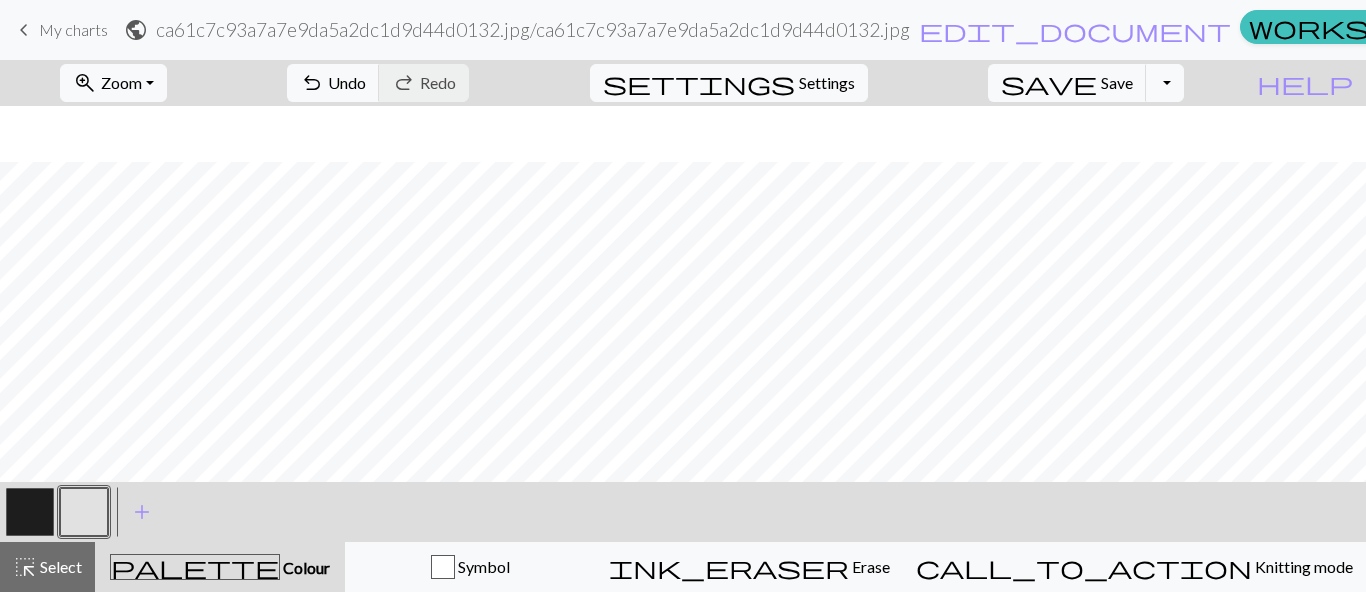 scroll, scrollTop: 629, scrollLeft: 0, axis: vertical 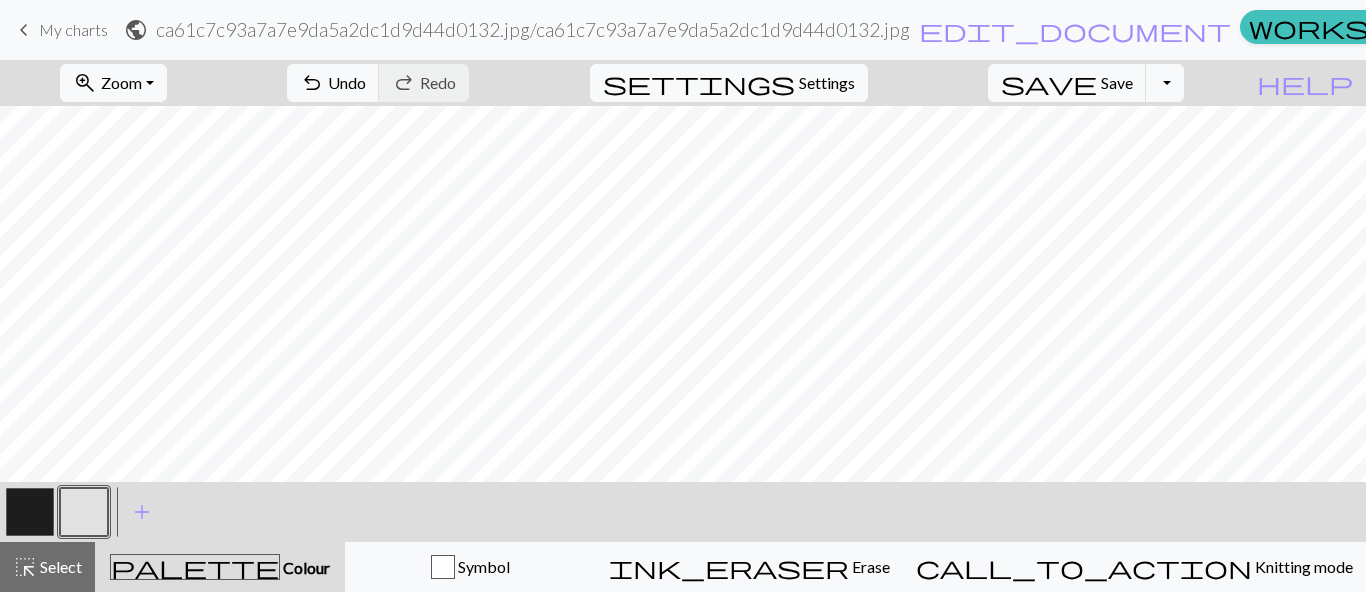 click at bounding box center [30, 512] 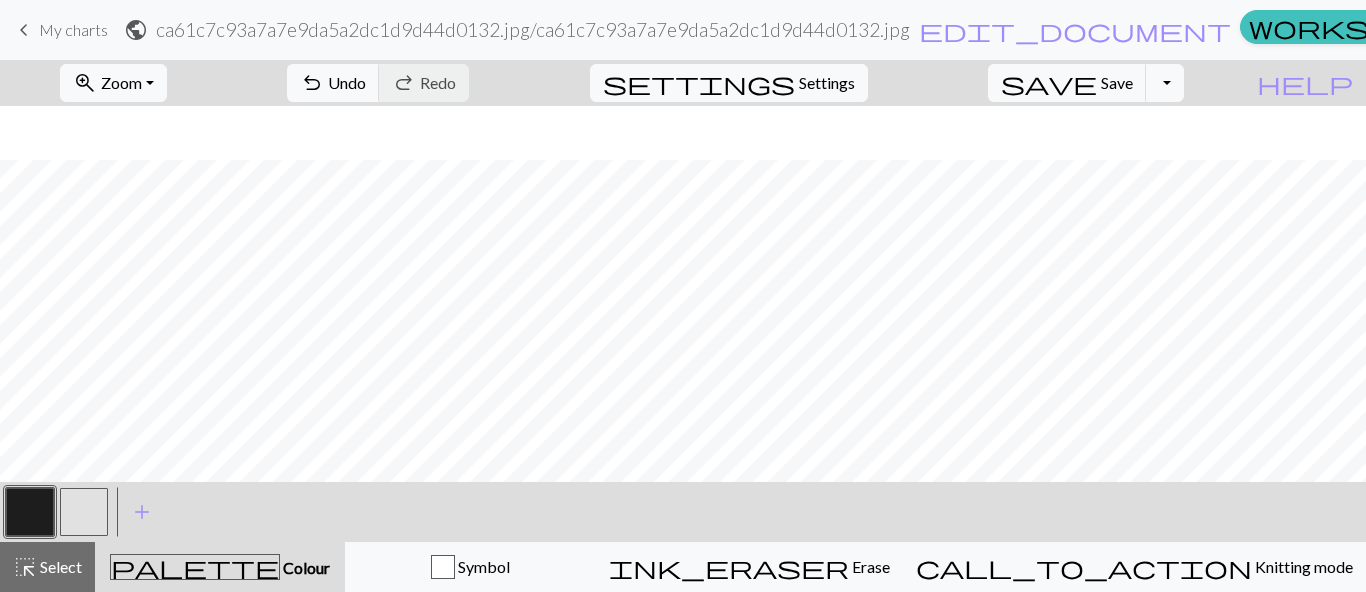 scroll, scrollTop: 729, scrollLeft: 0, axis: vertical 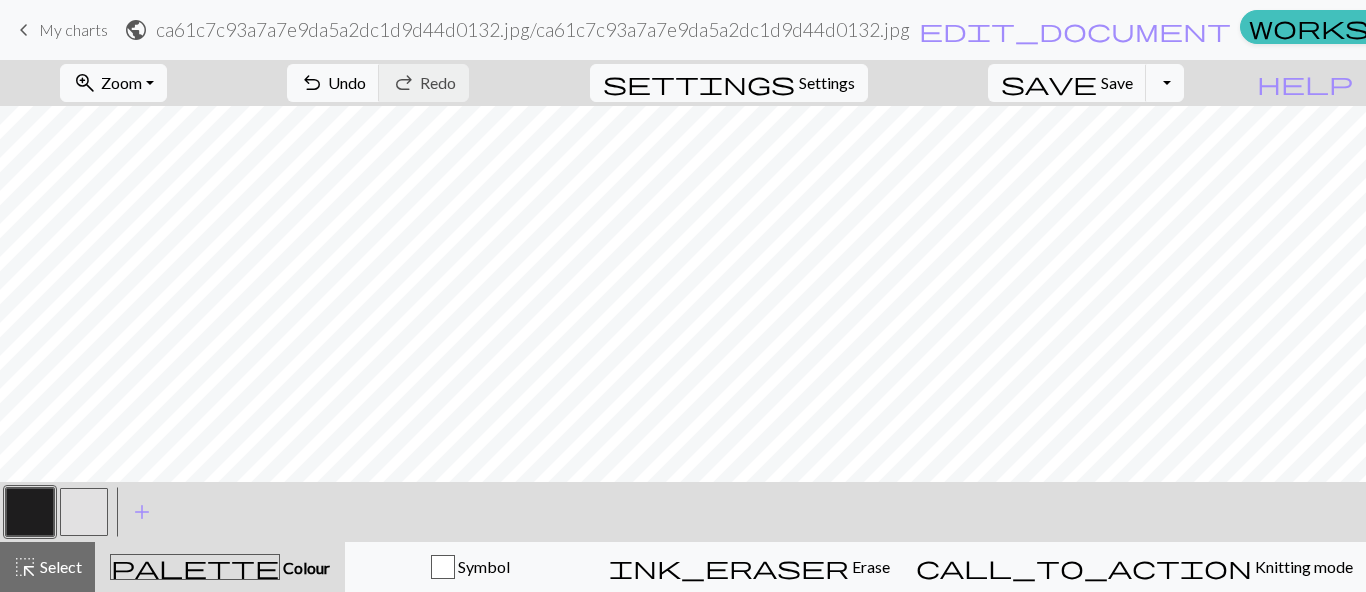 click at bounding box center (84, 512) 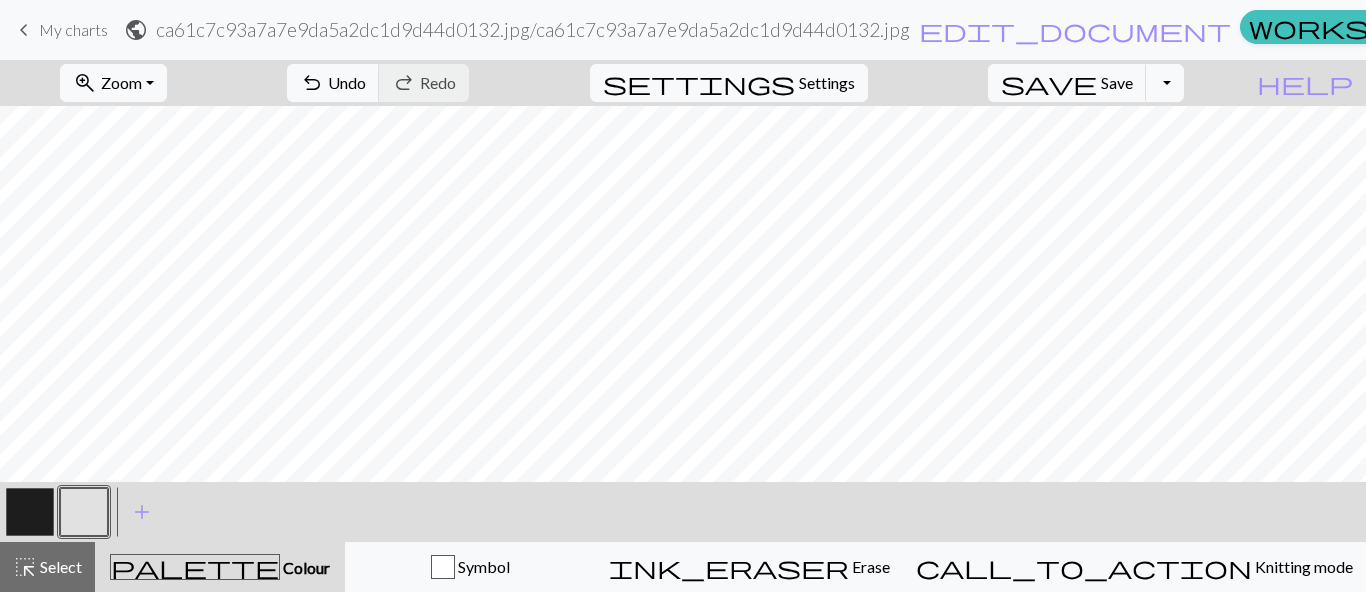 click at bounding box center [84, 512] 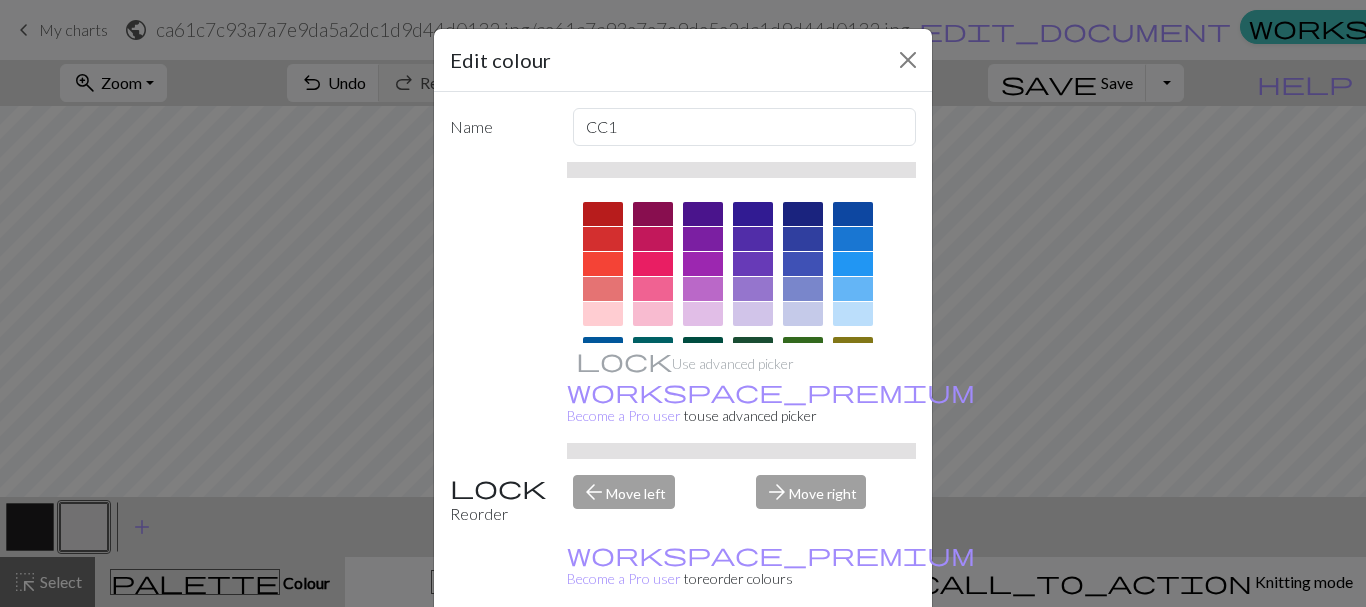 click on "Edit colour Name CC1 Use advanced picker workspace_premium Become a Pro user   to  use advanced picker Reorder arrow_back Move left arrow_forward Move right workspace_premium Become a Pro user   to  reorder colours Delete Done Cancel" at bounding box center [683, 303] 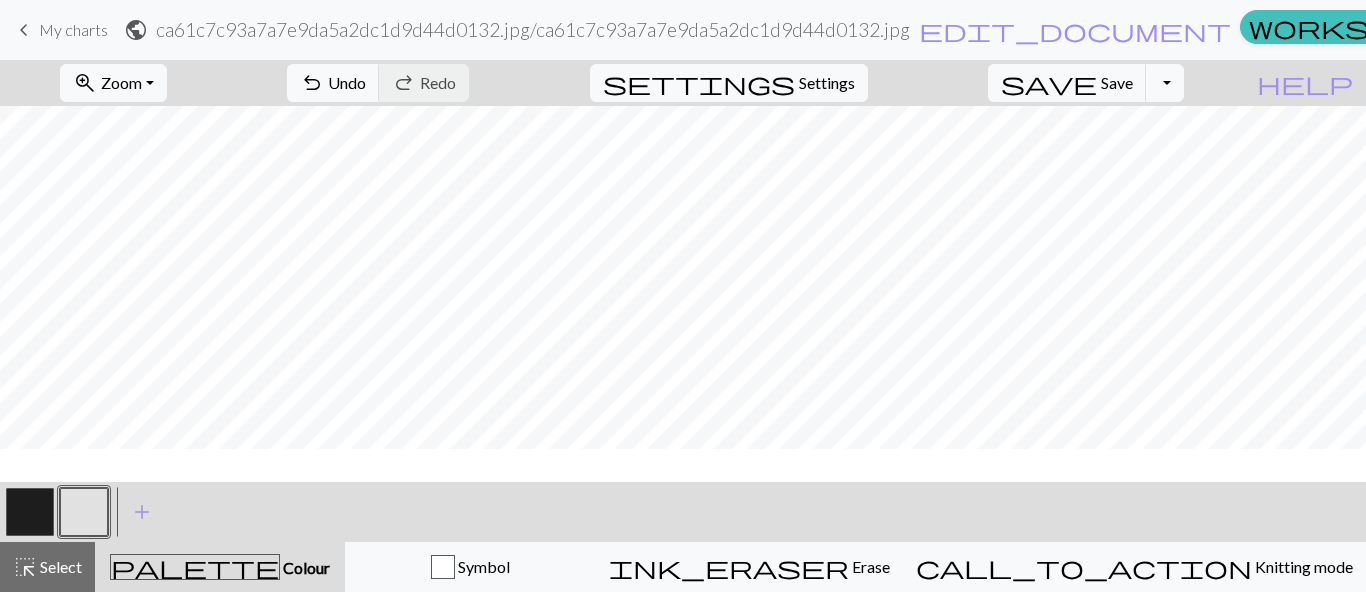 scroll, scrollTop: 729, scrollLeft: 0, axis: vertical 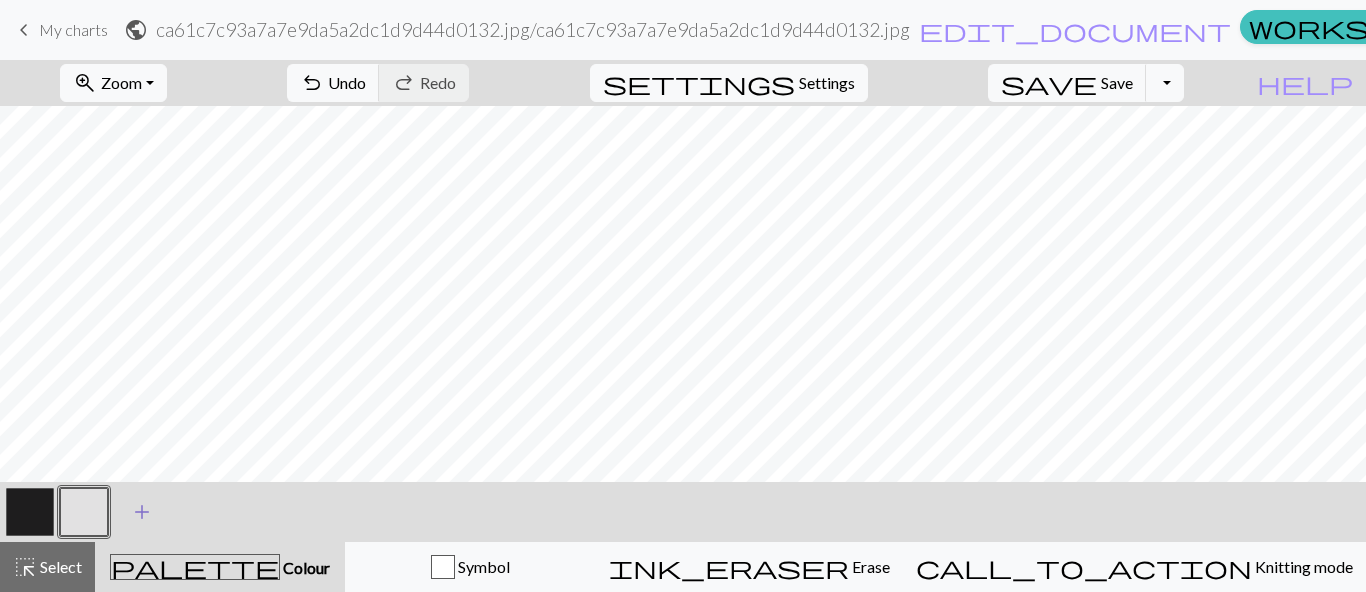 drag, startPoint x: 20, startPoint y: 514, endPoint x: 144, endPoint y: 489, distance: 126.495056 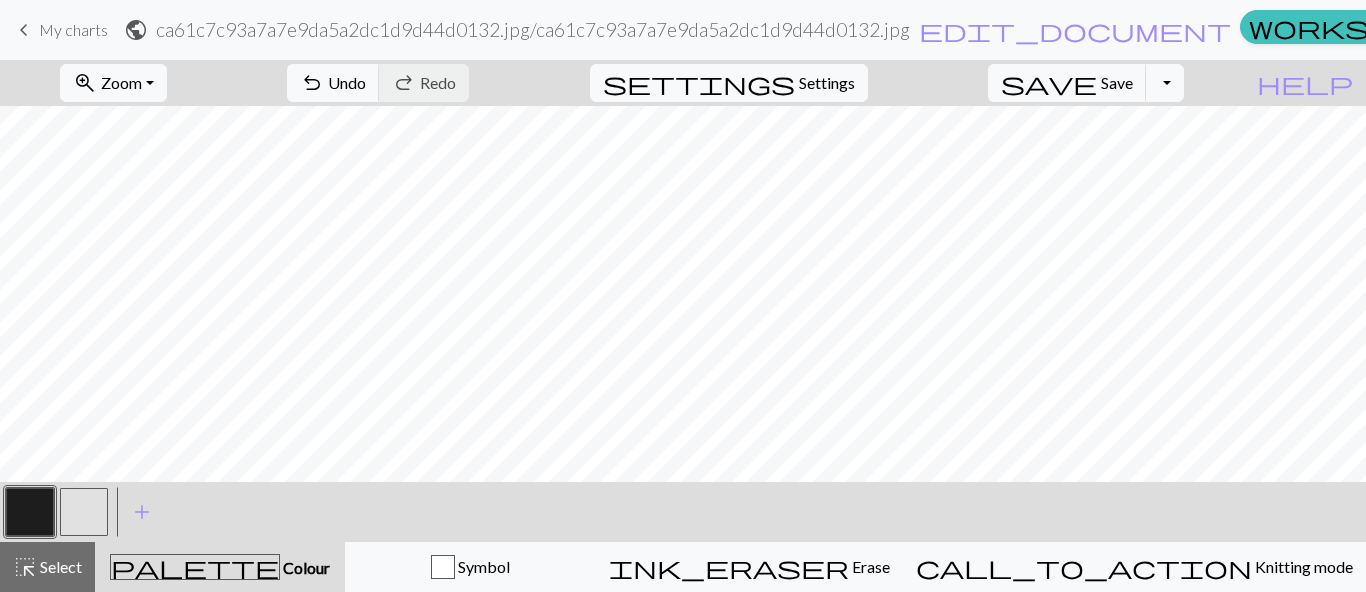 click at bounding box center (84, 512) 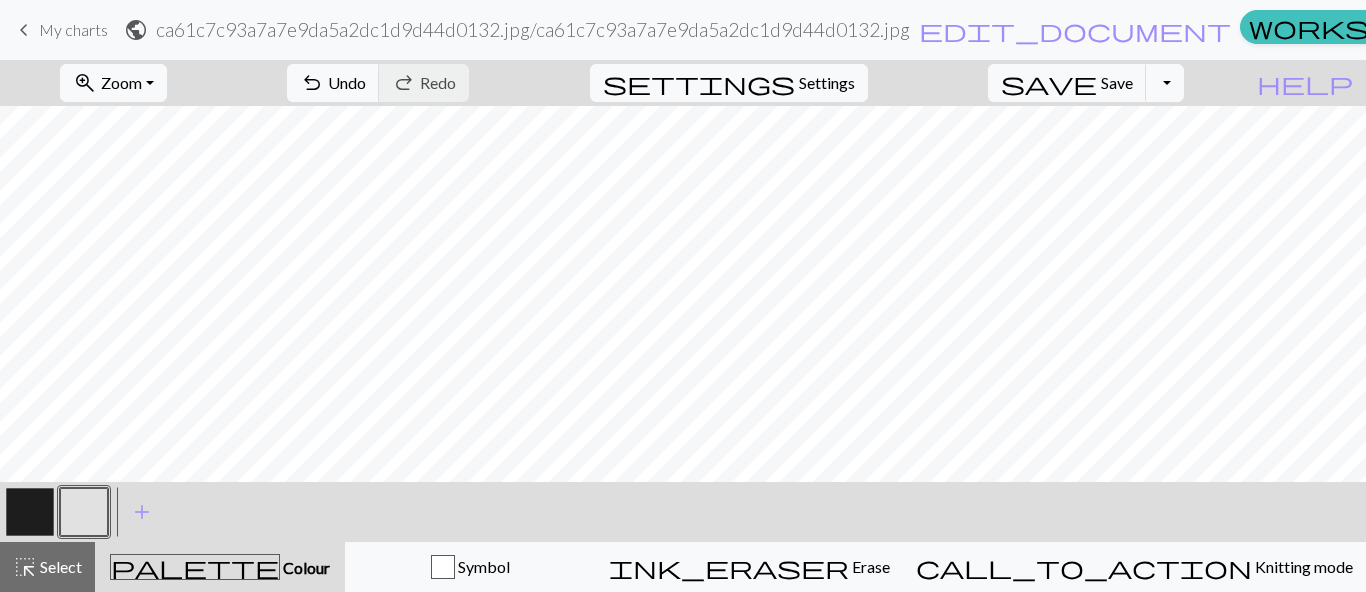 click at bounding box center [30, 512] 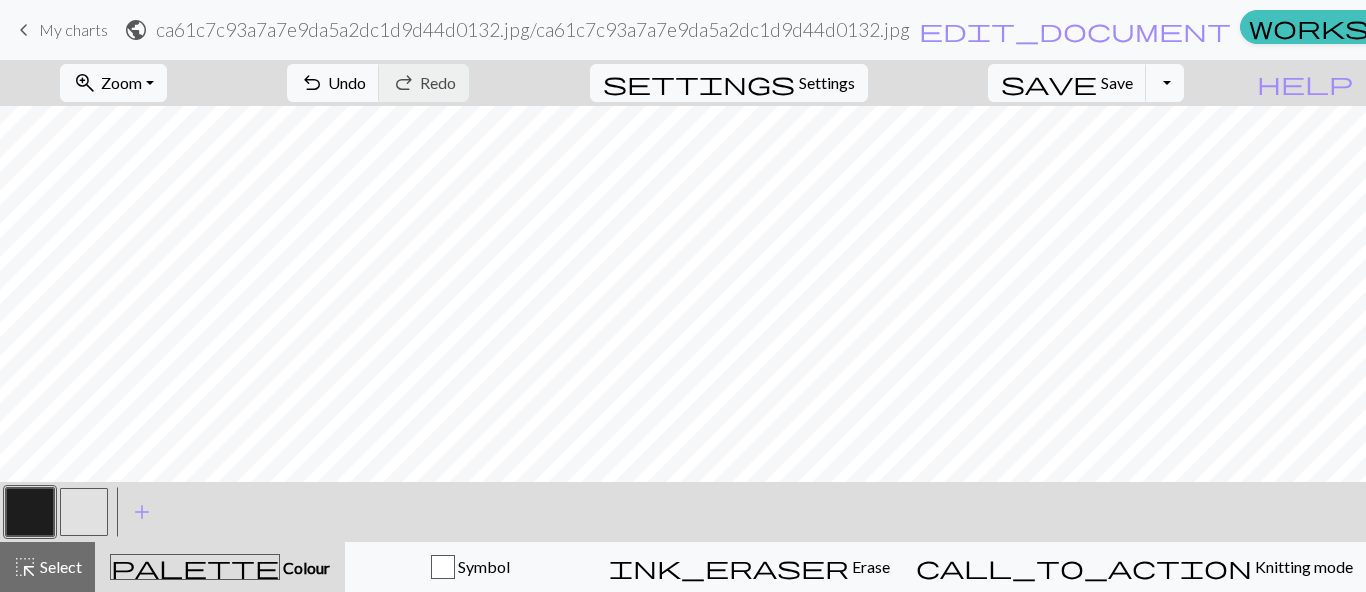 click at bounding box center (84, 512) 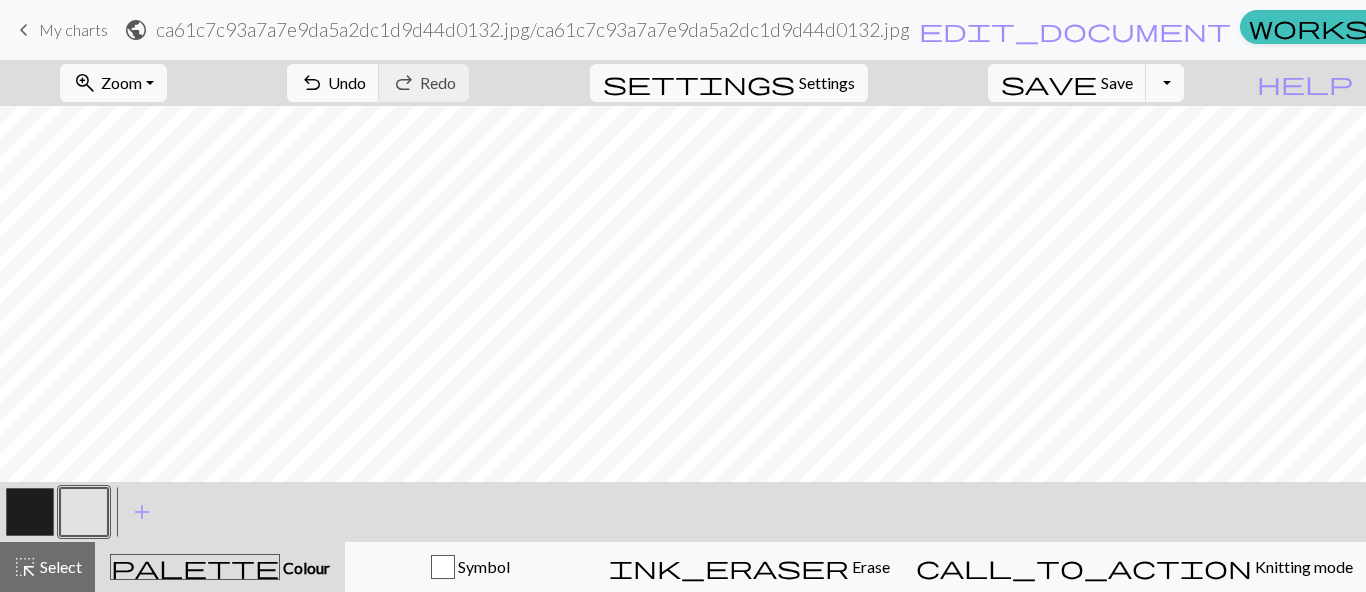 click at bounding box center [30, 512] 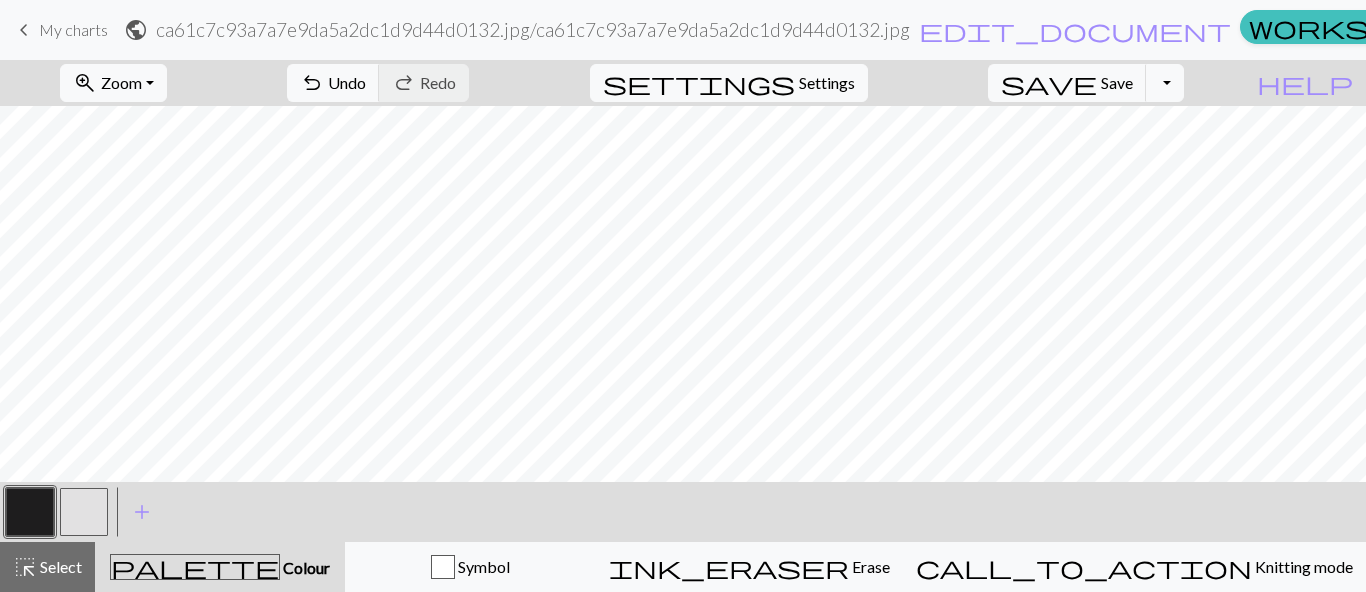 click at bounding box center [84, 512] 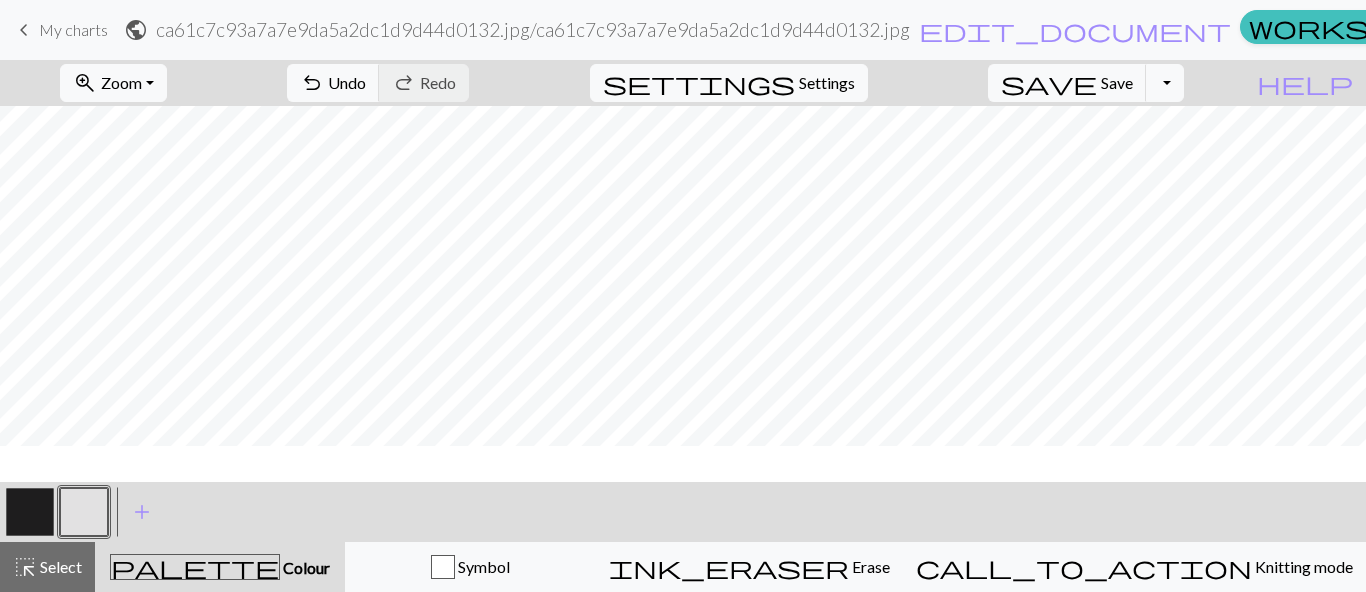 scroll, scrollTop: 300, scrollLeft: 0, axis: vertical 